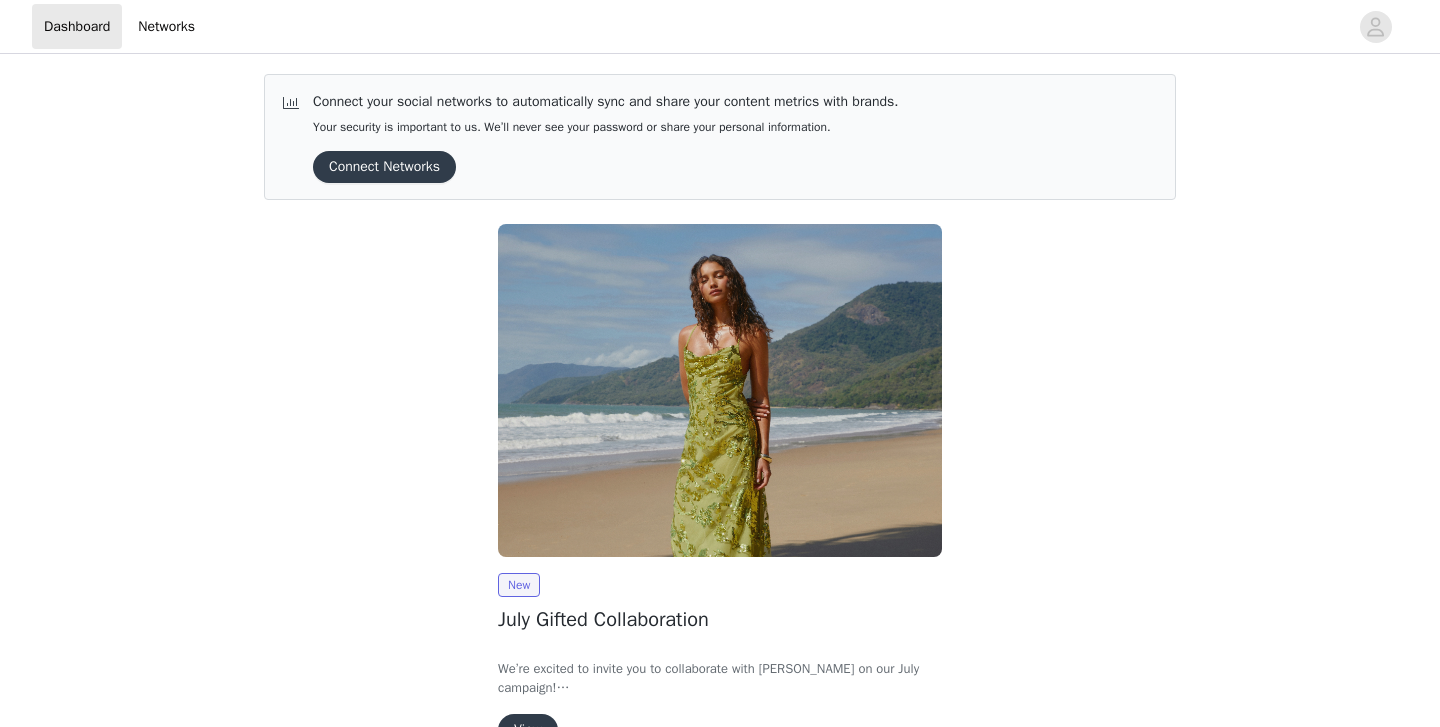 scroll, scrollTop: 0, scrollLeft: 0, axis: both 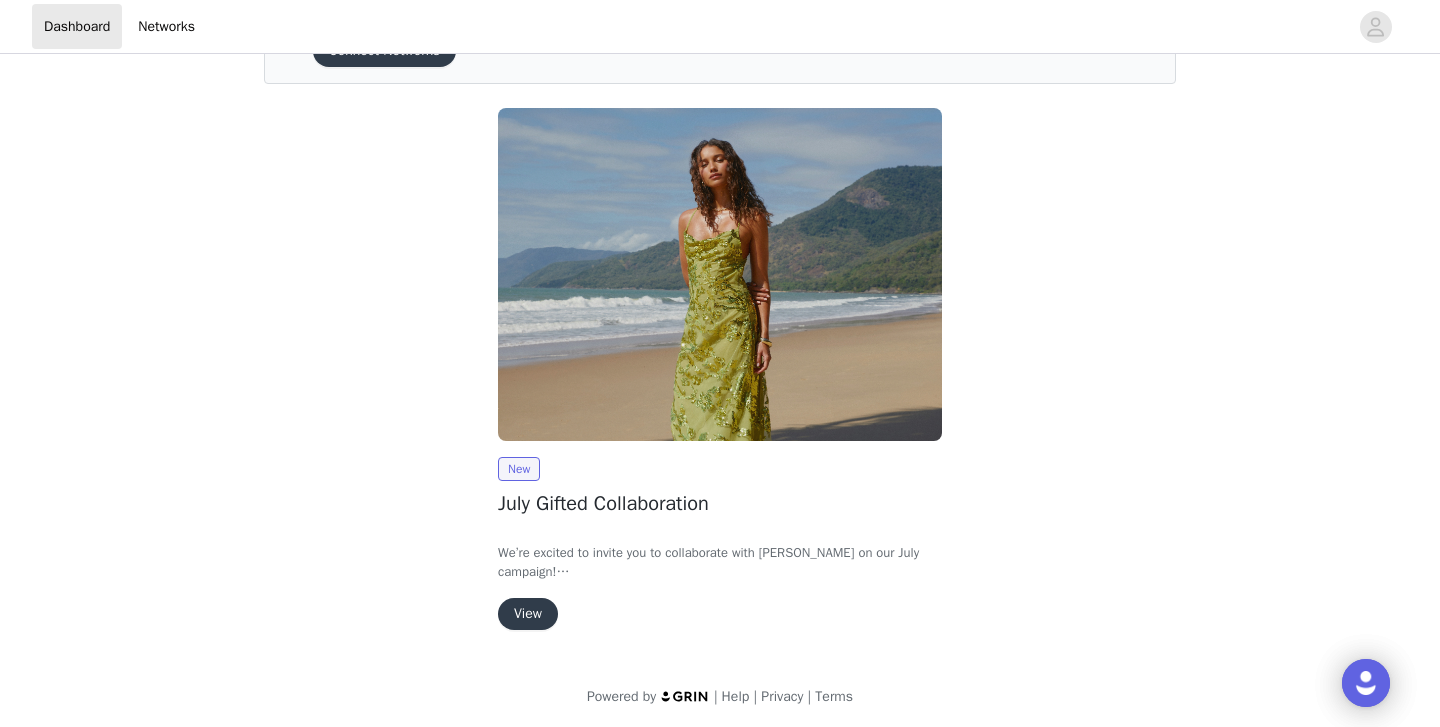 click on "View" at bounding box center (528, 614) 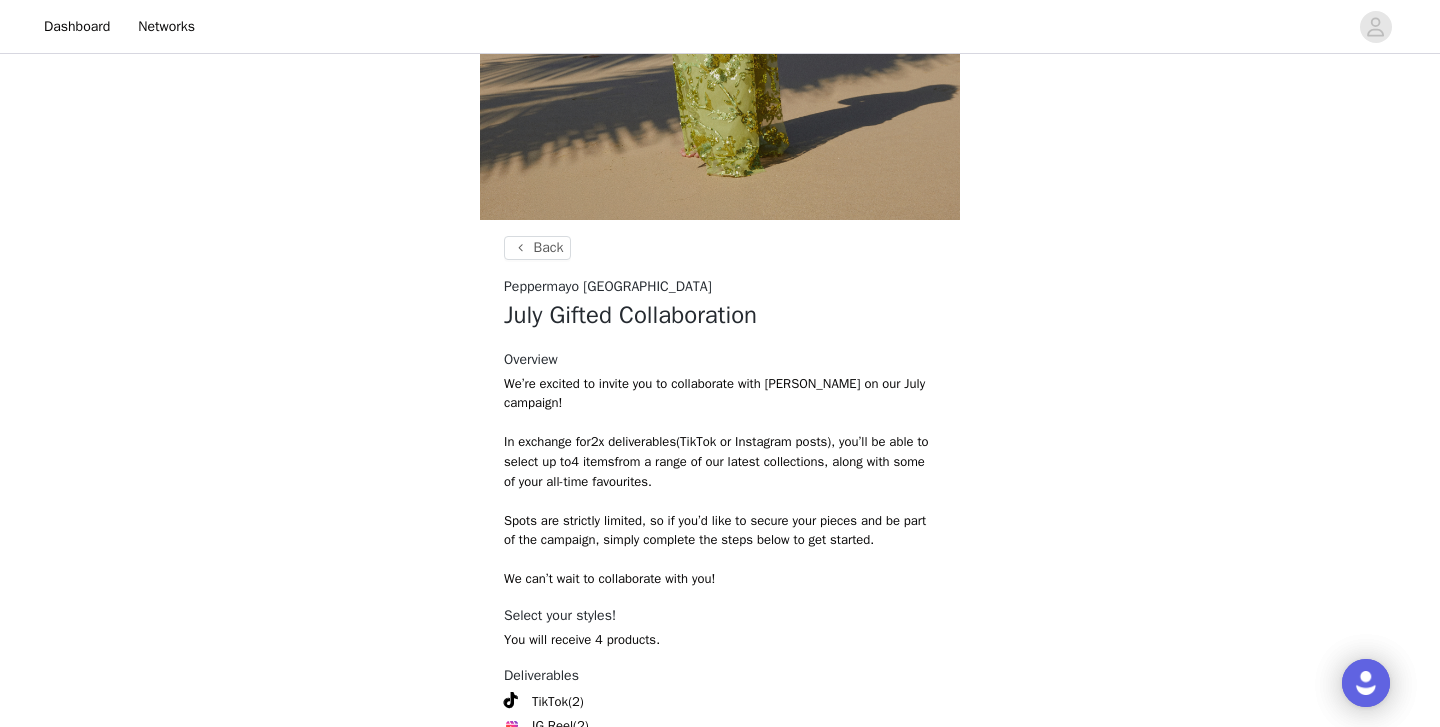 scroll, scrollTop: 562, scrollLeft: 0, axis: vertical 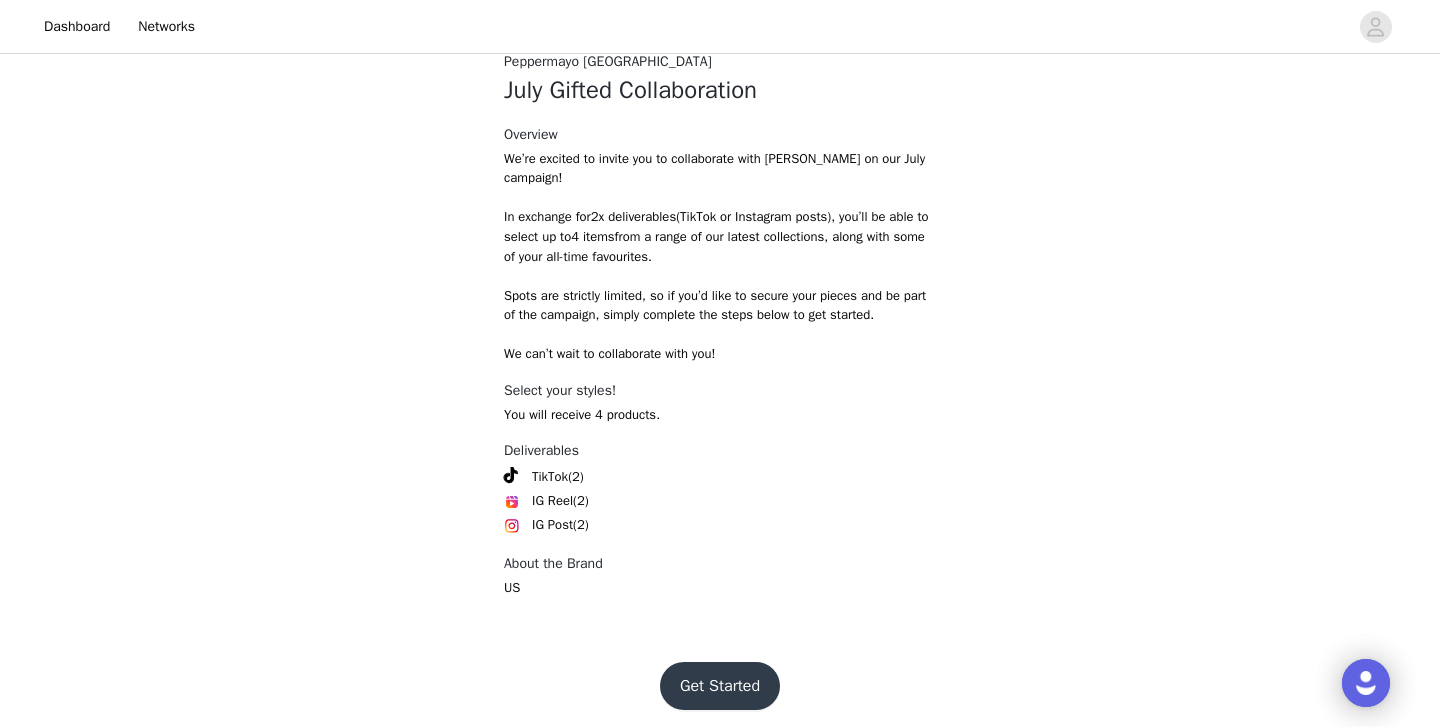 click on "Get Started" at bounding box center (720, 686) 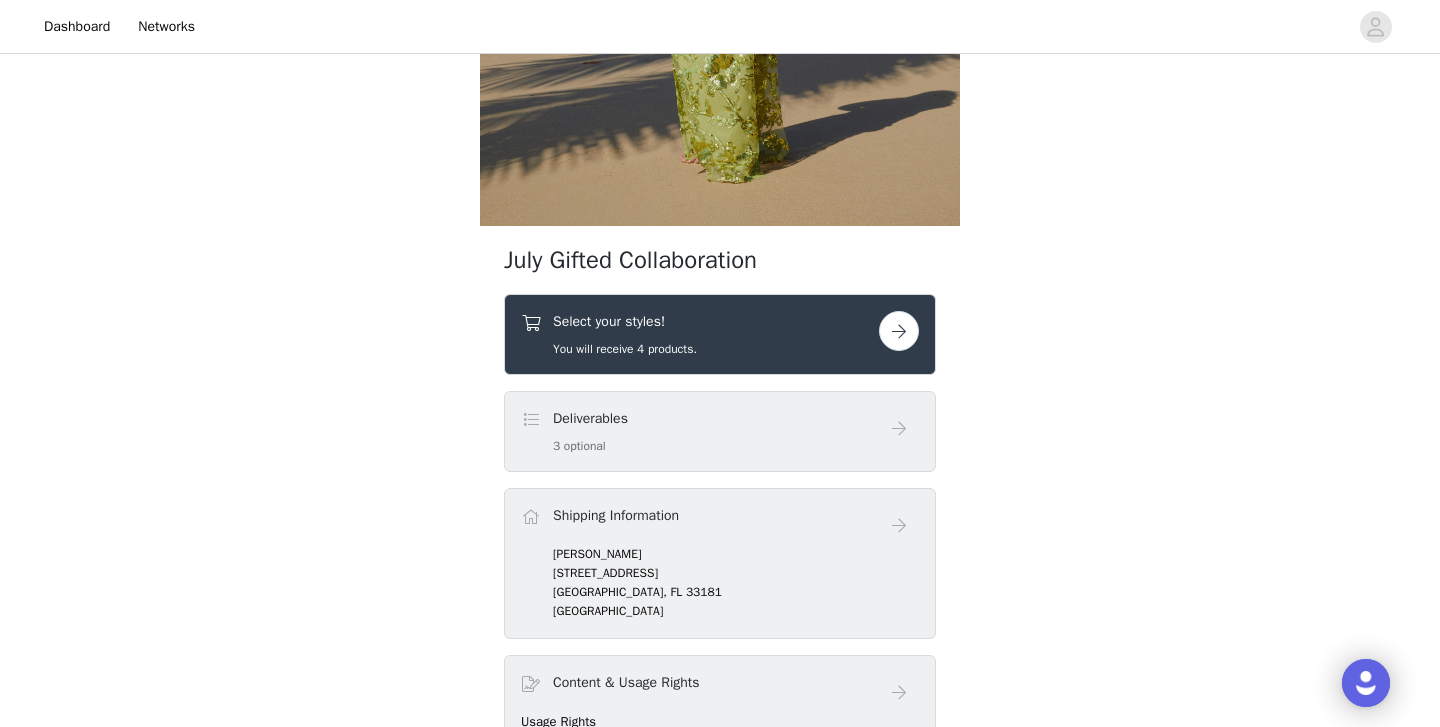 scroll, scrollTop: 553, scrollLeft: 0, axis: vertical 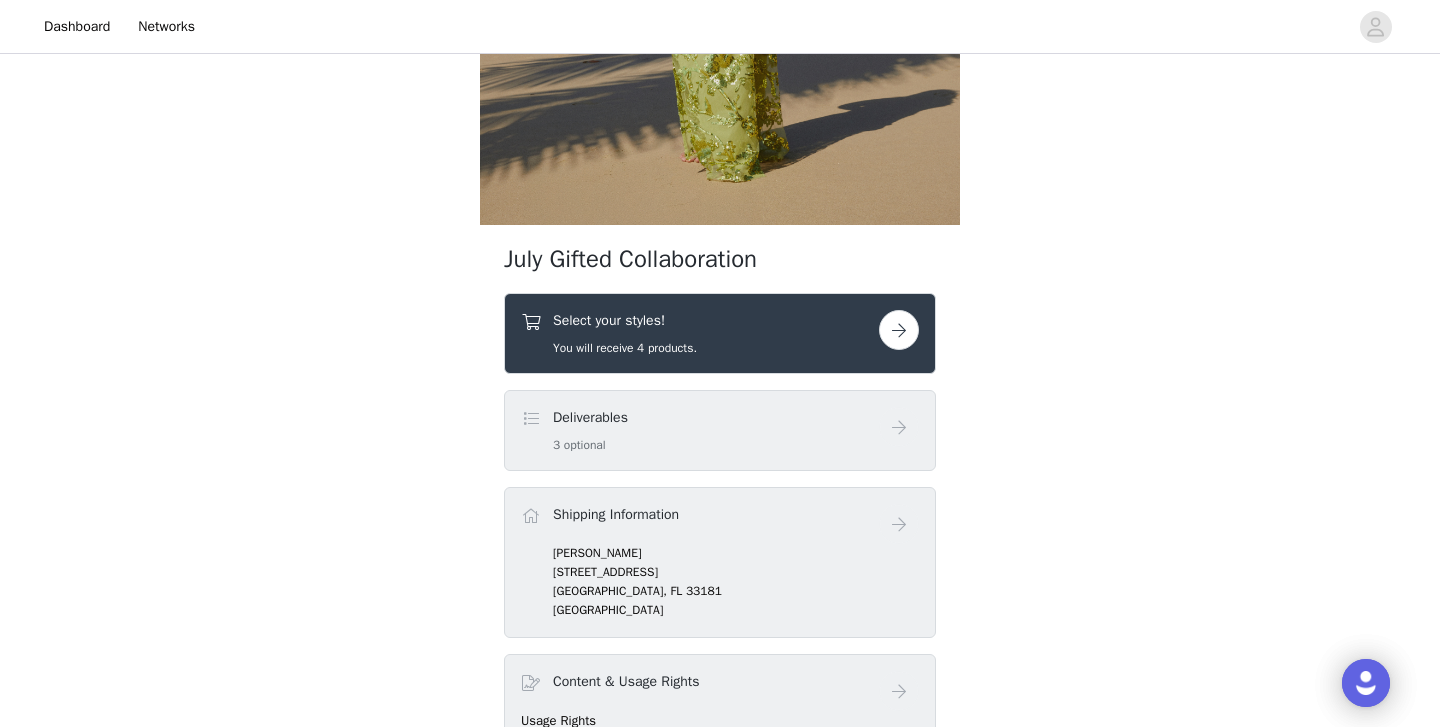 click at bounding box center (899, 330) 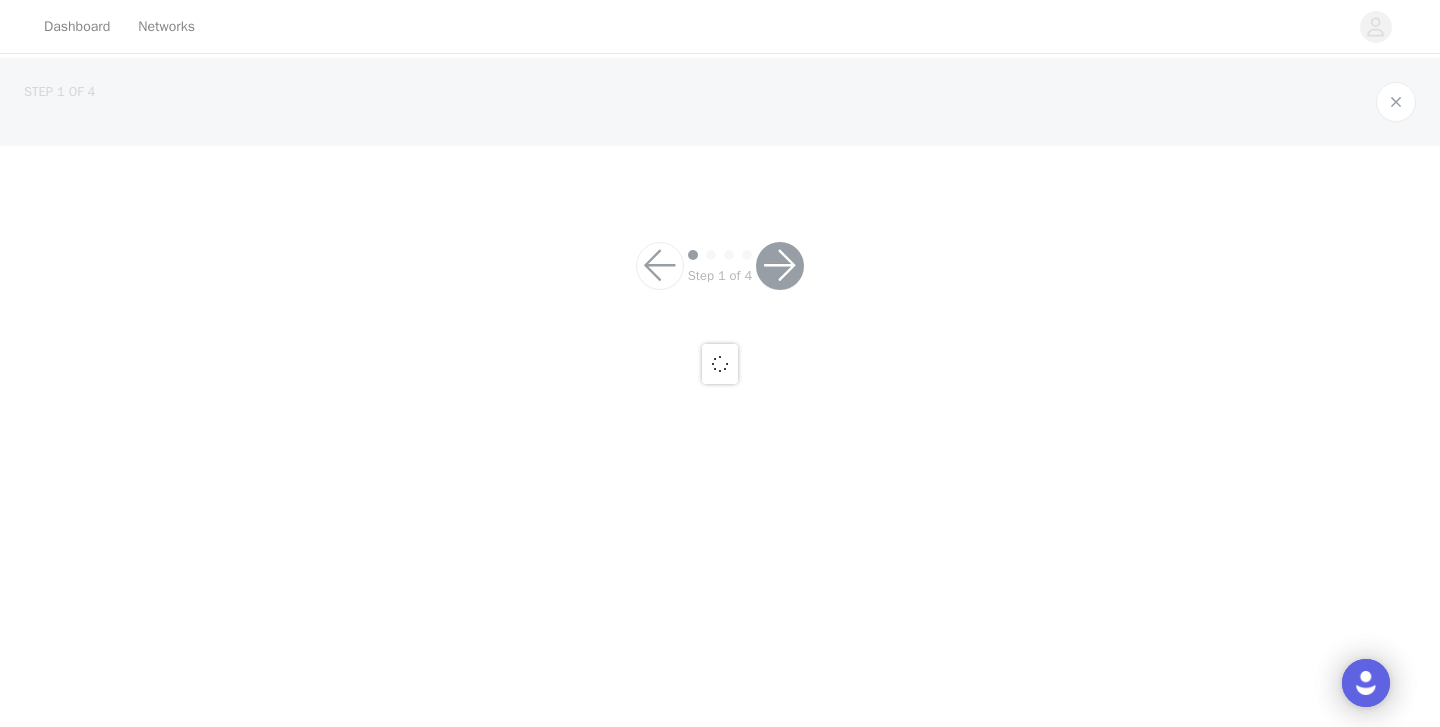 scroll, scrollTop: 0, scrollLeft: 0, axis: both 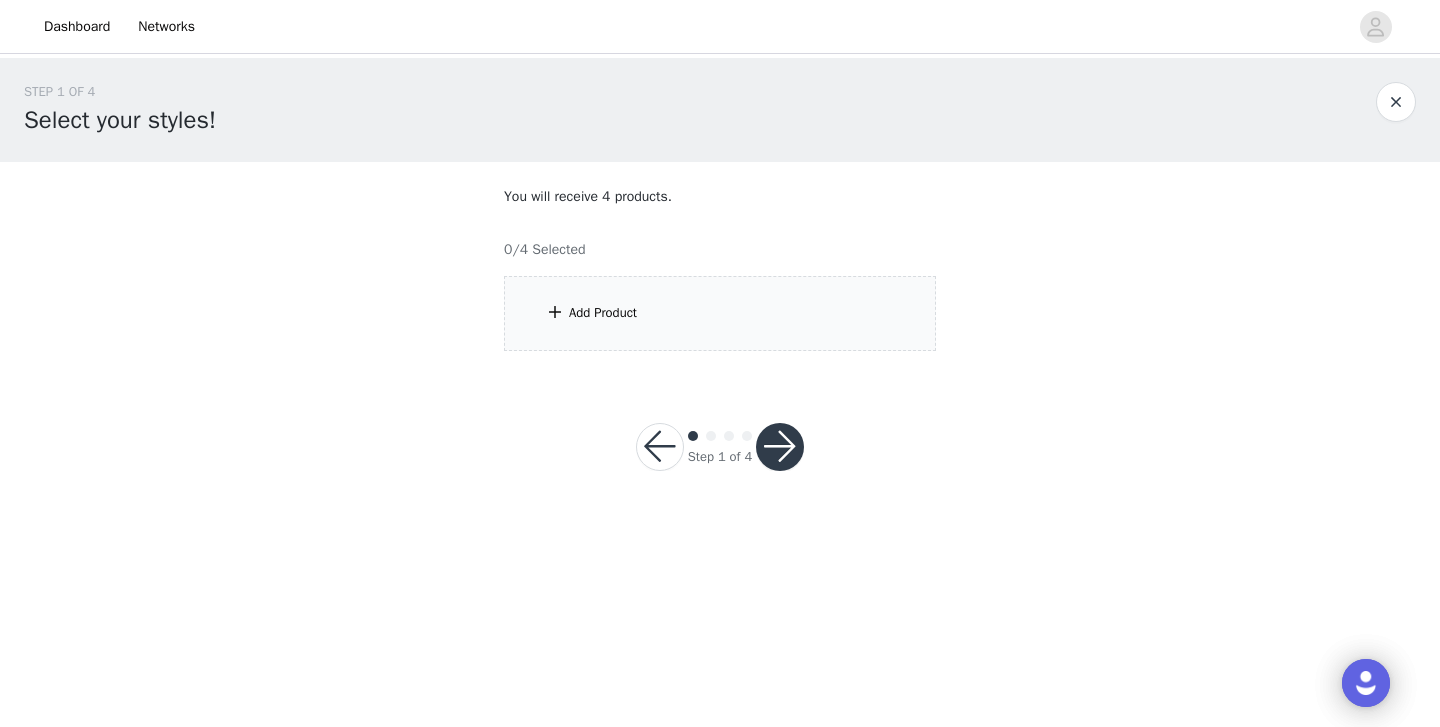 click on "Add Product" at bounding box center (720, 313) 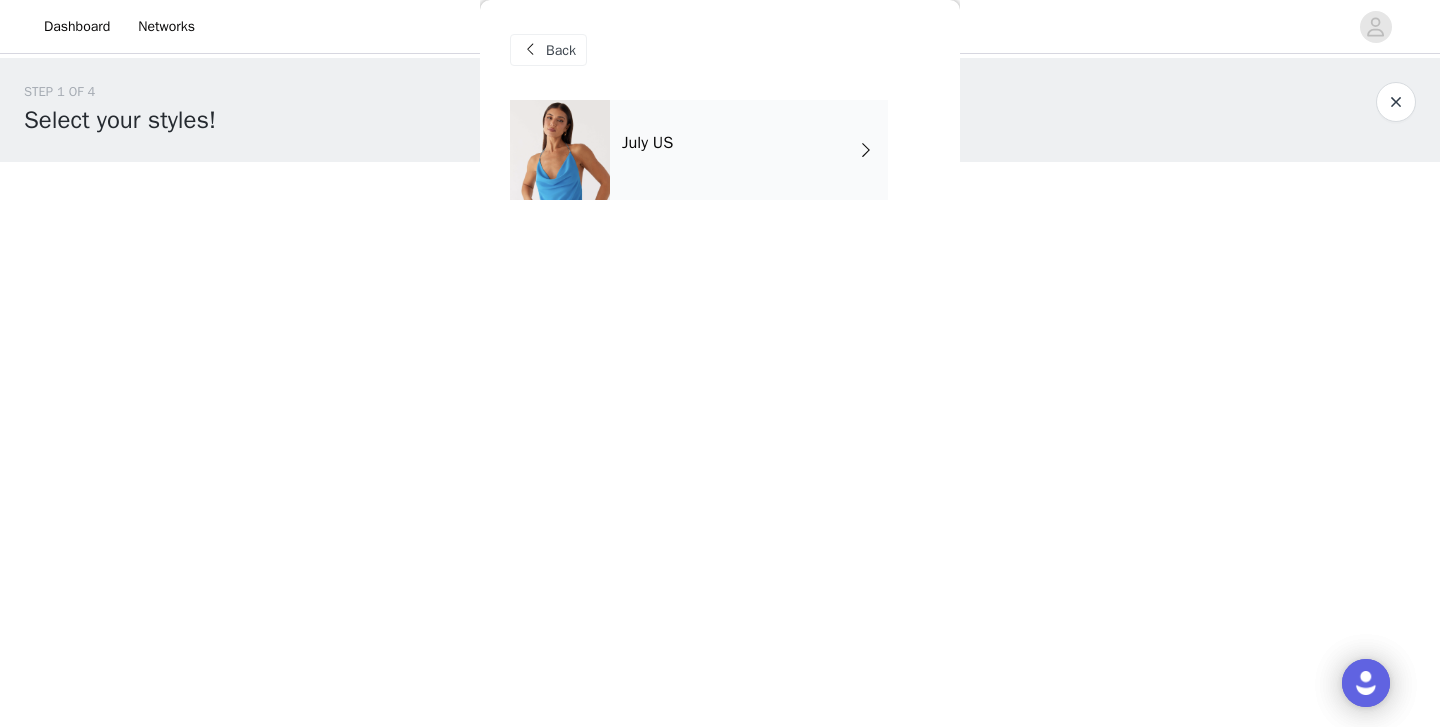 click on "July US" at bounding box center [749, 150] 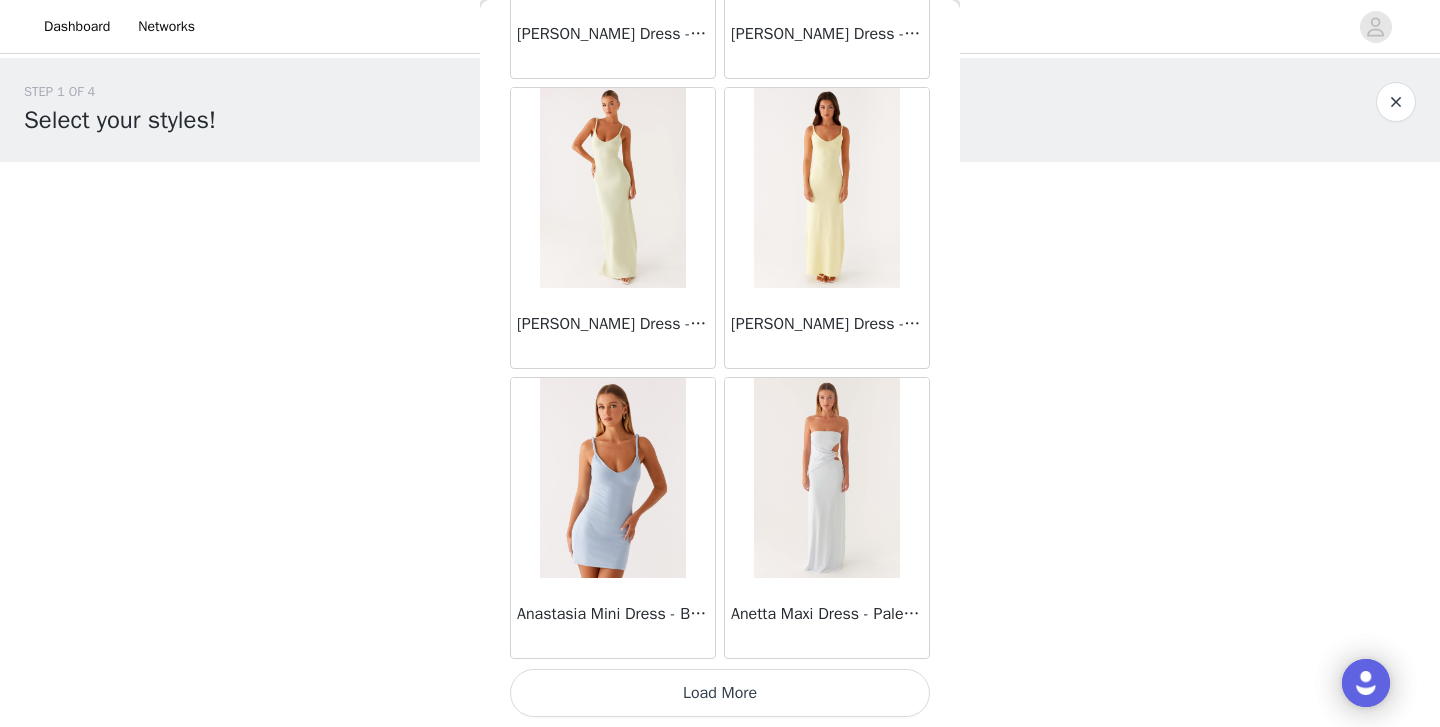 scroll, scrollTop: 2333, scrollLeft: 0, axis: vertical 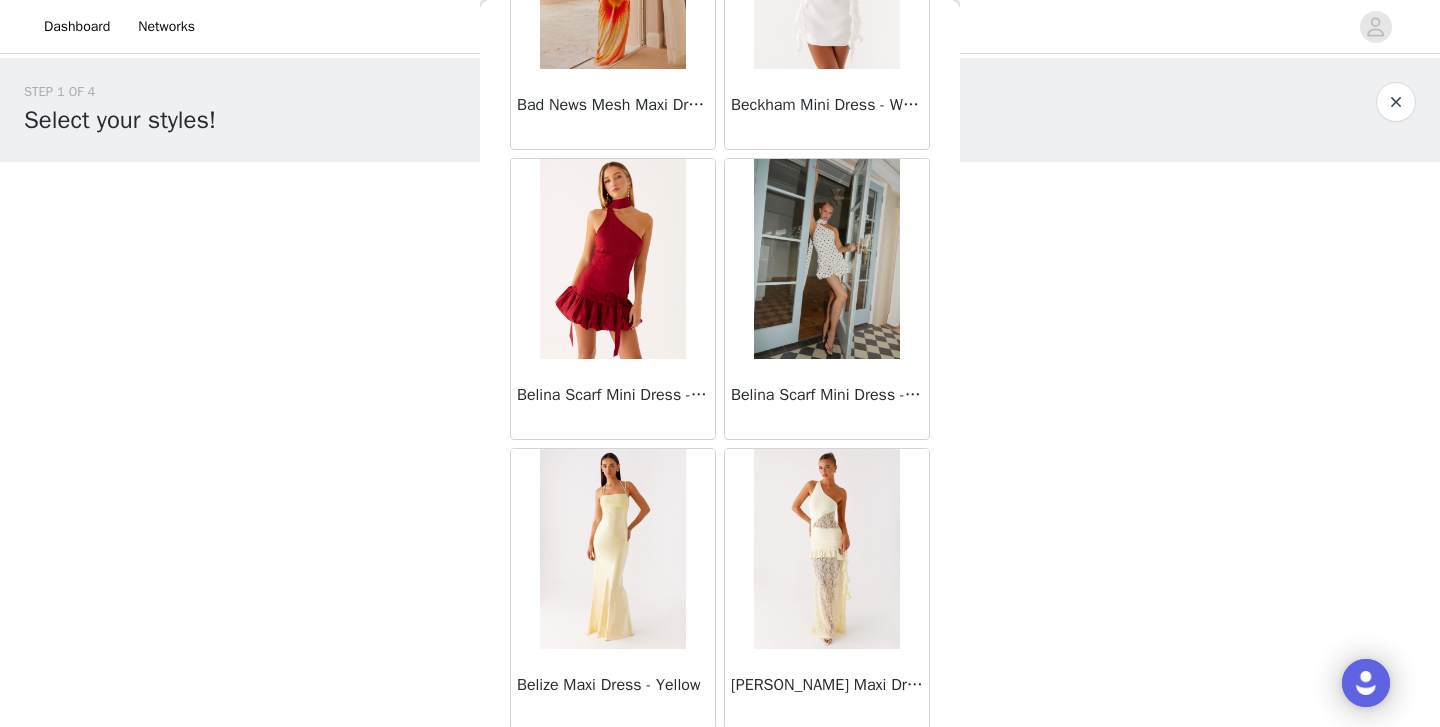 click at bounding box center (826, 259) 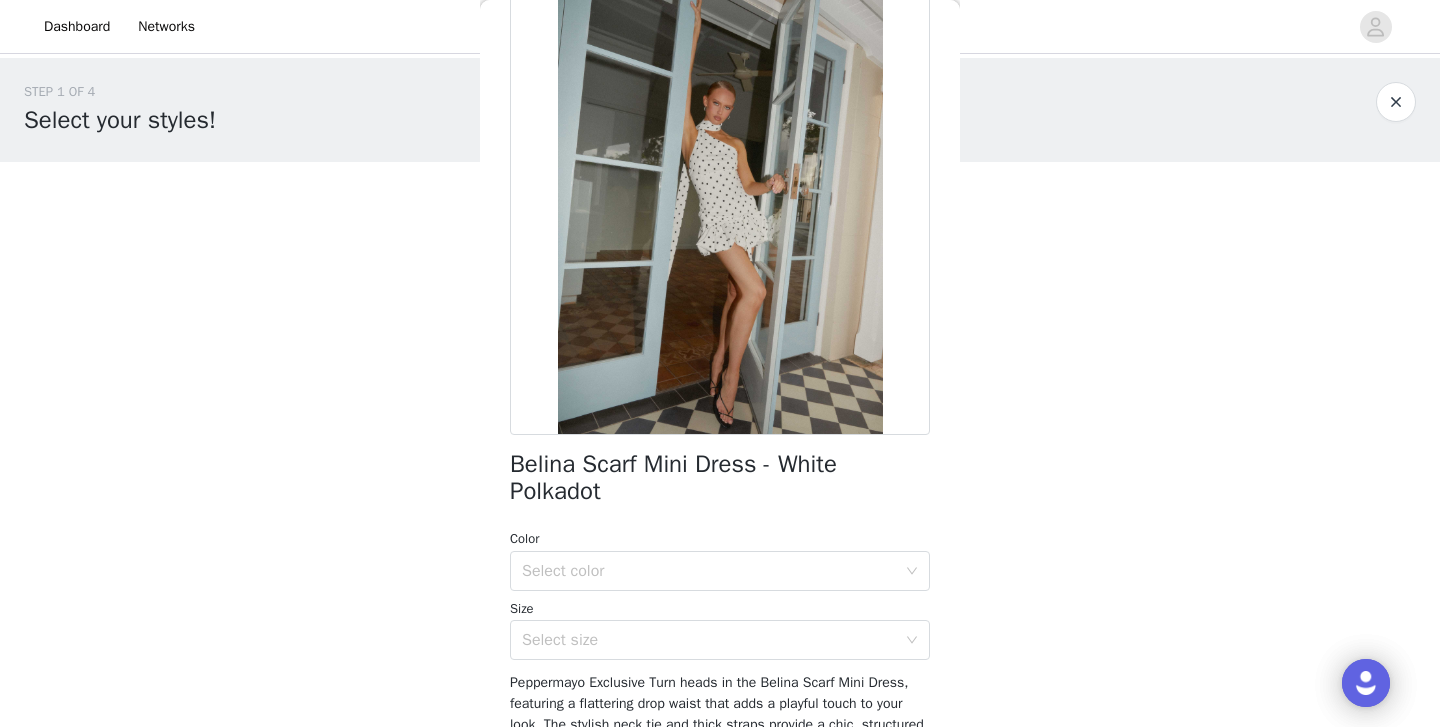 scroll, scrollTop: 117, scrollLeft: 0, axis: vertical 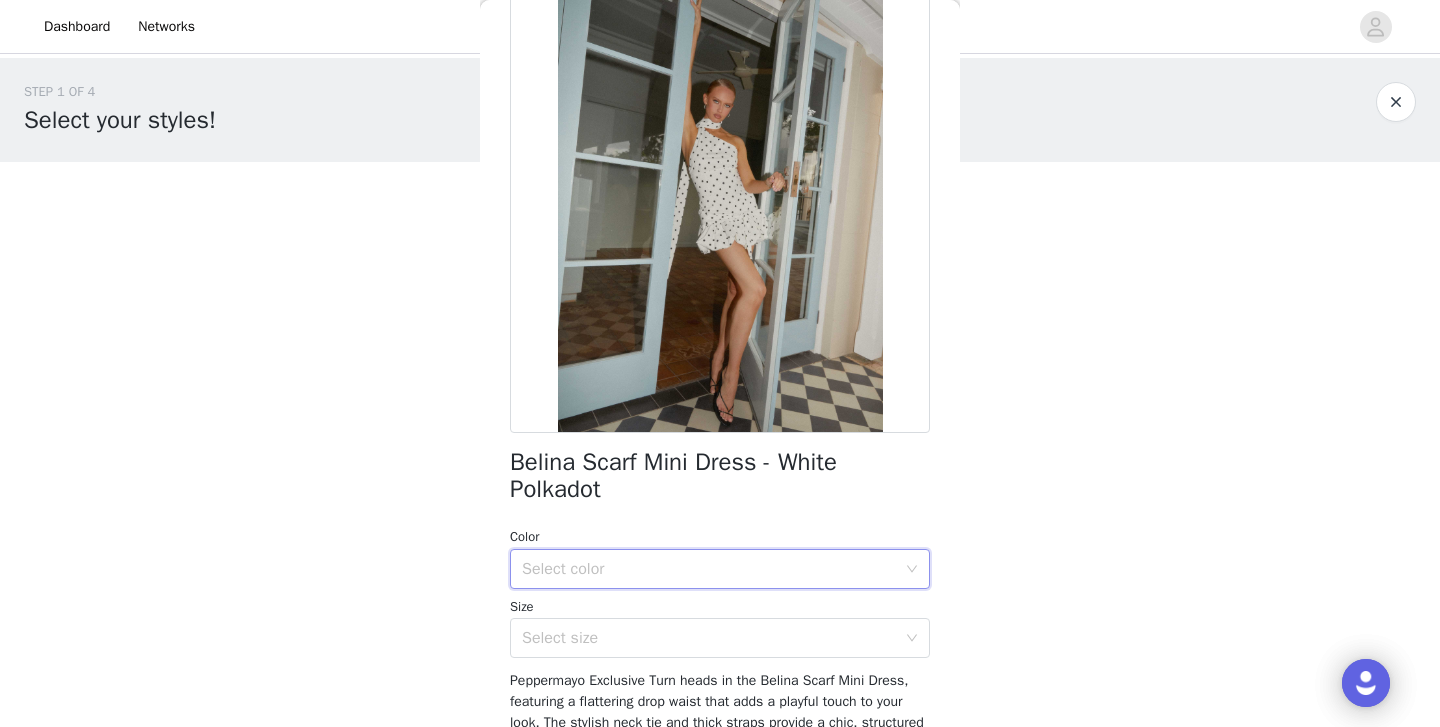 click on "Select color" at bounding box center (713, 569) 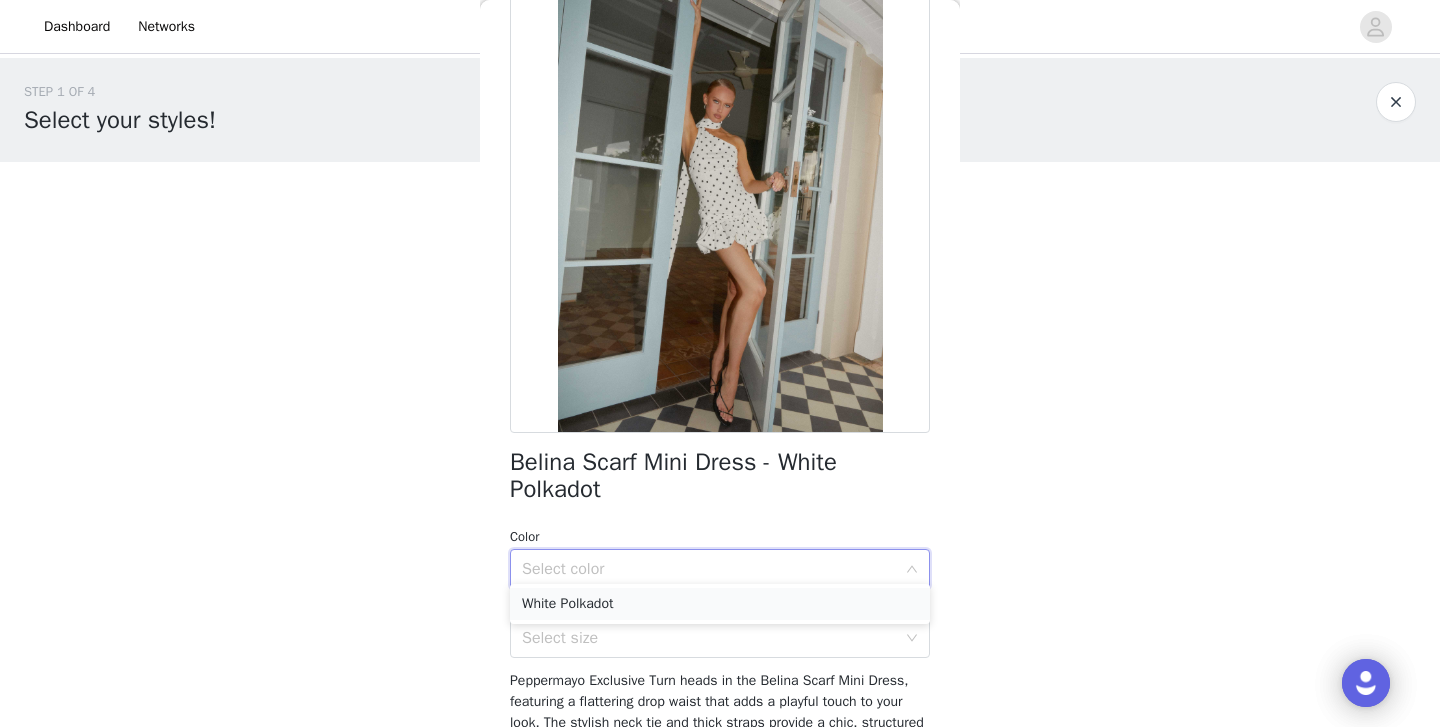 click on "White Polkadot" at bounding box center (720, 604) 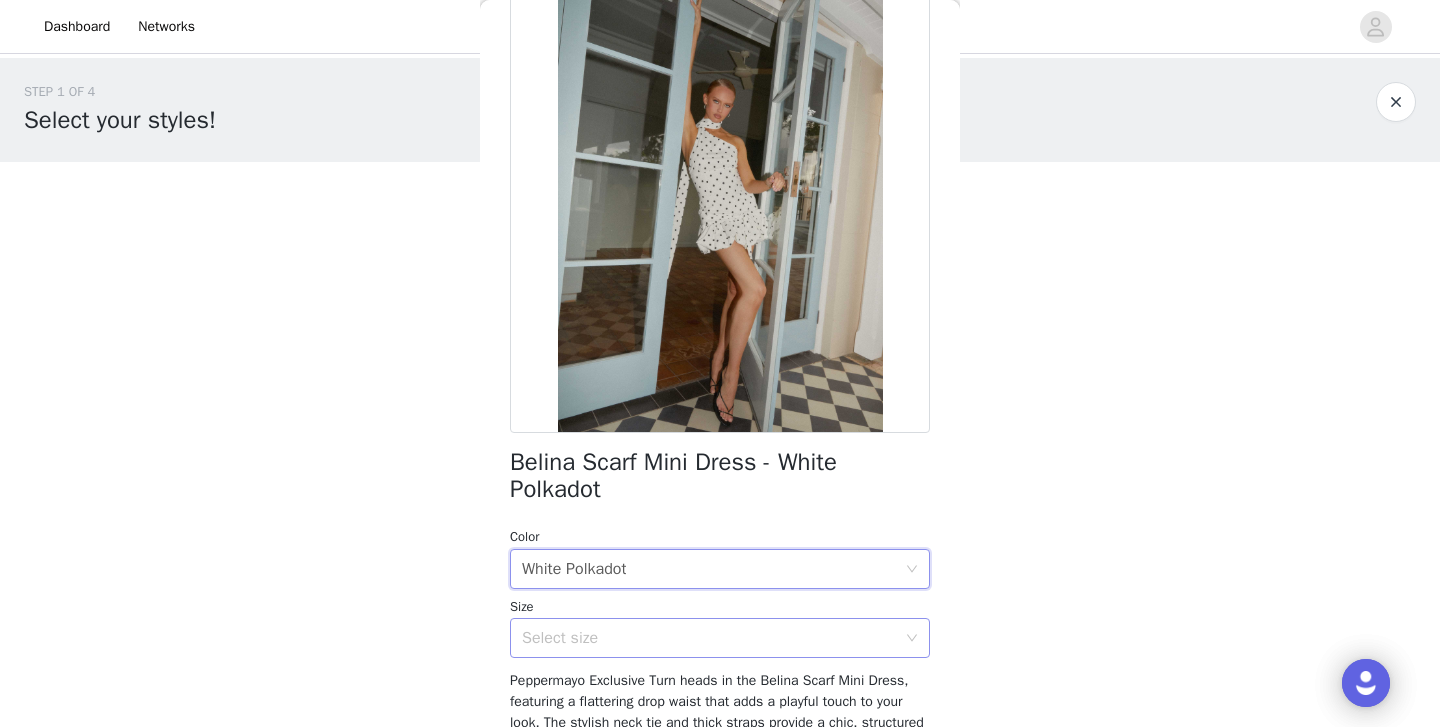 click on "Select size" at bounding box center (709, 638) 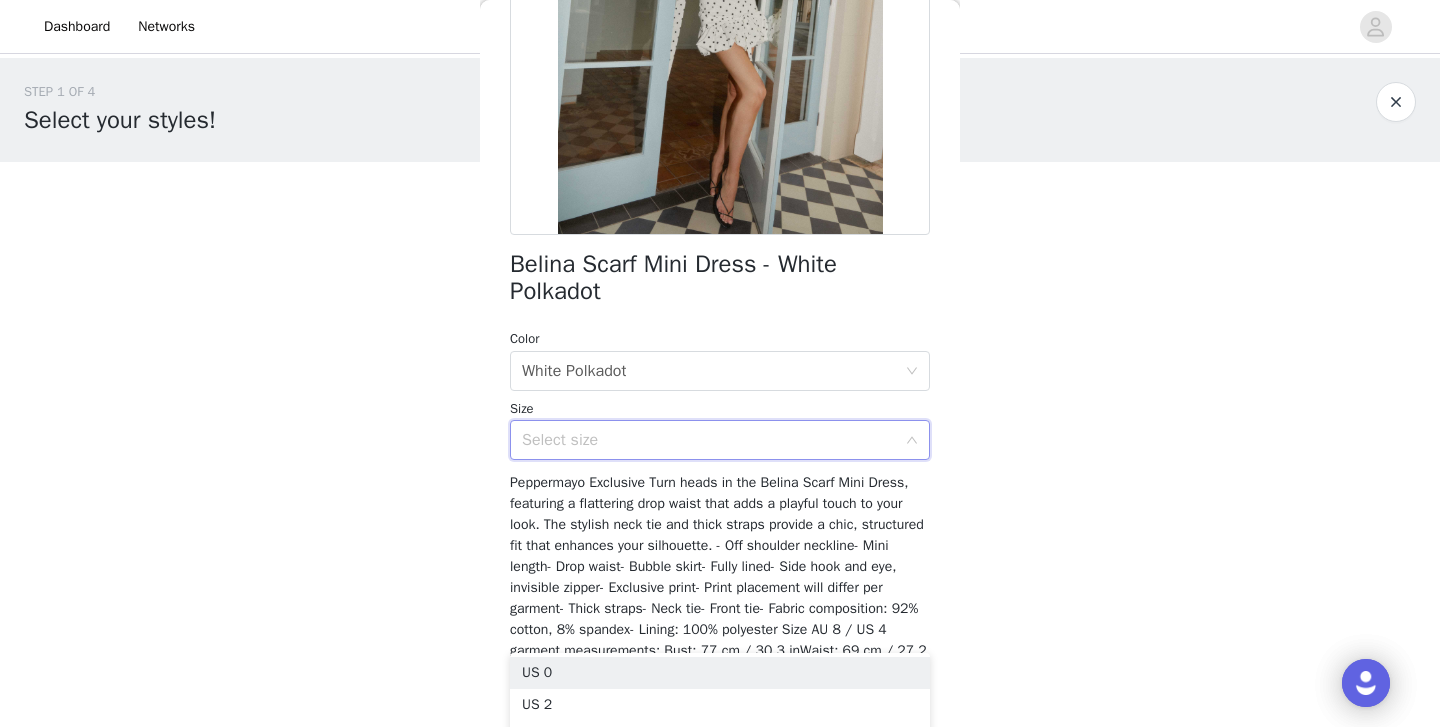 scroll, scrollTop: 323, scrollLeft: 0, axis: vertical 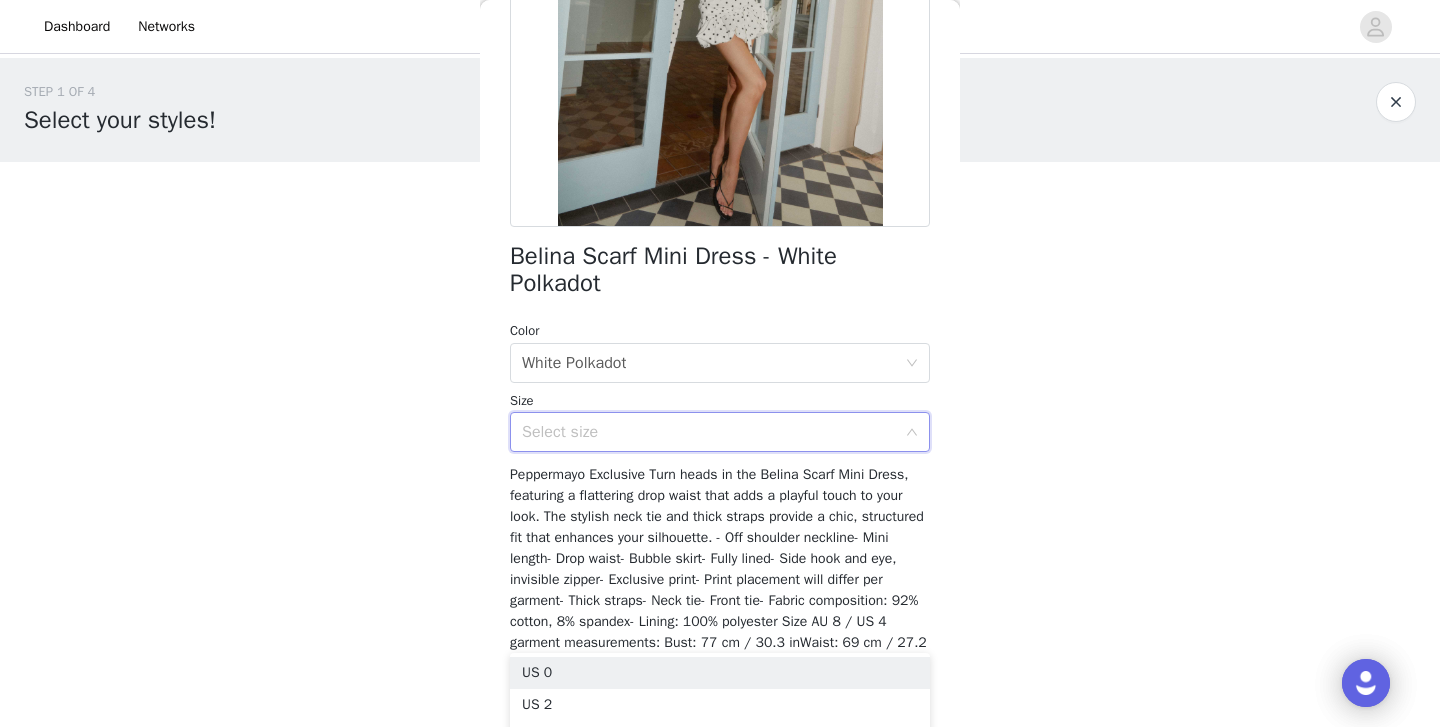 click on "Peppermayo Exclusive Turn heads in the Belina Scarf Mini Dress, featuring a flattering drop waist that adds a playful touch to your look. The stylish neck tie and thick straps provide a chic, structured fit that enhances your silhouette. - Off shoulder neckline- Mini length- Drop waist- Bubble skirt- Fully lined- Side hook and eye, invisible zipper- Exclusive print- Print placement will differ per garment- Thick straps- Neck tie- Front tie- Fabric composition: 92% cotton, 8% spandex- Lining: 100% polyester Size AU 8 / US 4 garment measurements: Bust: 77 cm / 30.3 inWaist: 69 cm / 27.2 inHem: 96 cm / 37.8 inLength: 81 cm / 31.9 in [GEOGRAPHIC_DATA] is 170cm and wears size AU 6 / size US 2" at bounding box center [718, 579] 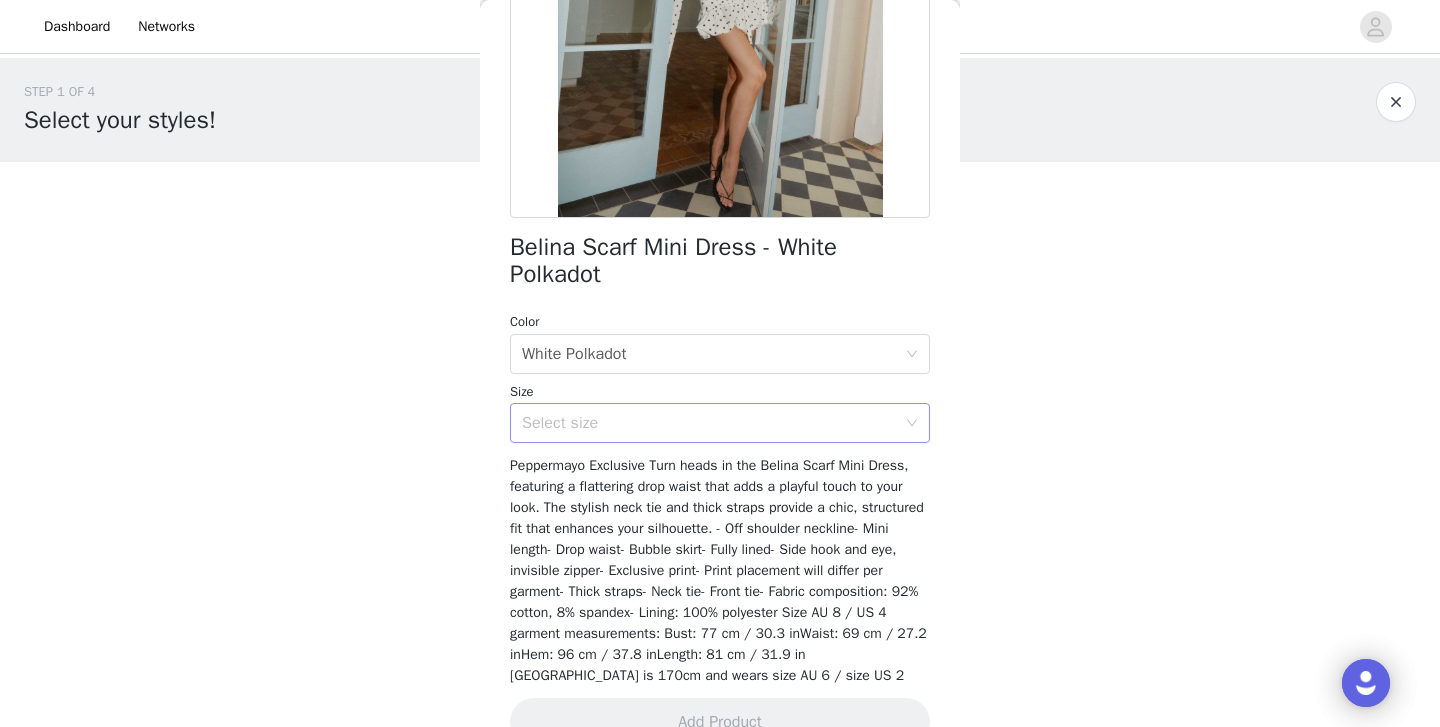 scroll, scrollTop: 337, scrollLeft: 0, axis: vertical 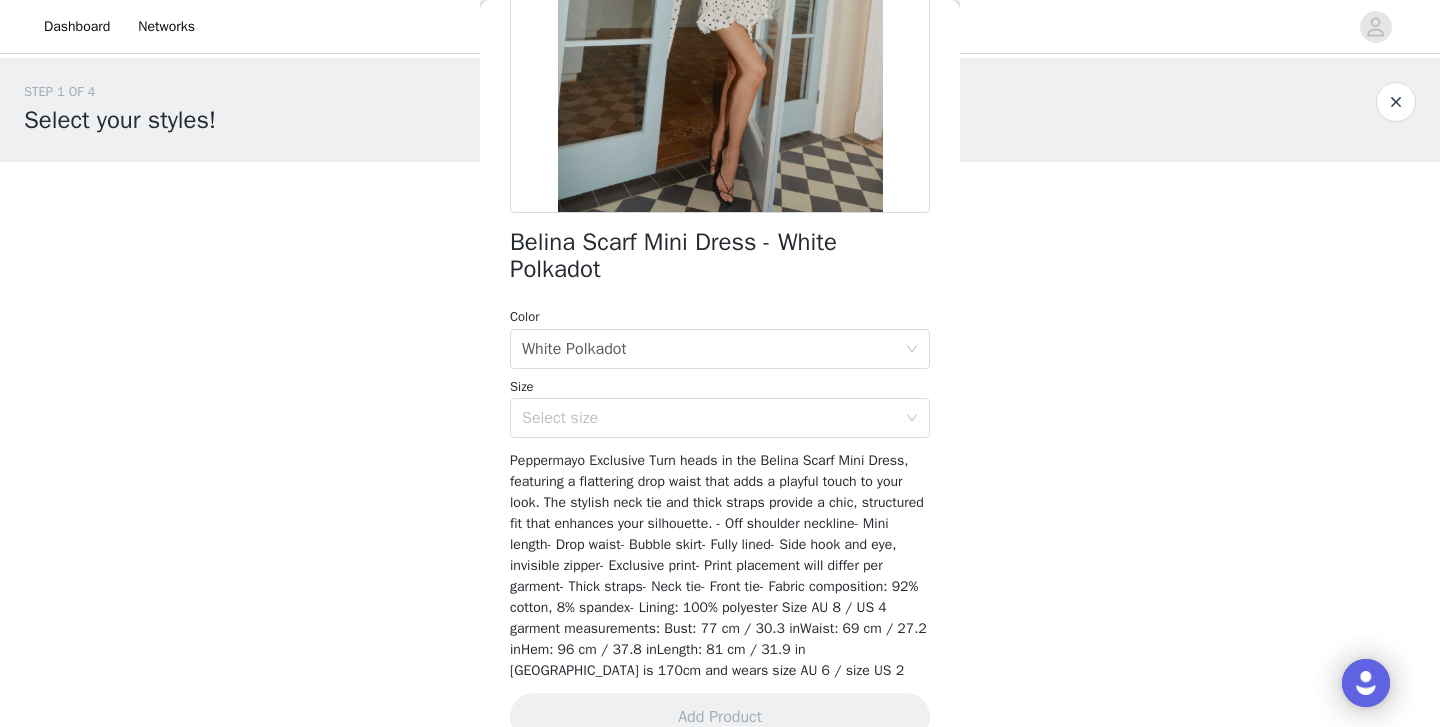 click on "Belina Scarf Mini Dress - White Polkadot               Color   Select color White Polkadot Size   Select size   Peppermayo Exclusive Turn heads in the Belina Scarf Mini Dress, featuring a flattering drop waist that adds a playful touch to your look. The stylish neck tie and thick straps provide a chic, structured fit that enhances your silhouette. - Off shoulder neckline- Mini length- Drop waist- Bubble skirt- Fully lined- Side hook and eye, invisible zipper- Exclusive print- Print placement will differ per garment- Thick straps- Neck tie- Front tie- Fabric composition: 92% cotton, 8% spandex- Lining: 100% polyester Size AU 8 / US 4 garment measurements: Bust: 77 cm / 30.3 inWaist: 69 cm / 27.2 inHem: 96 cm / 37.8 inLength: 81 cm / 31.9 in [PERSON_NAME] is 170cm and wears size AU 6 / size US 2   Add Product" at bounding box center [720, 264] 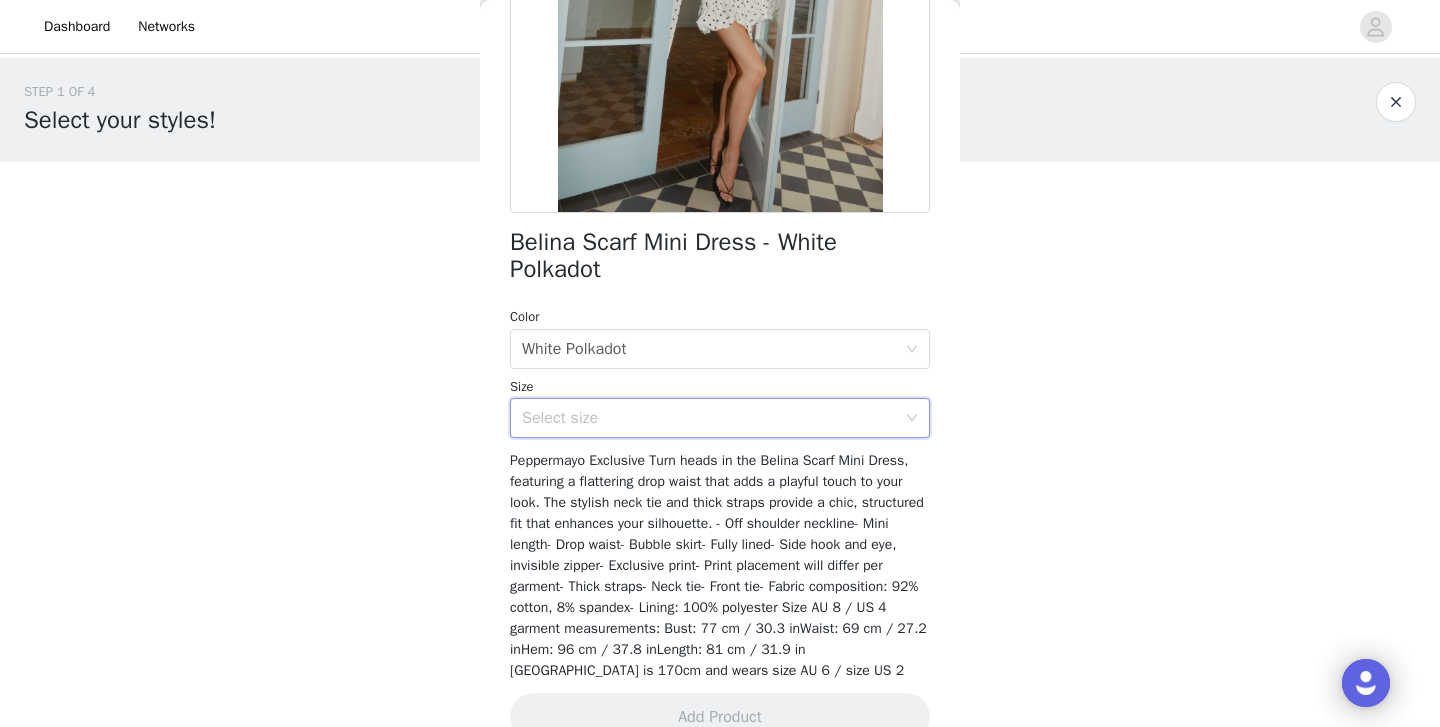 click on "Select size" at bounding box center [713, 418] 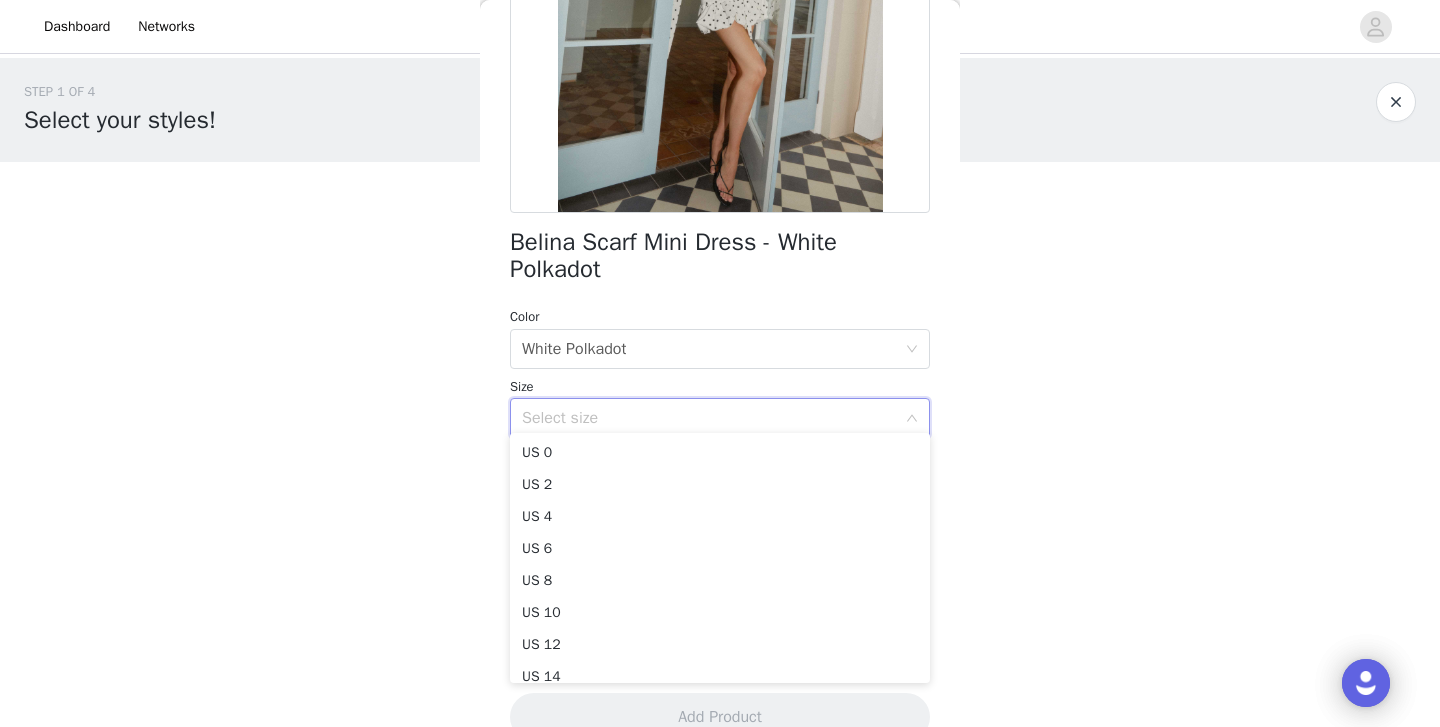 click on "STEP 1 OF 4
Select your styles!
You will receive 4 products.       0/4 Selected           Add Product       Back     Belina Scarf Mini Dress - White Polkadot               Color   Select color White Polkadot Size   Select size   Peppermayo Exclusive Turn heads in the Belina Scarf Mini Dress, featuring a flattering drop waist that adds a playful touch to your look. The stylish neck tie and thick straps provide a chic, structured fit that enhances your silhouette. - Off shoulder neckline- Mini length- Drop waist- Bubble skirt- Fully lined- Side hook and eye, invisible zipper- Exclusive print- Print placement will differ per garment- Thick straps- Neck tie- Front tie- Fabric composition: 92% cotton, 8% spandex- Lining: 100% polyester Size AU 8 / US 4 garment measurements: Bust: 77 cm / 30.3 inWaist: 69 cm / 27.2 inHem: 96 cm / 37.8 inLength: 81 cm / 31.9 in [PERSON_NAME] is 170cm and wears size AU 6 / size US 2   Add Product" at bounding box center (720, 288) 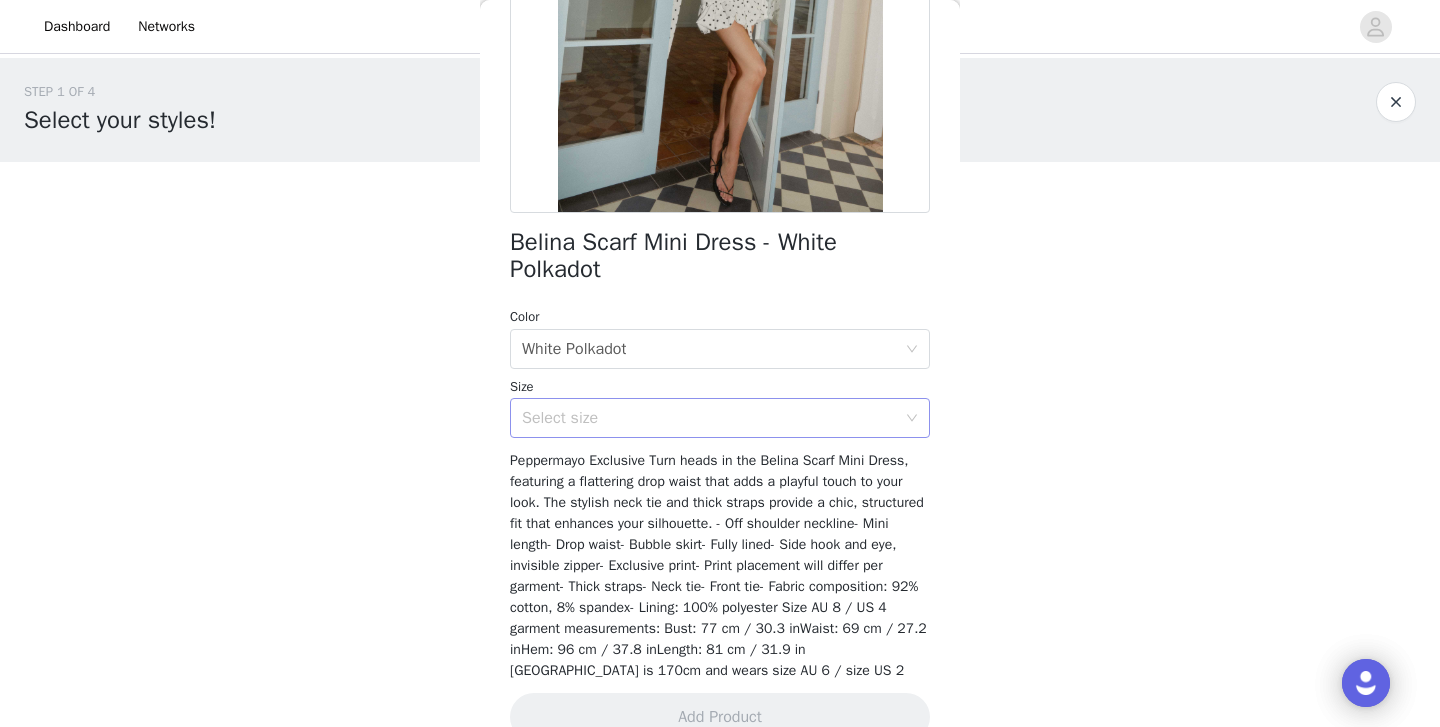 click on "Select size" at bounding box center (713, 418) 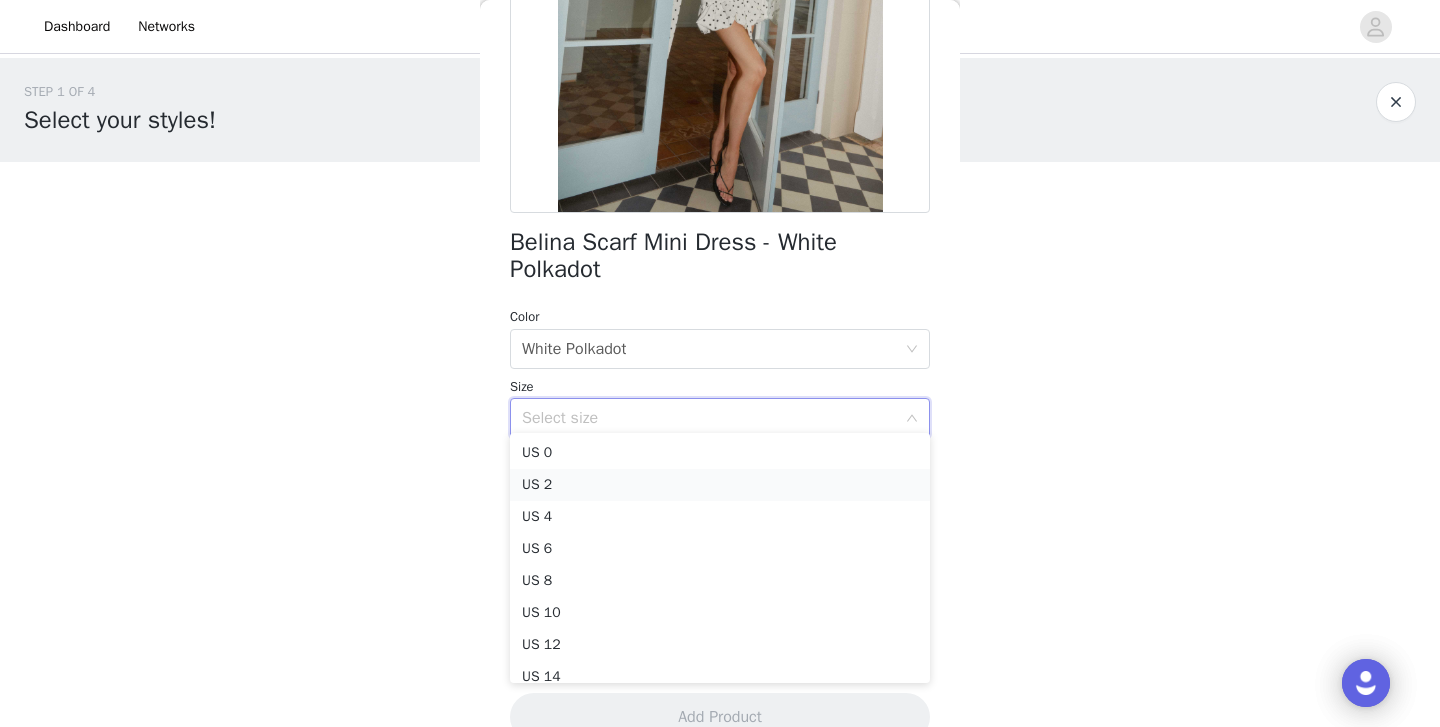 click on "US 2" at bounding box center [720, 485] 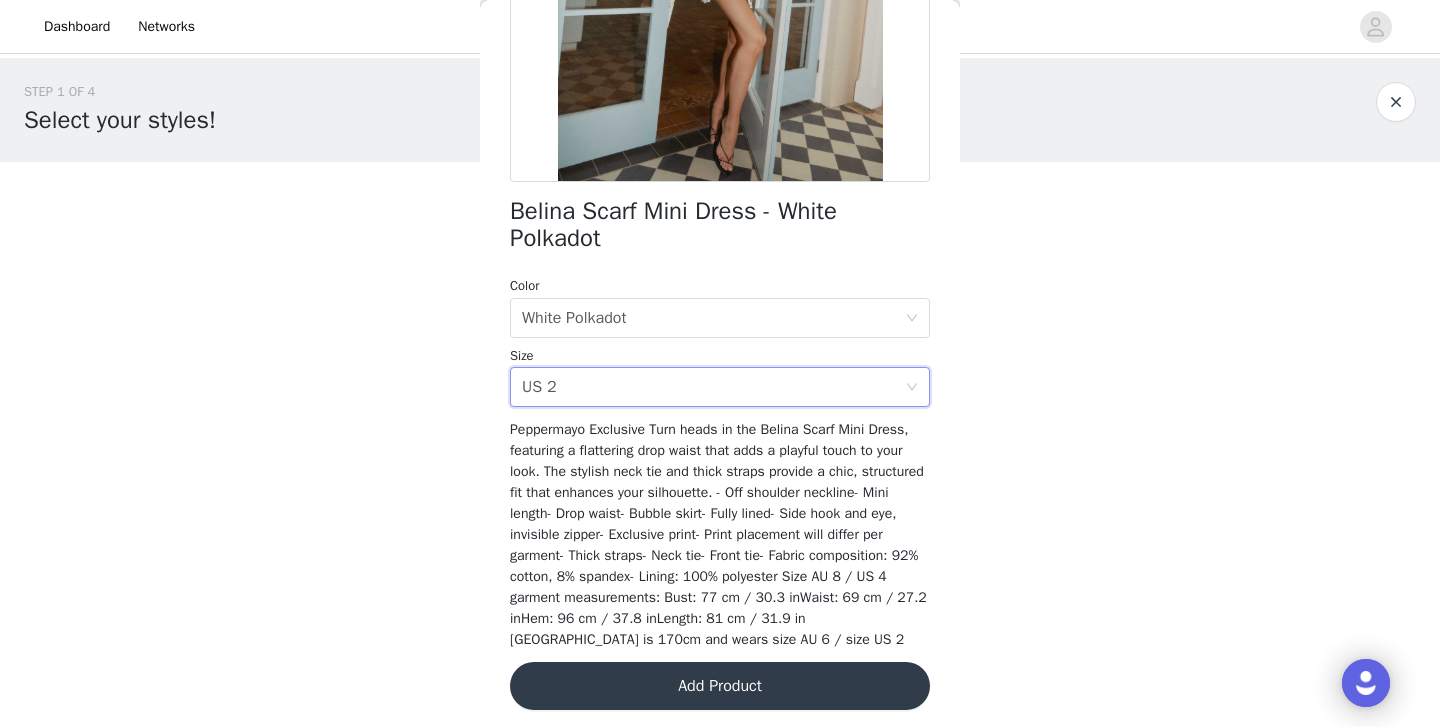 scroll, scrollTop: 366, scrollLeft: 0, axis: vertical 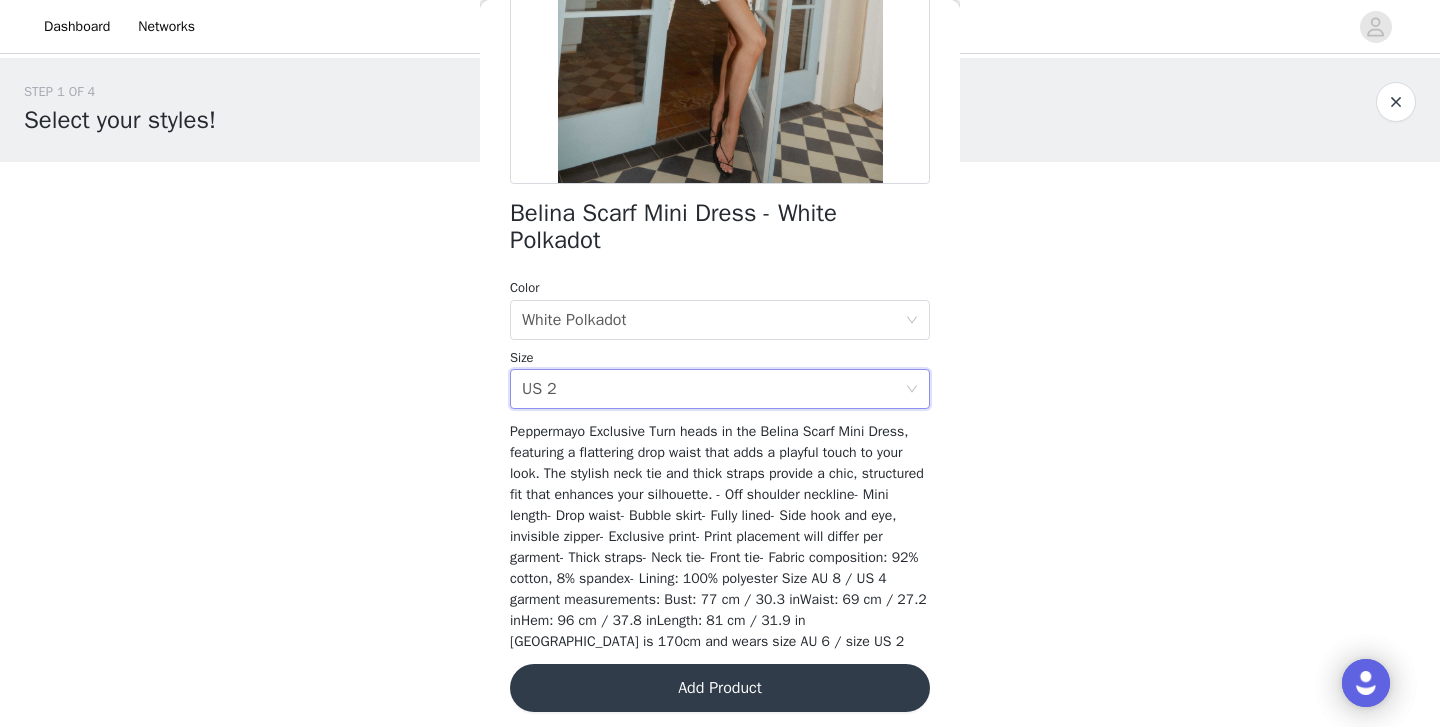 click on "Add Product" at bounding box center (720, 688) 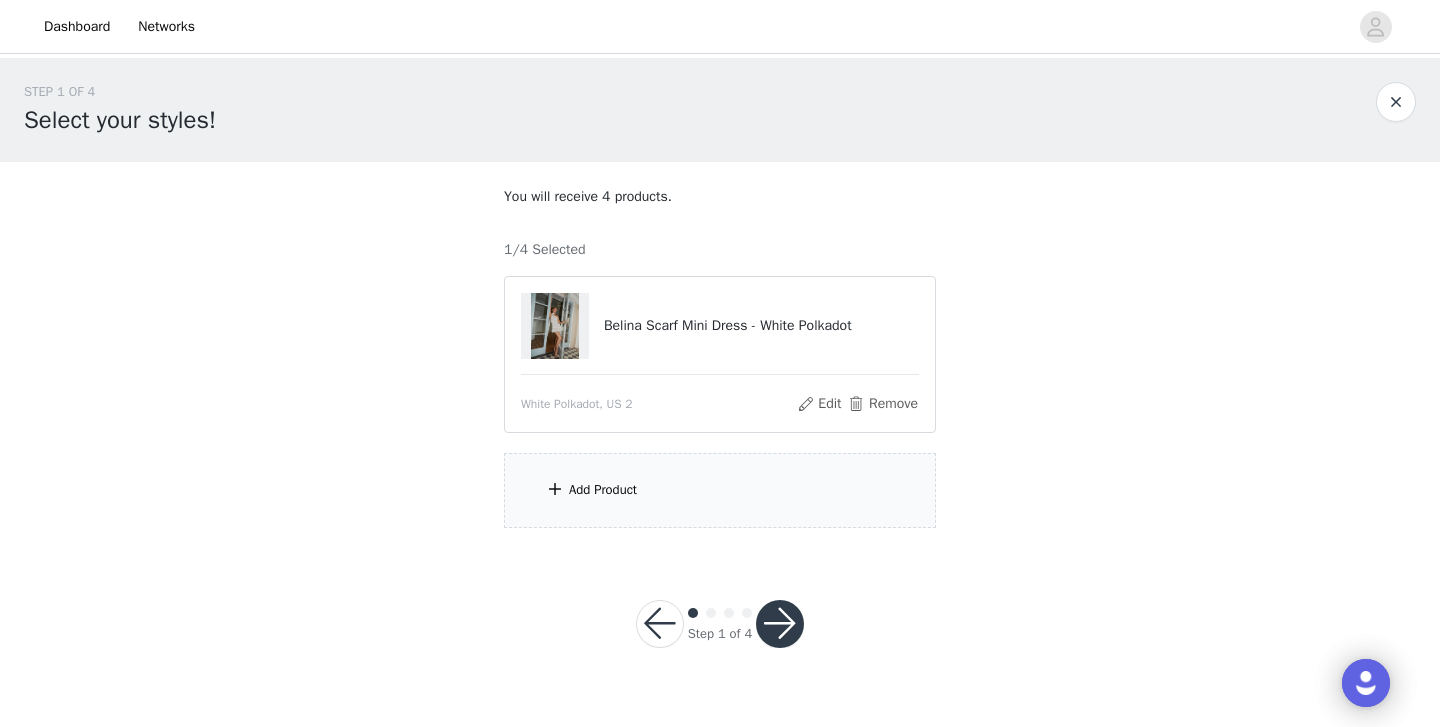 click on "Add Product" at bounding box center (720, 490) 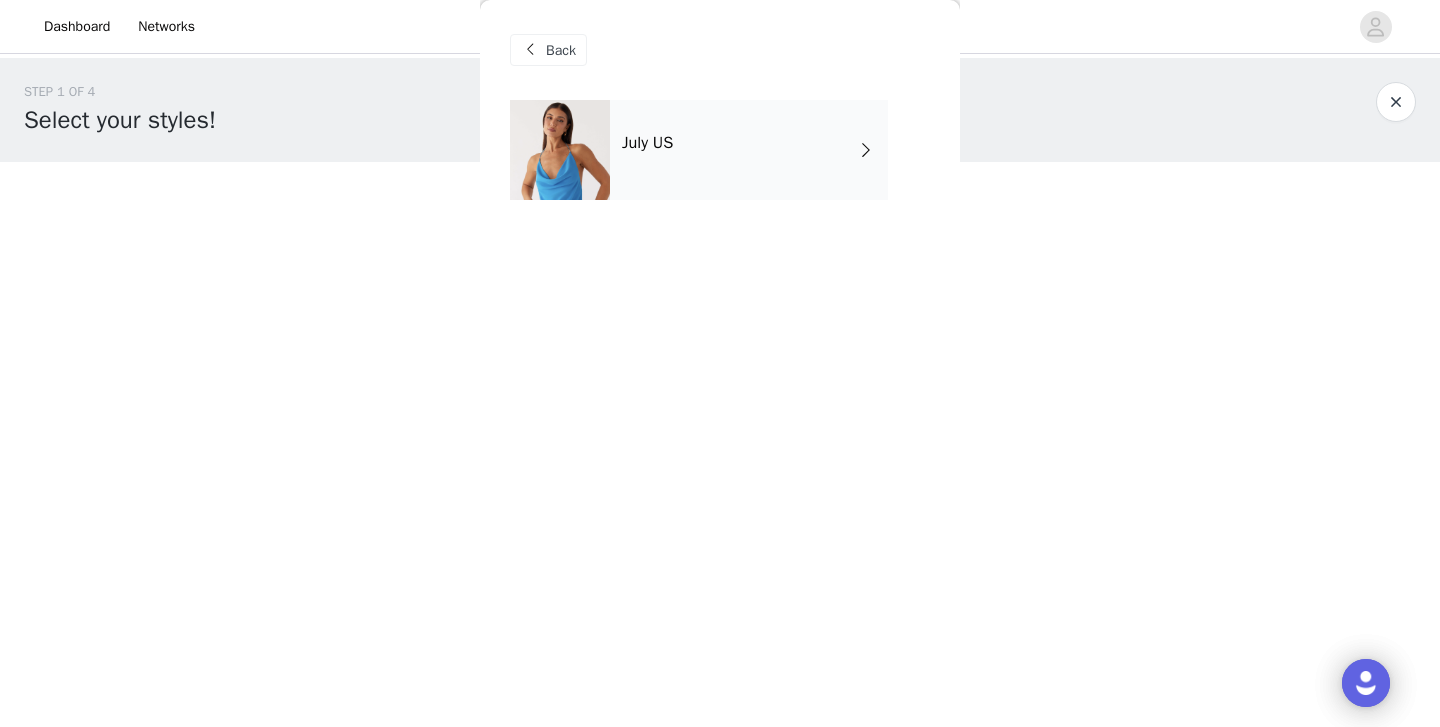 click on "July US" at bounding box center (749, 150) 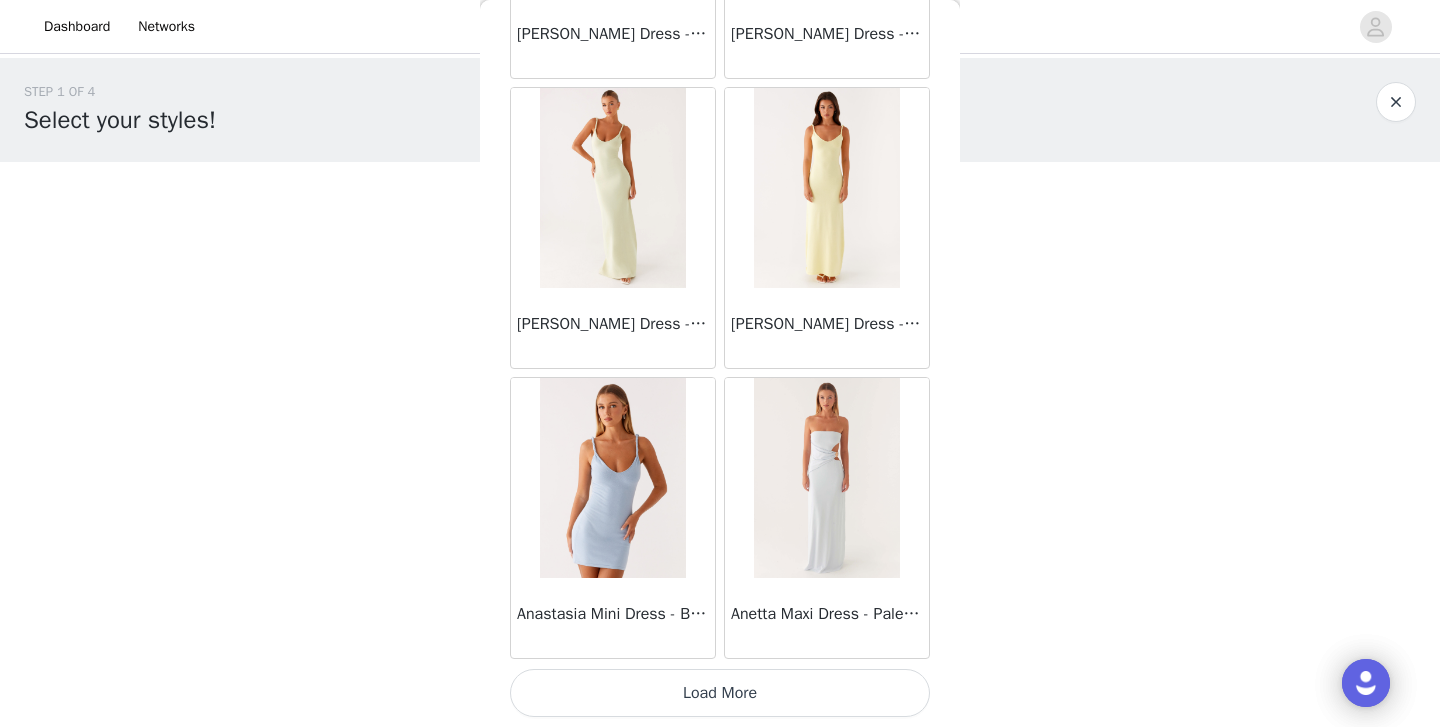 click on "Load More" at bounding box center (720, 693) 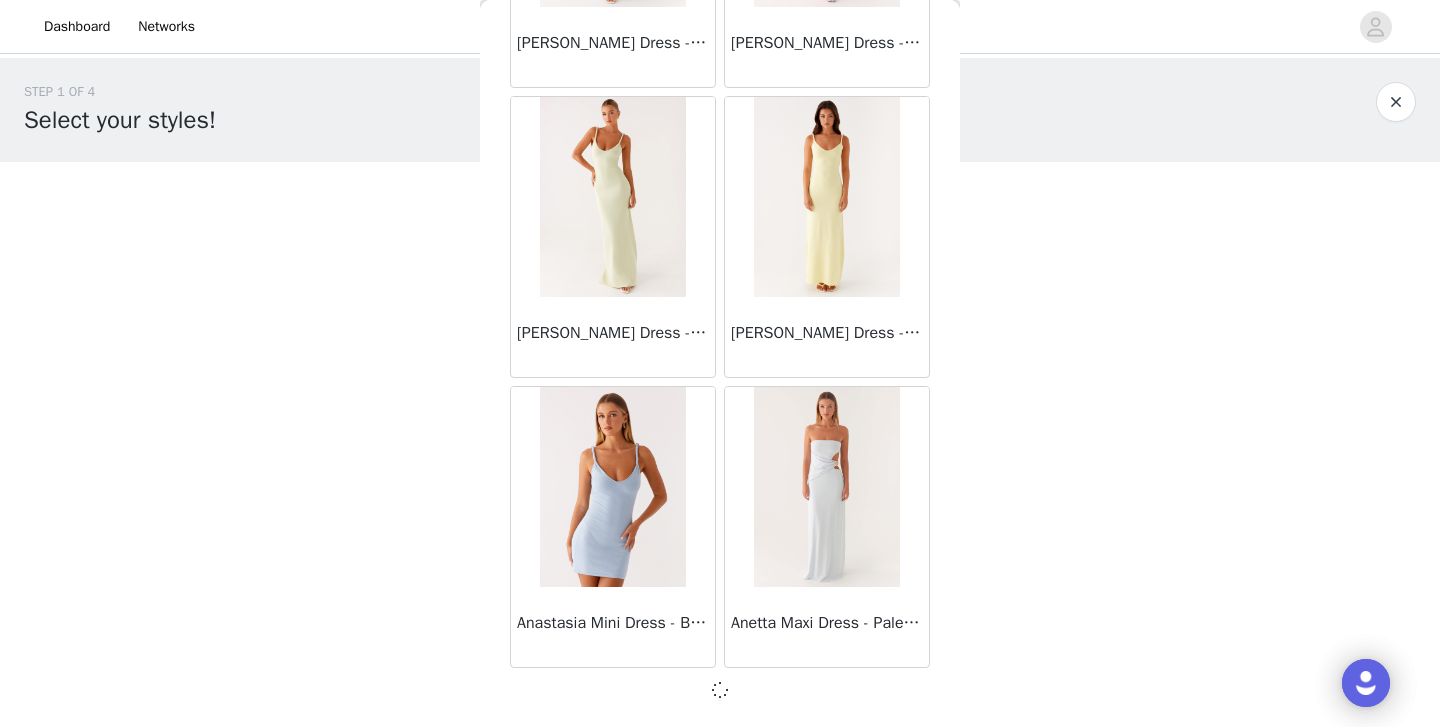 scroll, scrollTop: 2324, scrollLeft: 0, axis: vertical 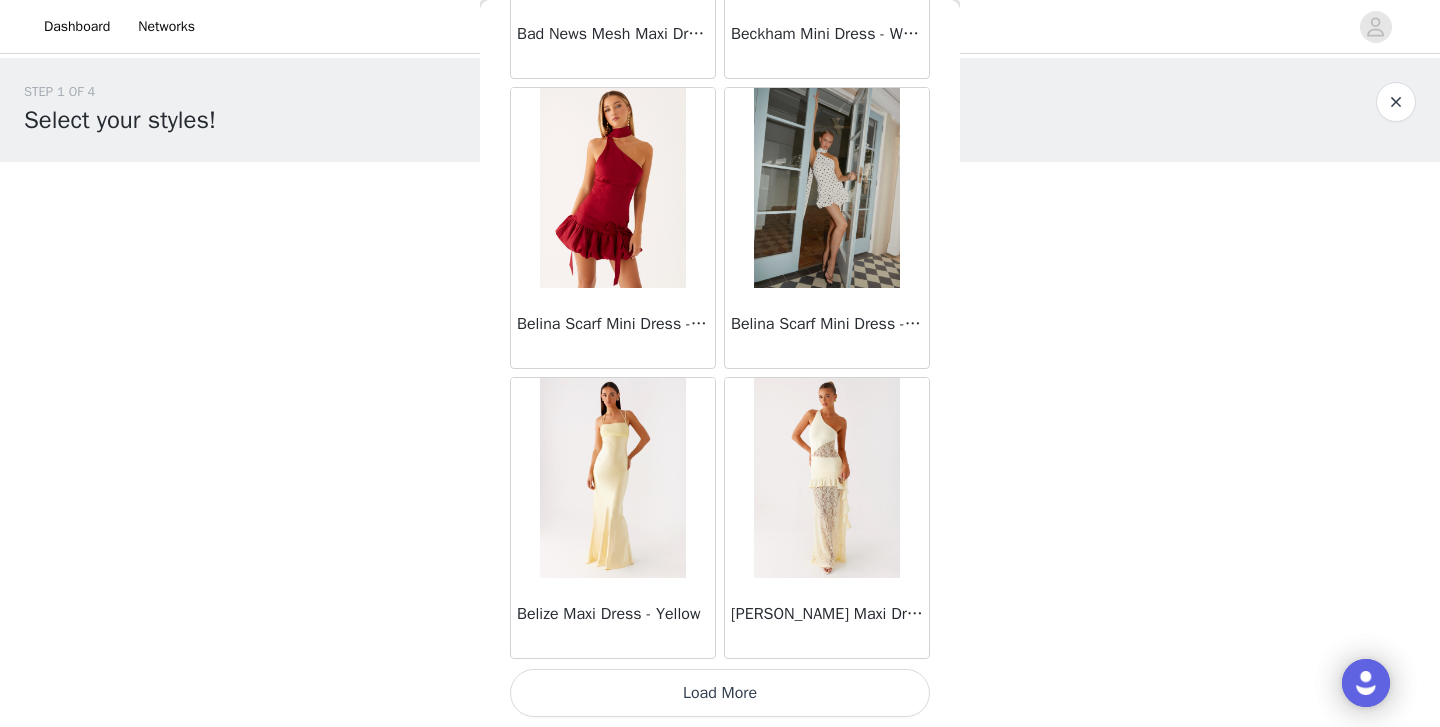 click on "Load More" at bounding box center (720, 693) 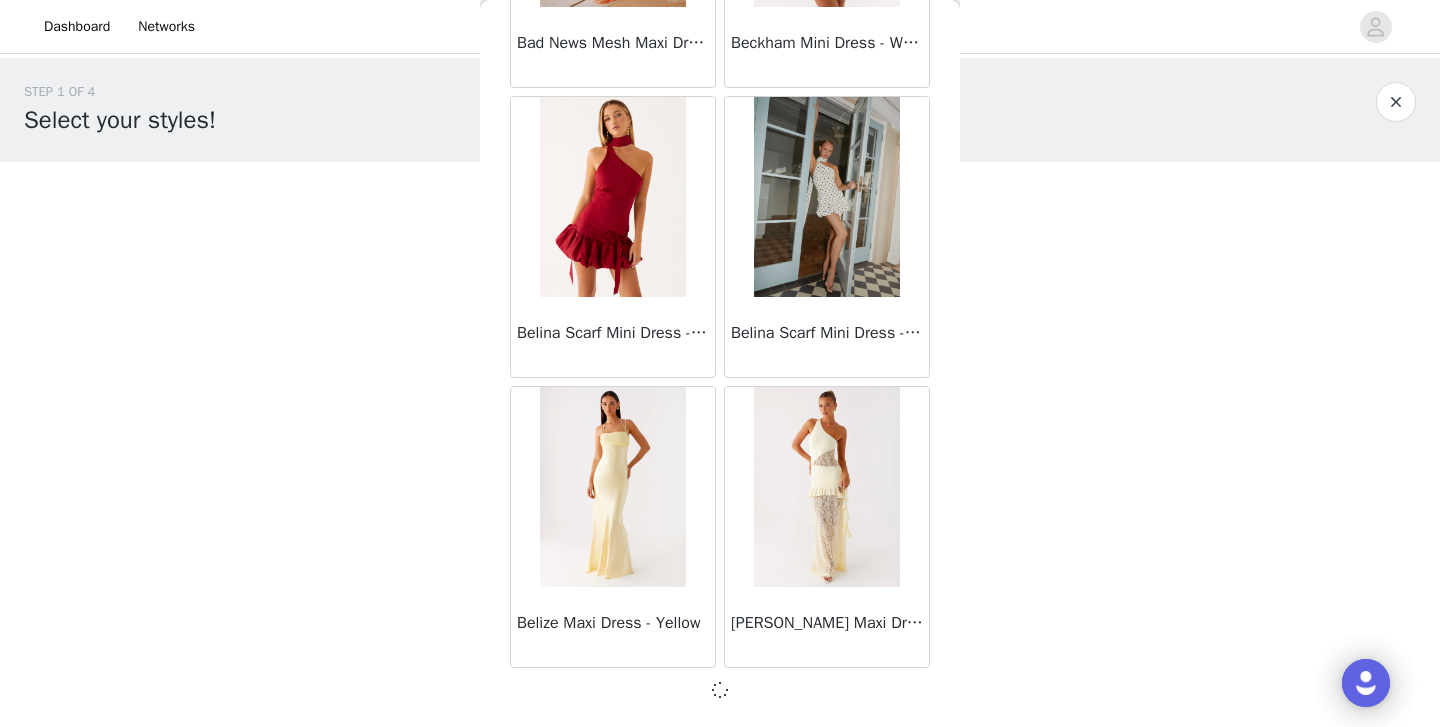scroll, scrollTop: 5224, scrollLeft: 0, axis: vertical 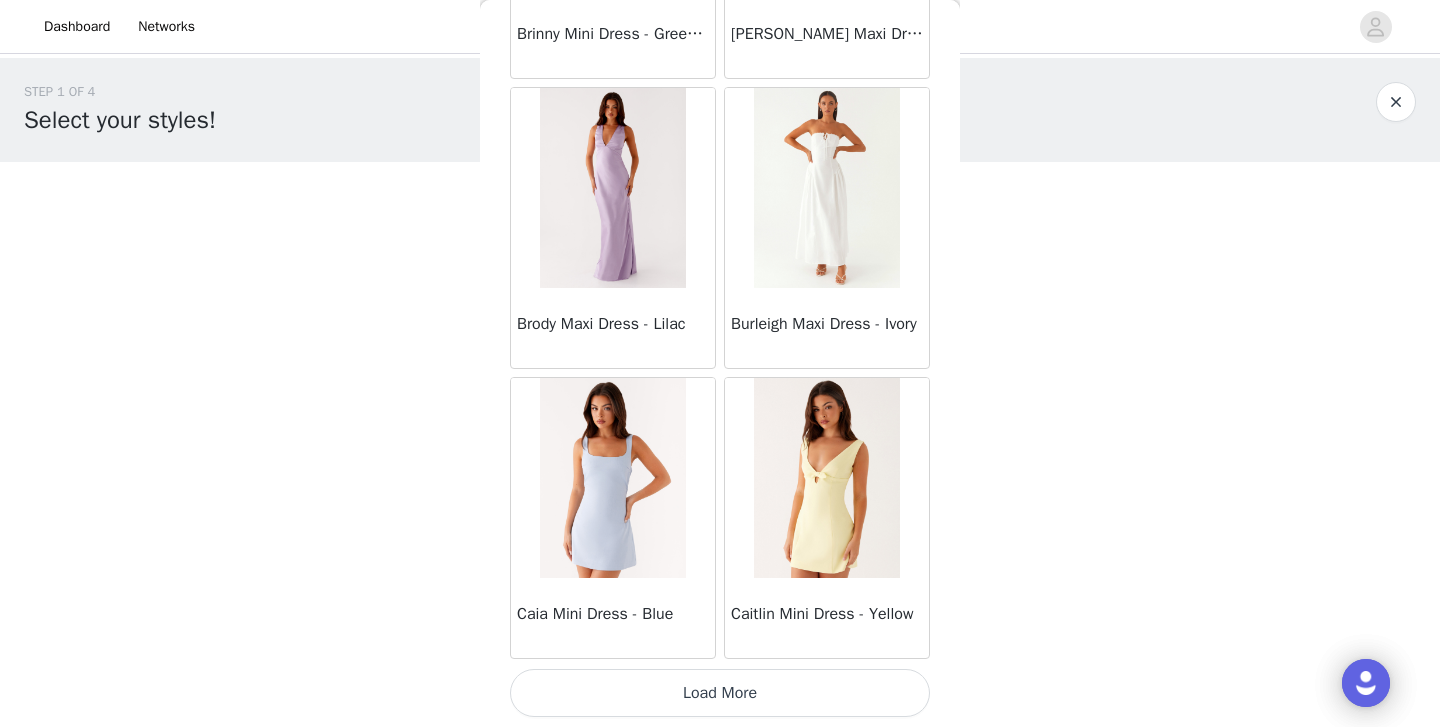 click on "Load More" at bounding box center [720, 693] 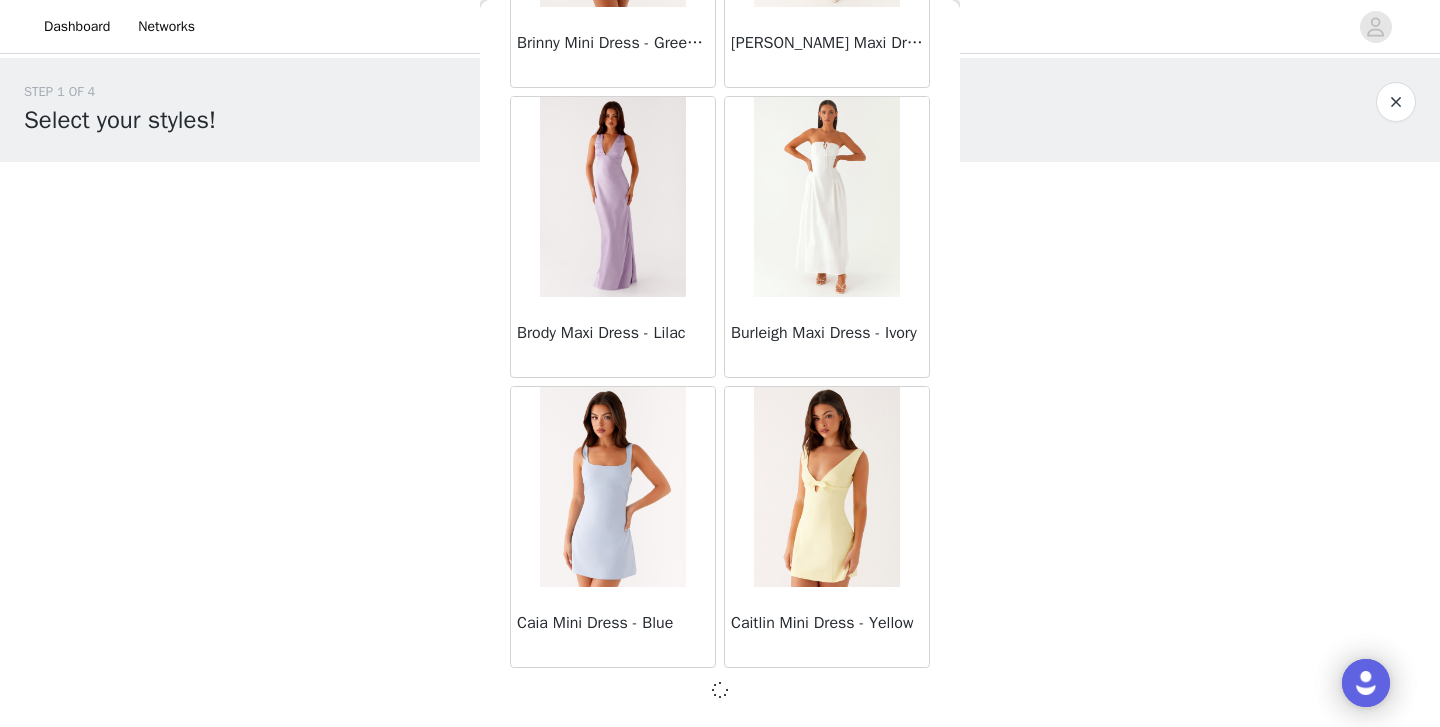 scroll, scrollTop: 8124, scrollLeft: 0, axis: vertical 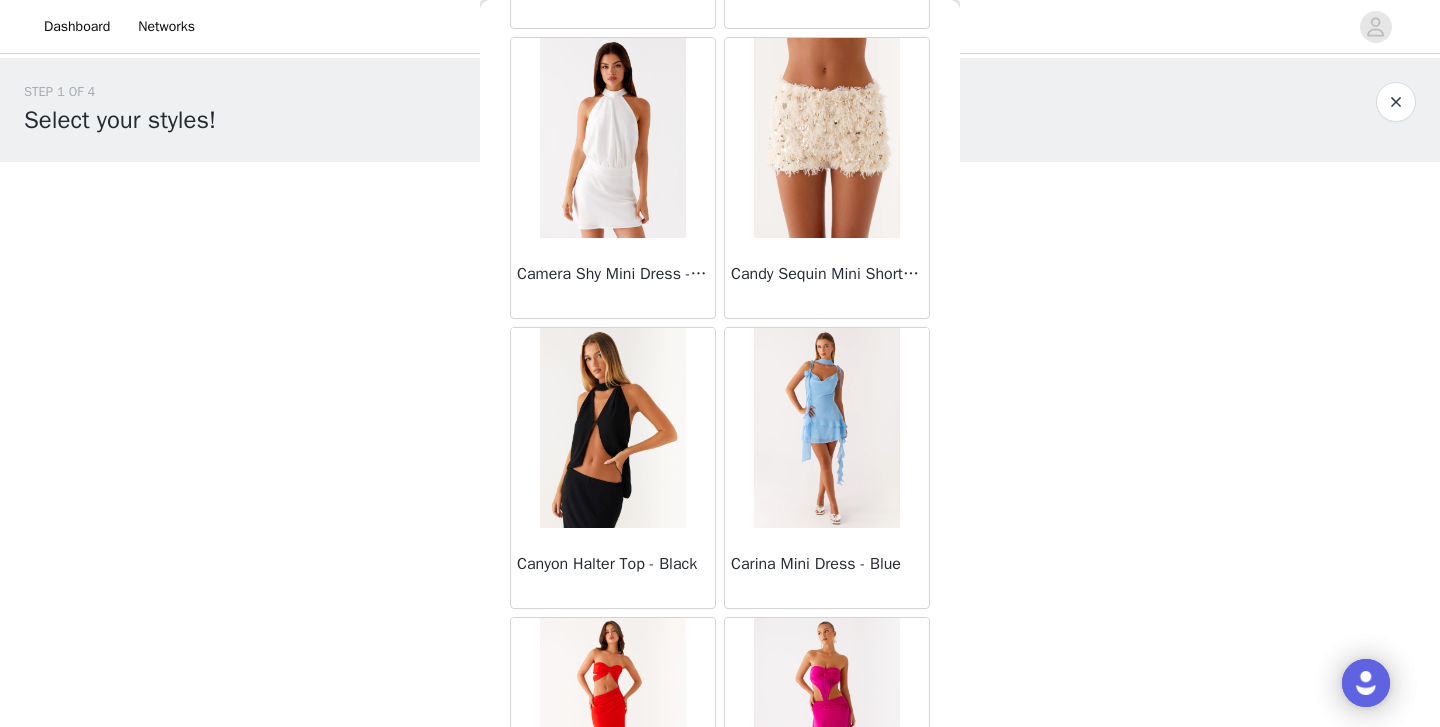 click at bounding box center (826, 138) 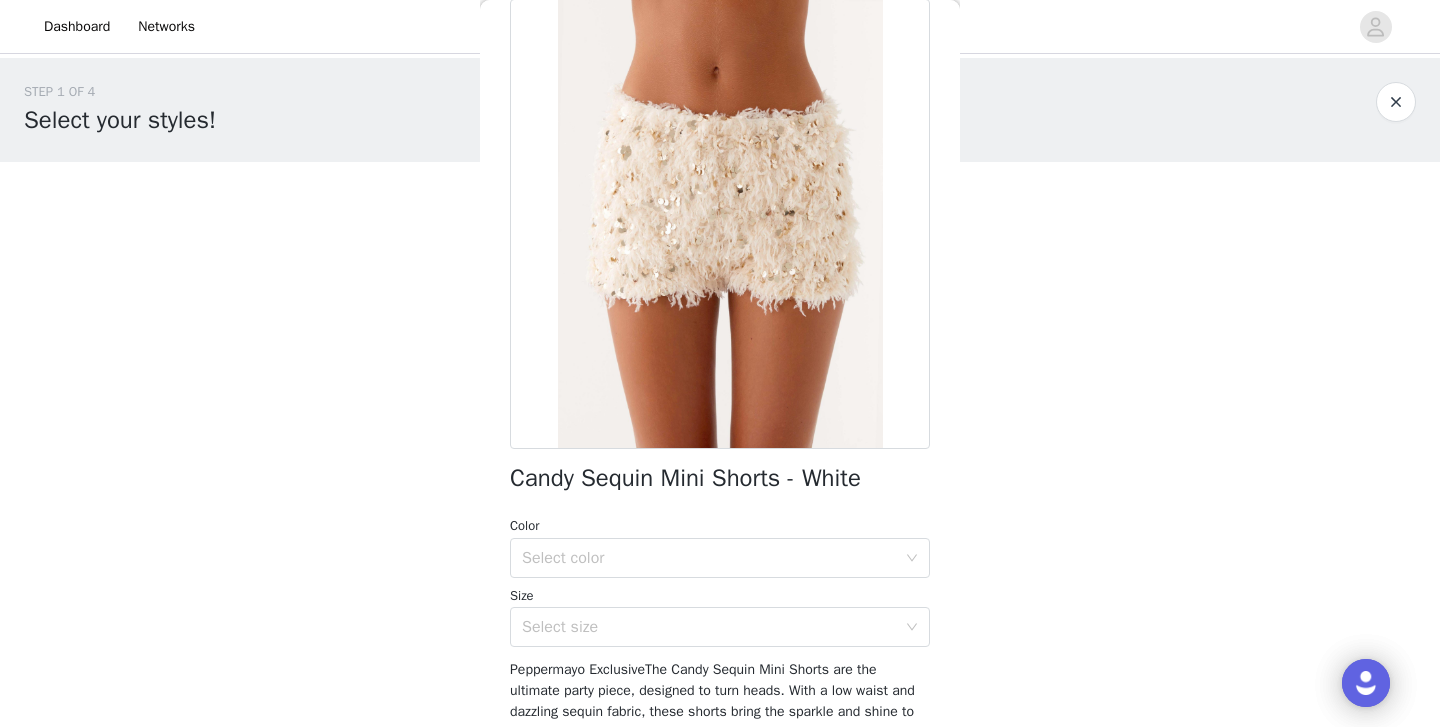 scroll, scrollTop: 112, scrollLeft: 0, axis: vertical 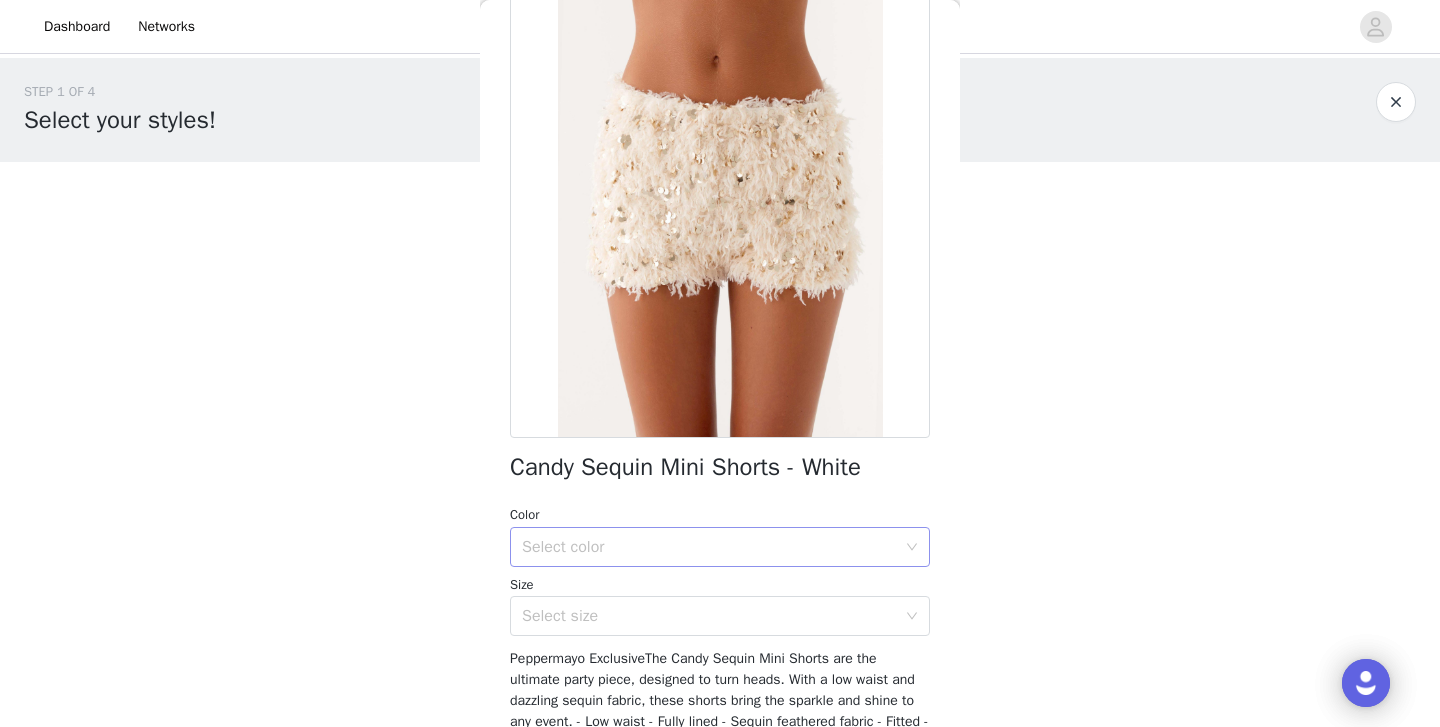 click on "Select color" at bounding box center (709, 547) 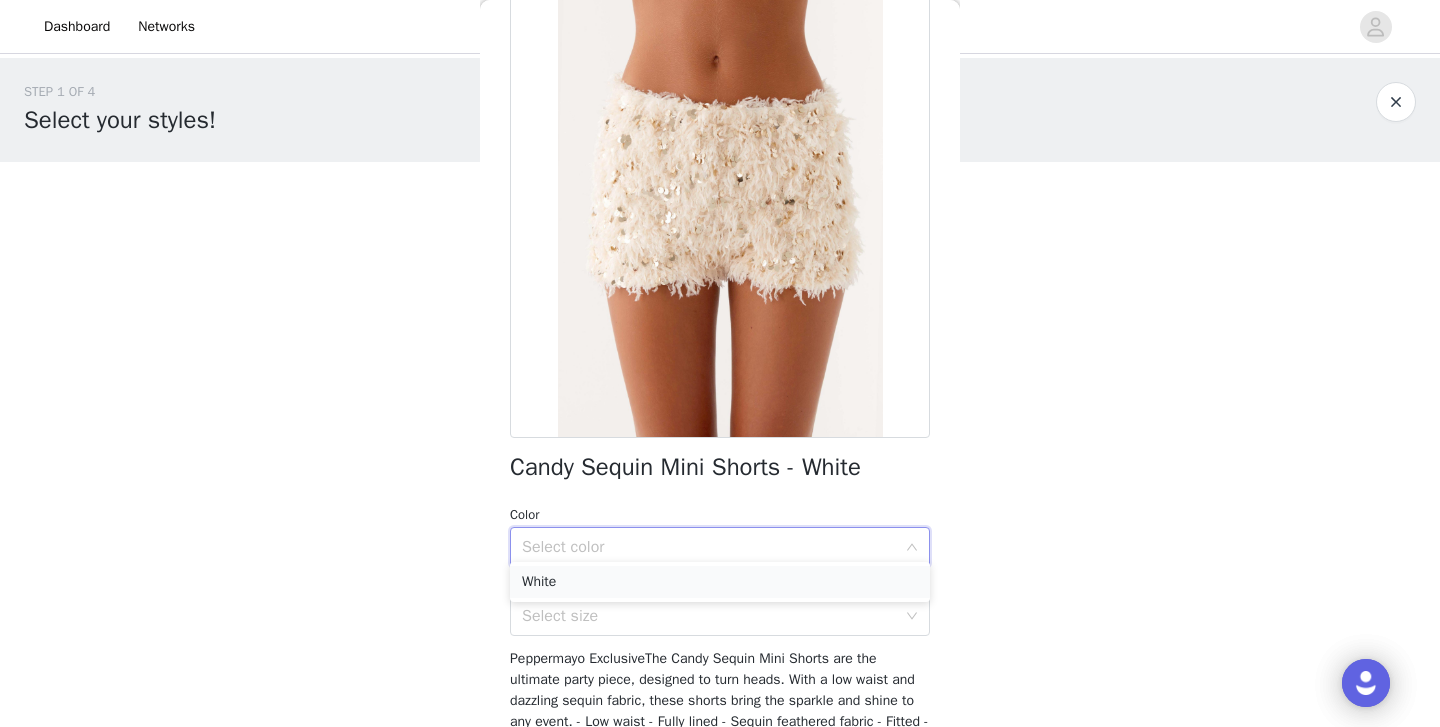 click on "White" at bounding box center (720, 582) 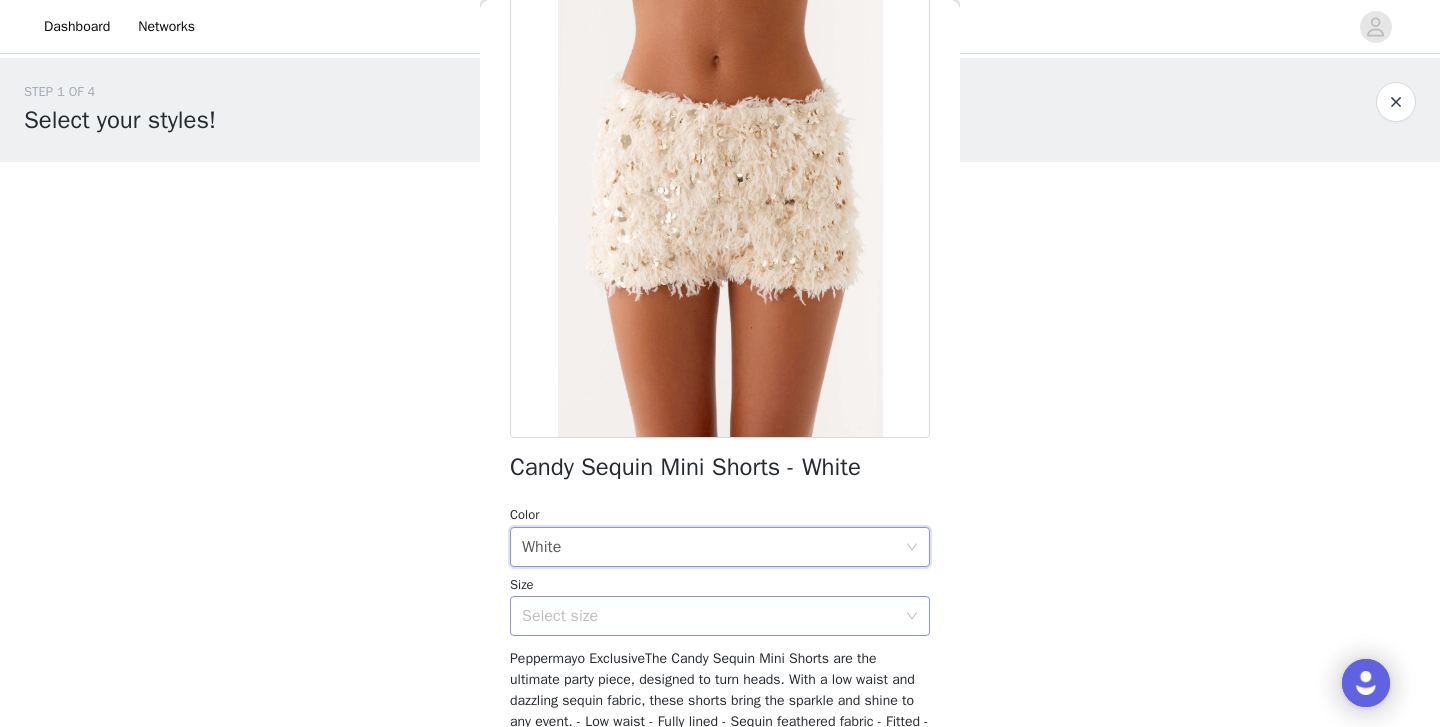 click on "Select size" at bounding box center (709, 616) 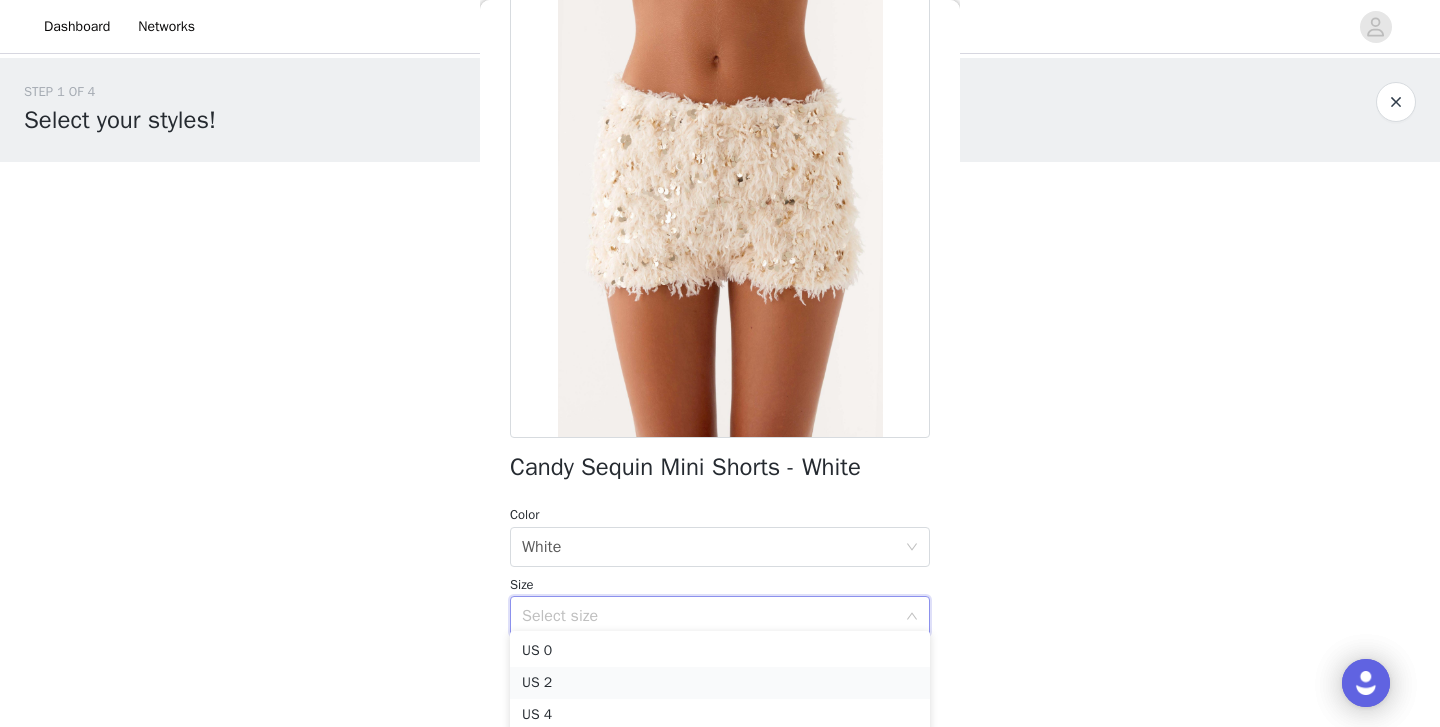 click on "US 2" at bounding box center [720, 683] 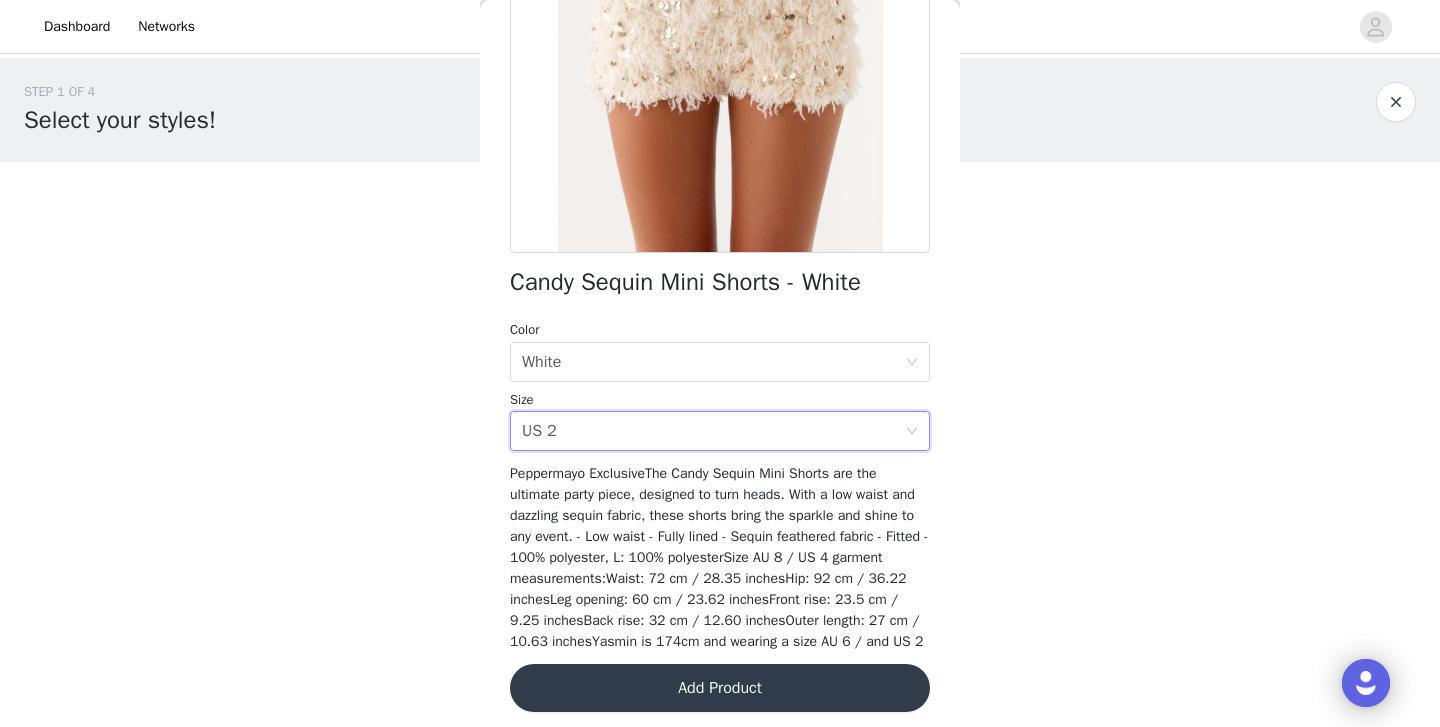 scroll, scrollTop: 309, scrollLeft: 0, axis: vertical 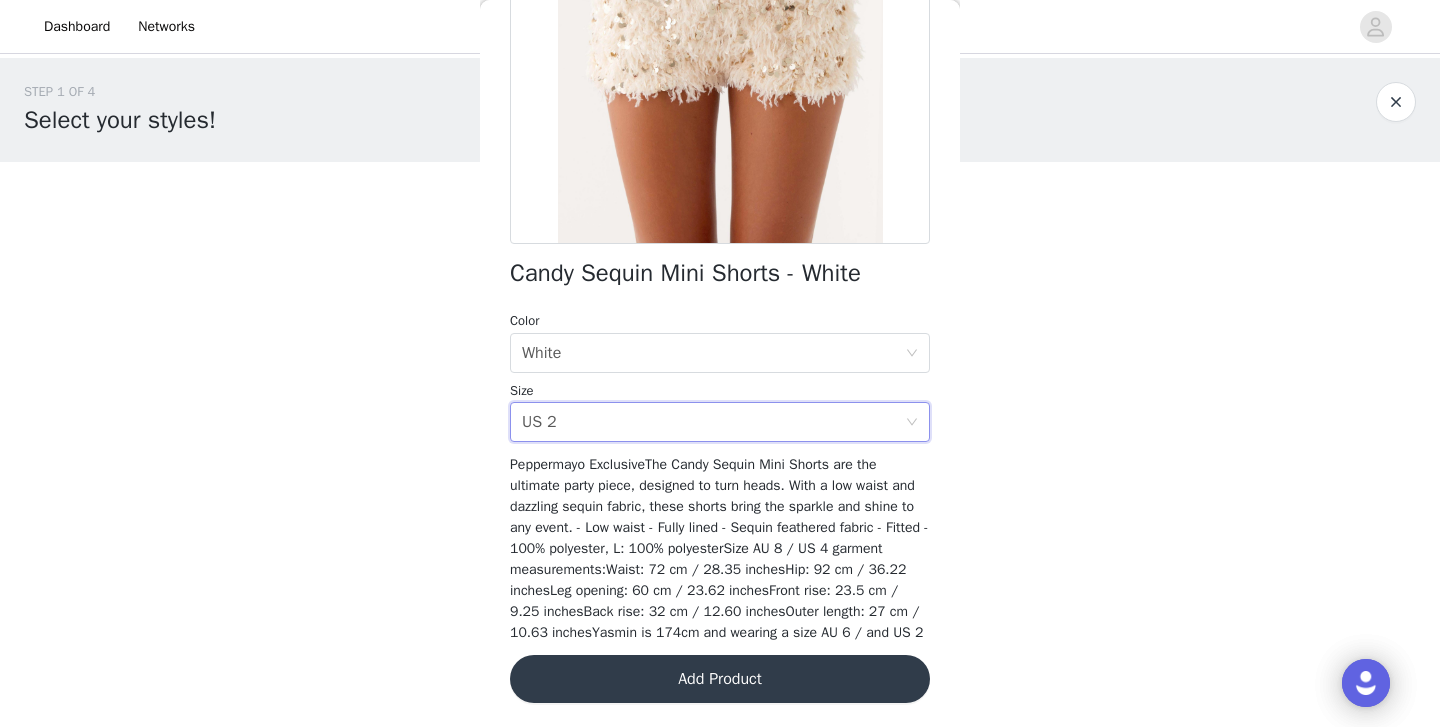 click on "Add Product" at bounding box center [720, 679] 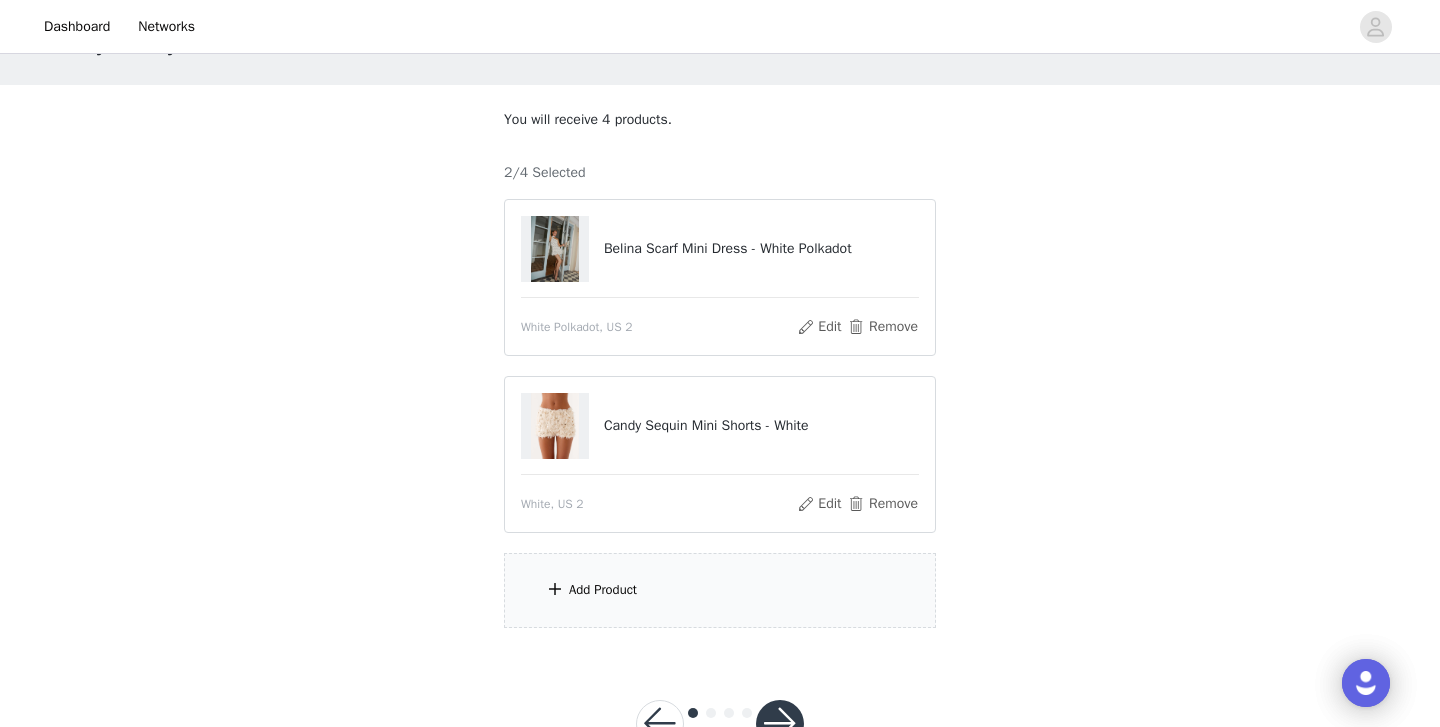 scroll, scrollTop: 83, scrollLeft: 0, axis: vertical 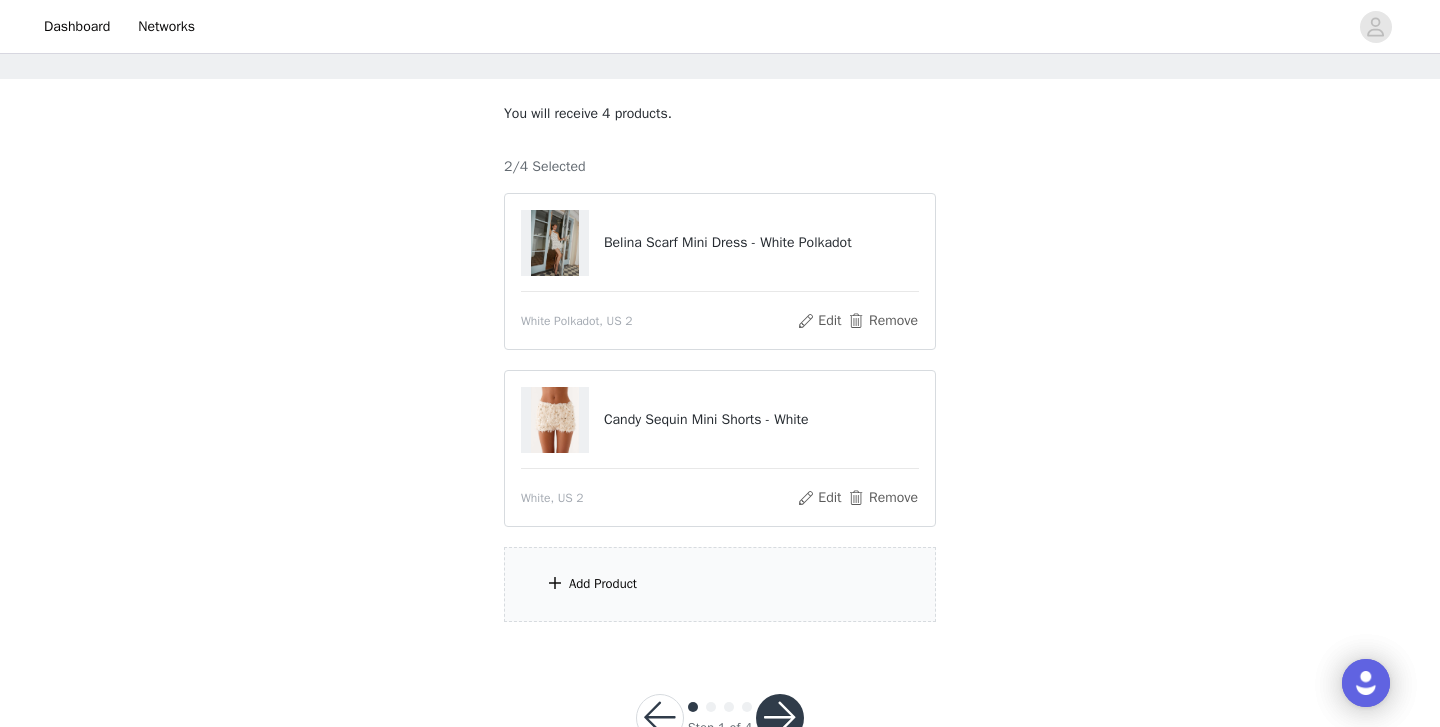 click on "Add Product" at bounding box center [720, 584] 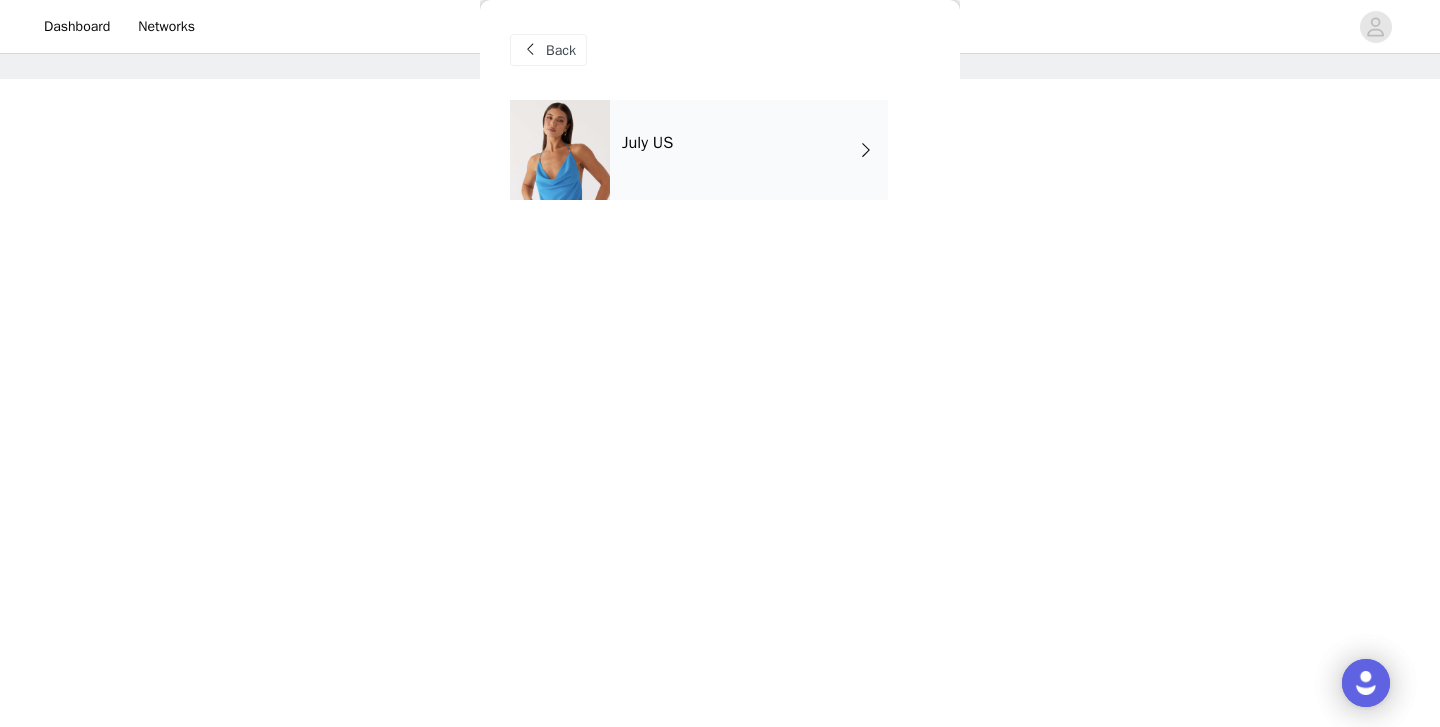 click on "July US" at bounding box center (749, 150) 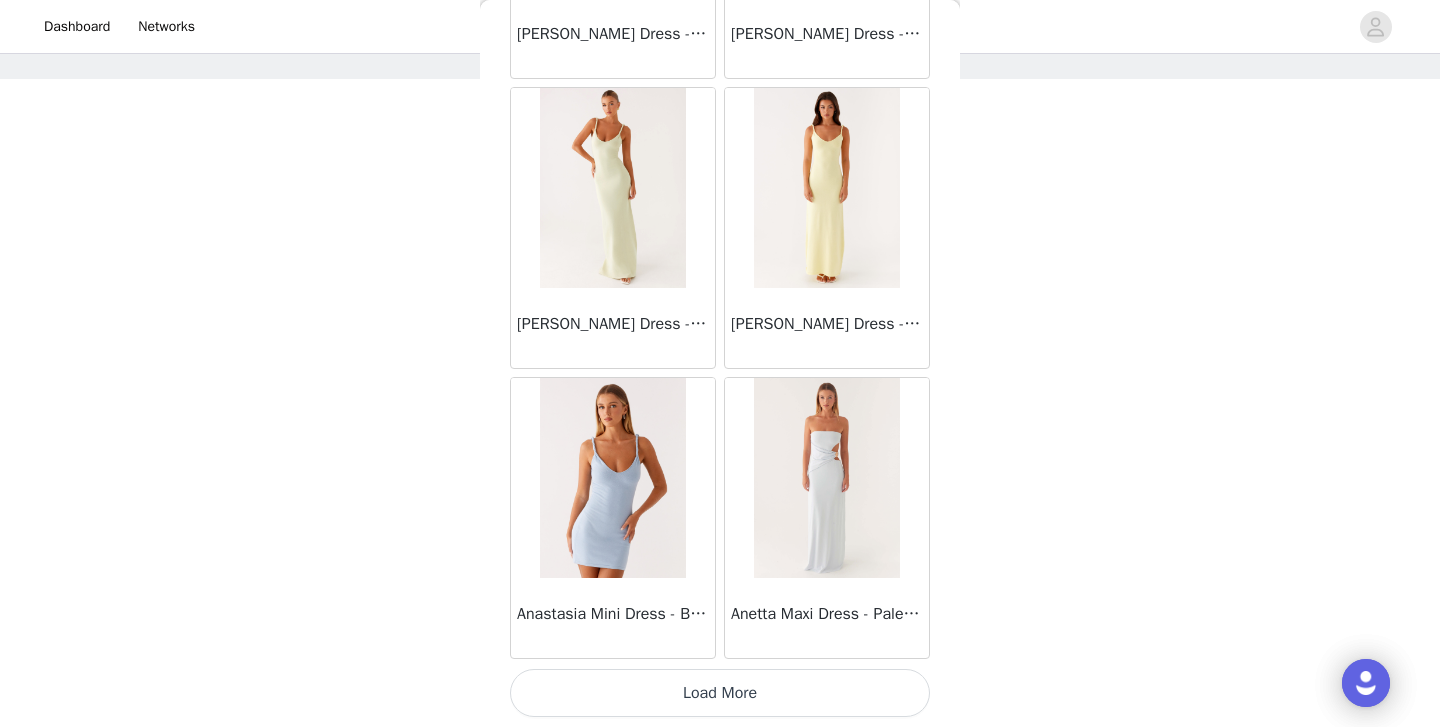 click on "Load More" at bounding box center (720, 693) 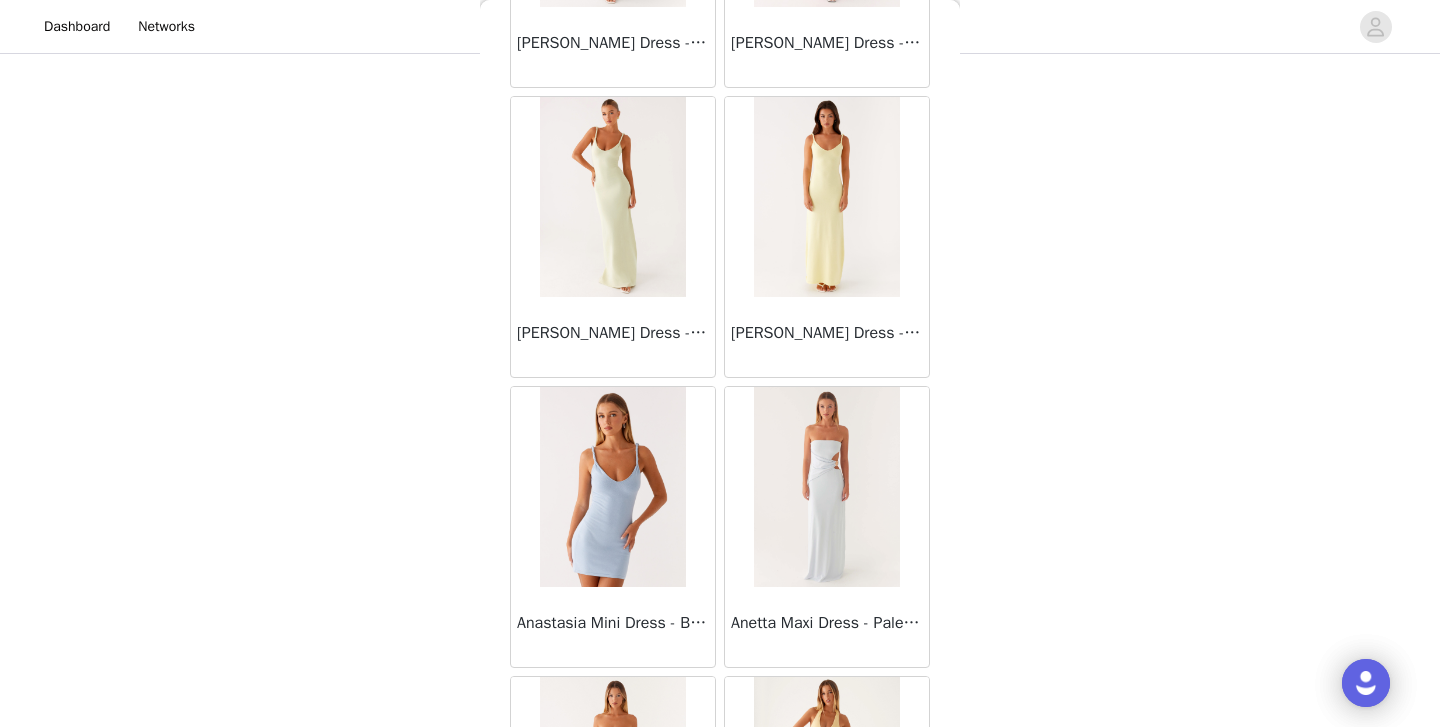 scroll, scrollTop: 145, scrollLeft: 0, axis: vertical 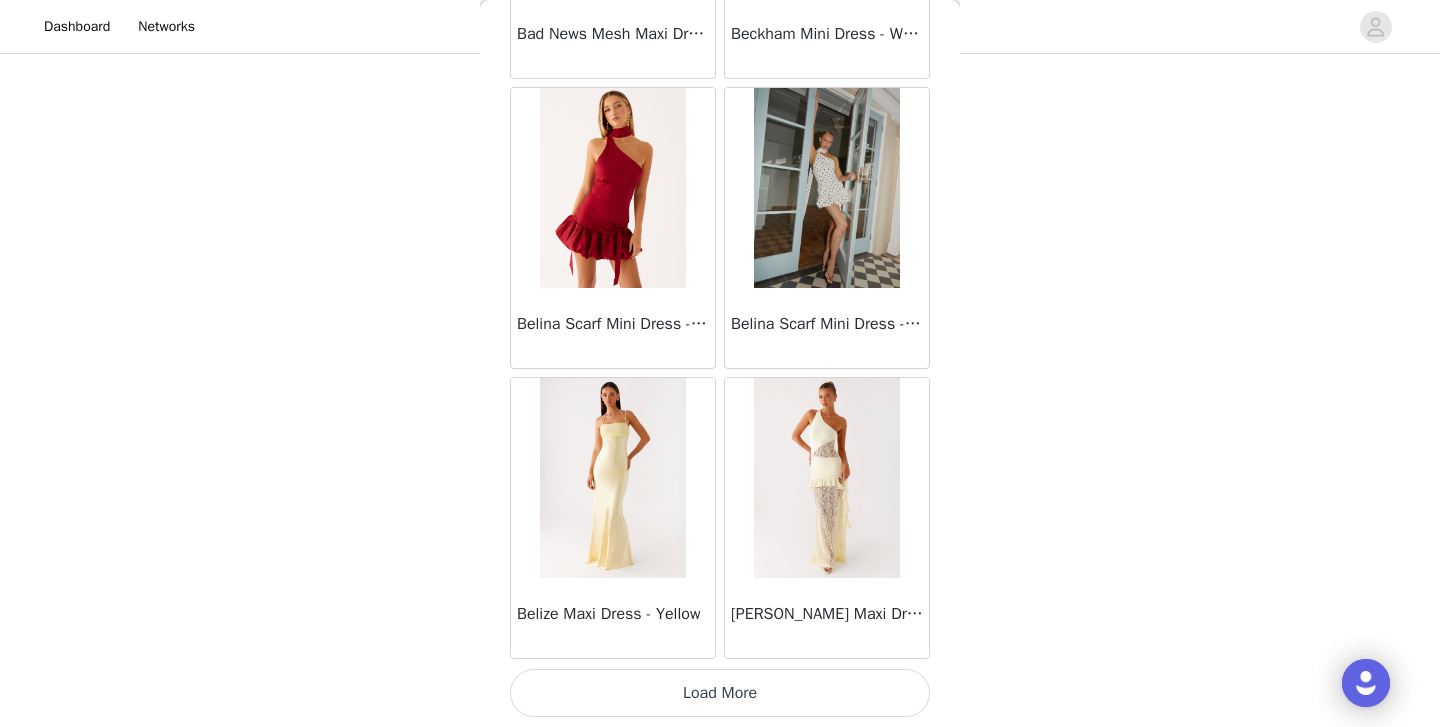 click on "Load More" at bounding box center (720, 693) 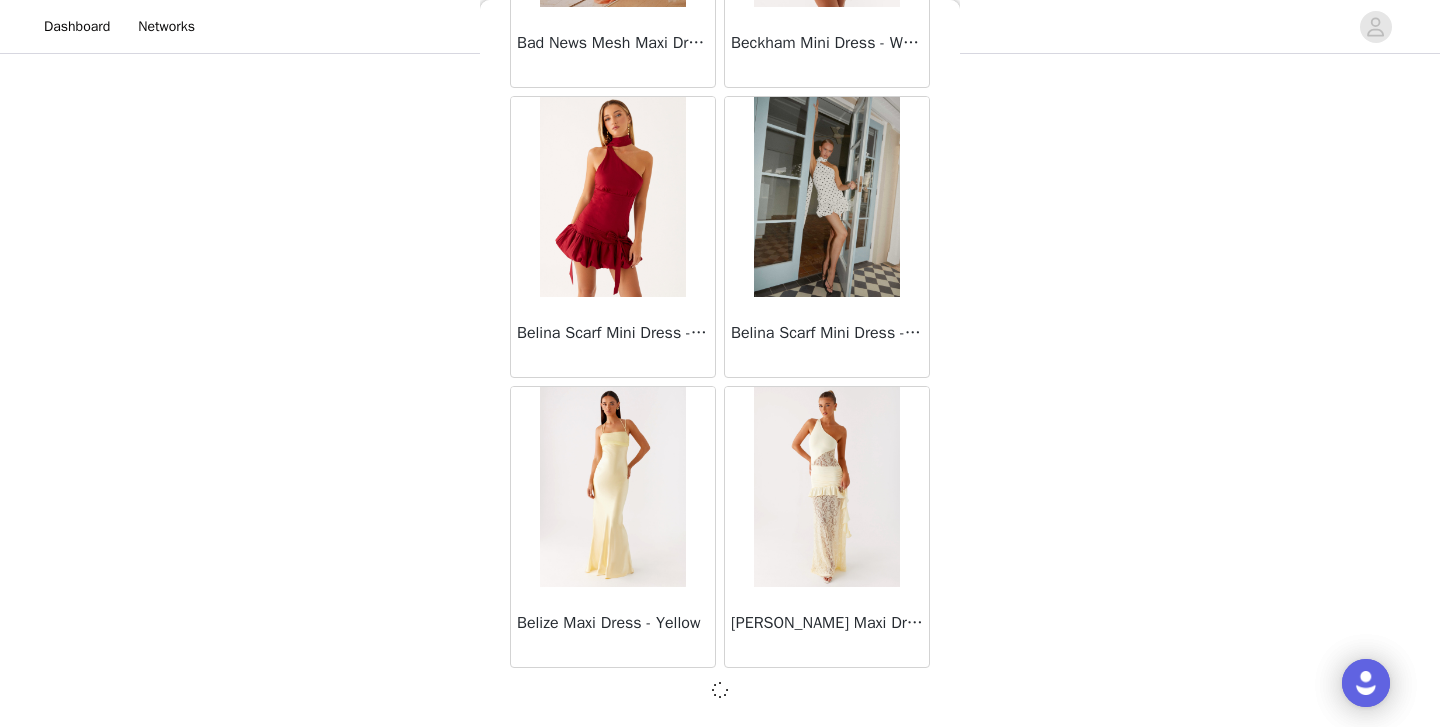 scroll, scrollTop: 145, scrollLeft: 0, axis: vertical 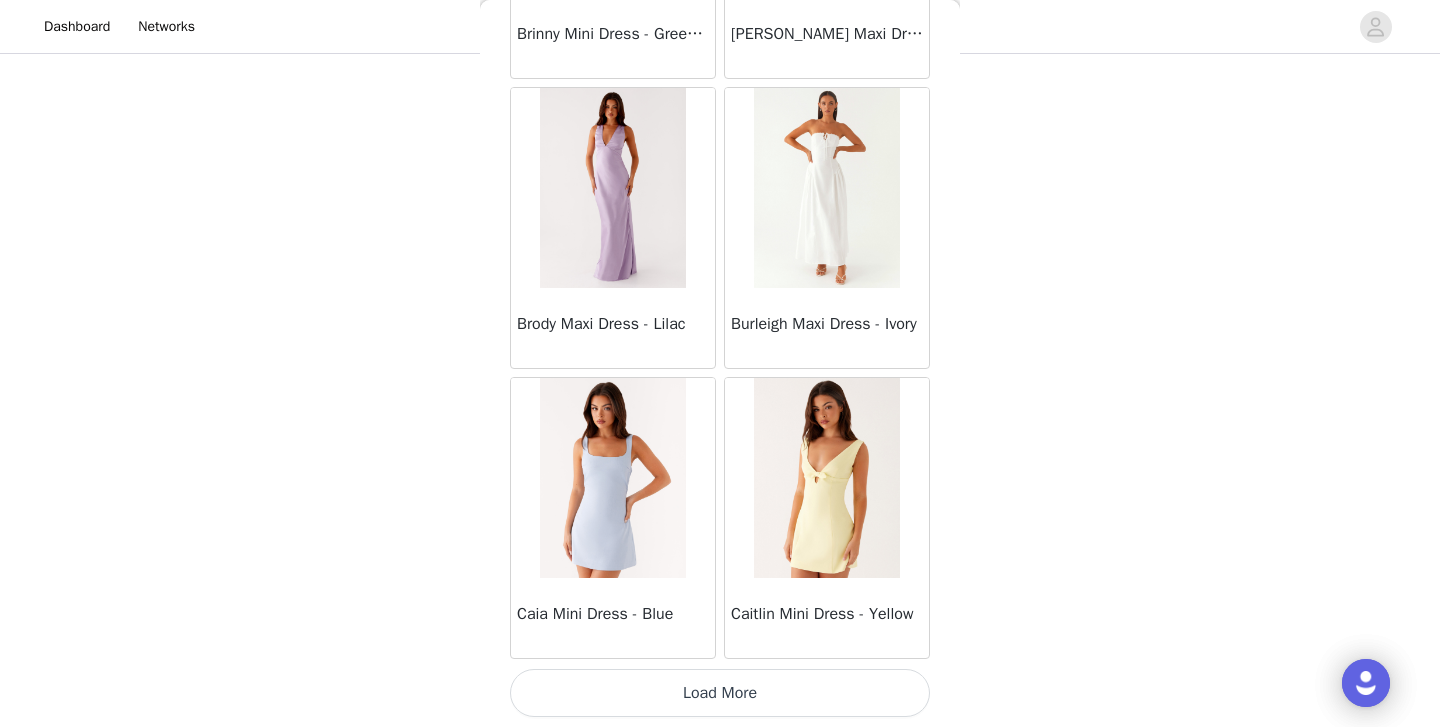 click on "Load More" at bounding box center (720, 693) 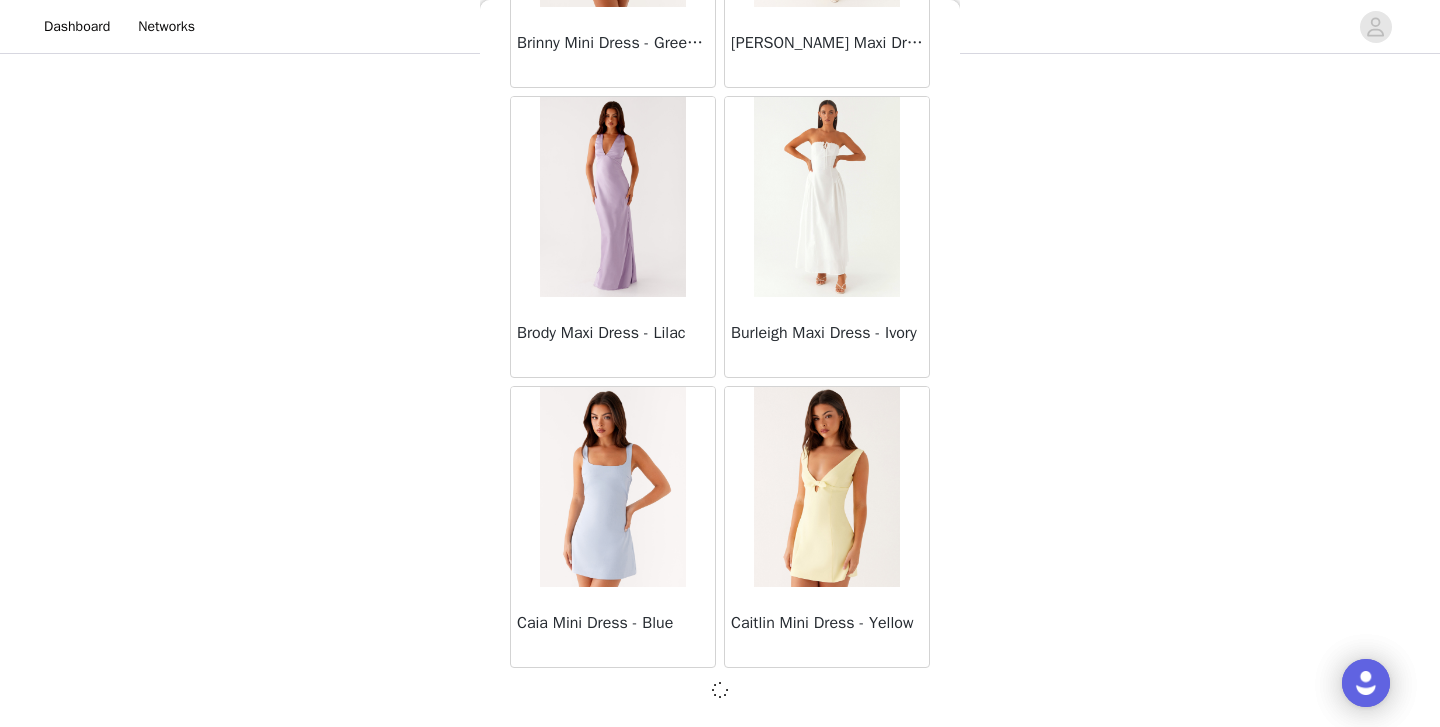 scroll, scrollTop: 8124, scrollLeft: 0, axis: vertical 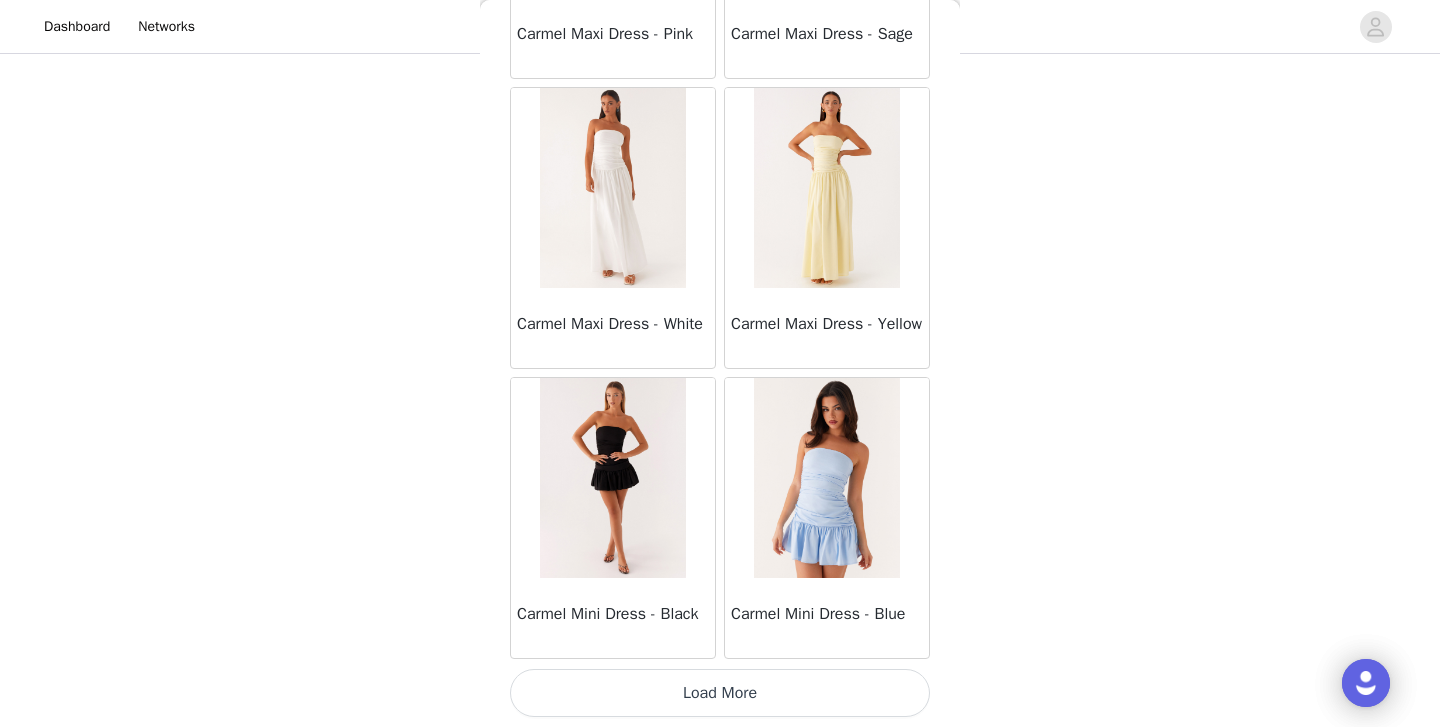 click on "Load More" at bounding box center [720, 693] 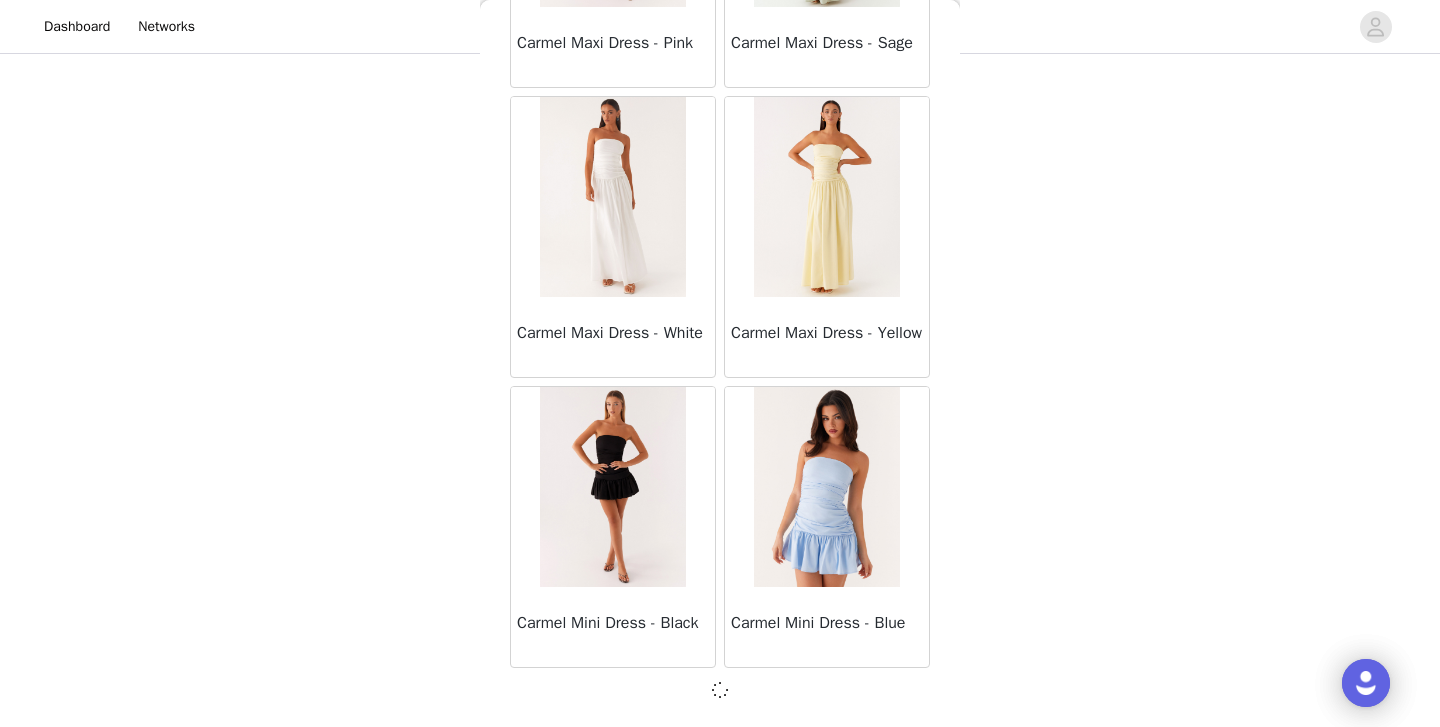 scroll, scrollTop: 145, scrollLeft: 0, axis: vertical 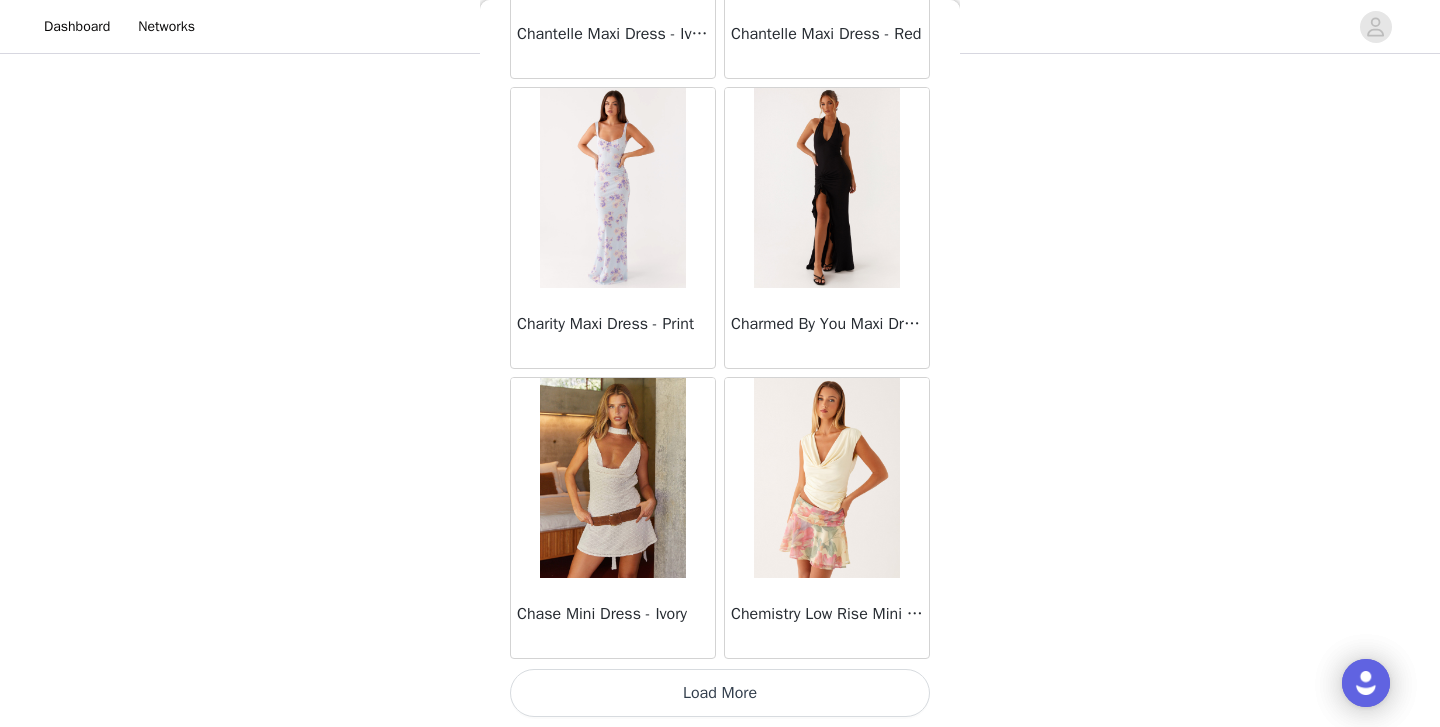 click on "Load More" at bounding box center [720, 693] 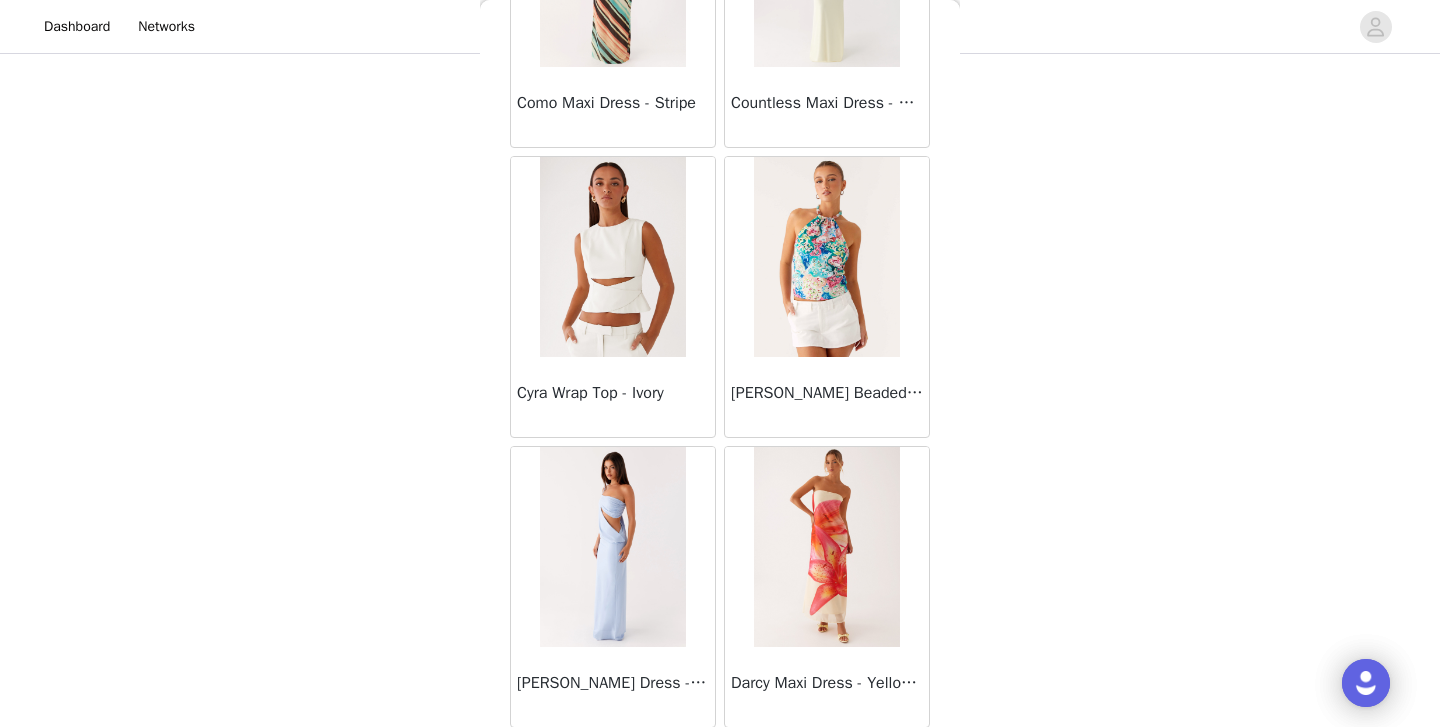 scroll, scrollTop: 15675, scrollLeft: 0, axis: vertical 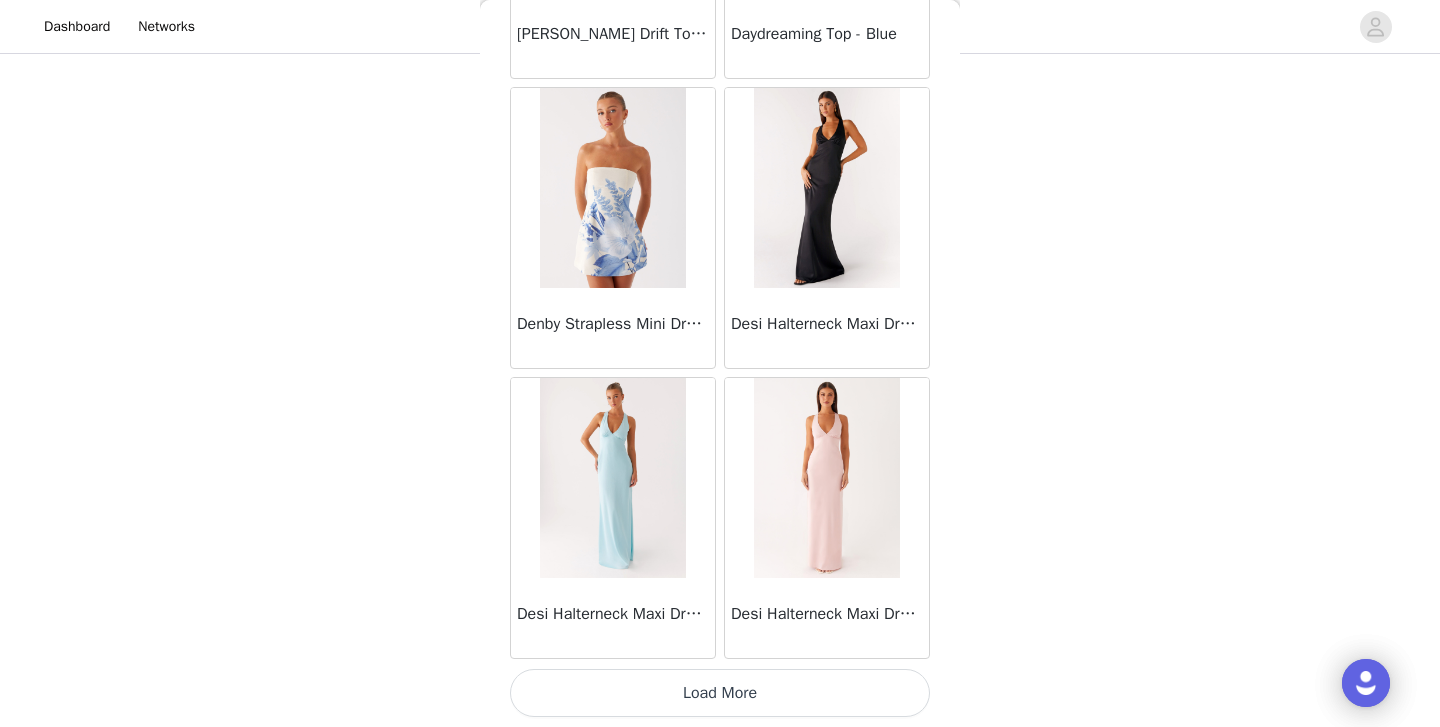 click on "Load More" at bounding box center (720, 693) 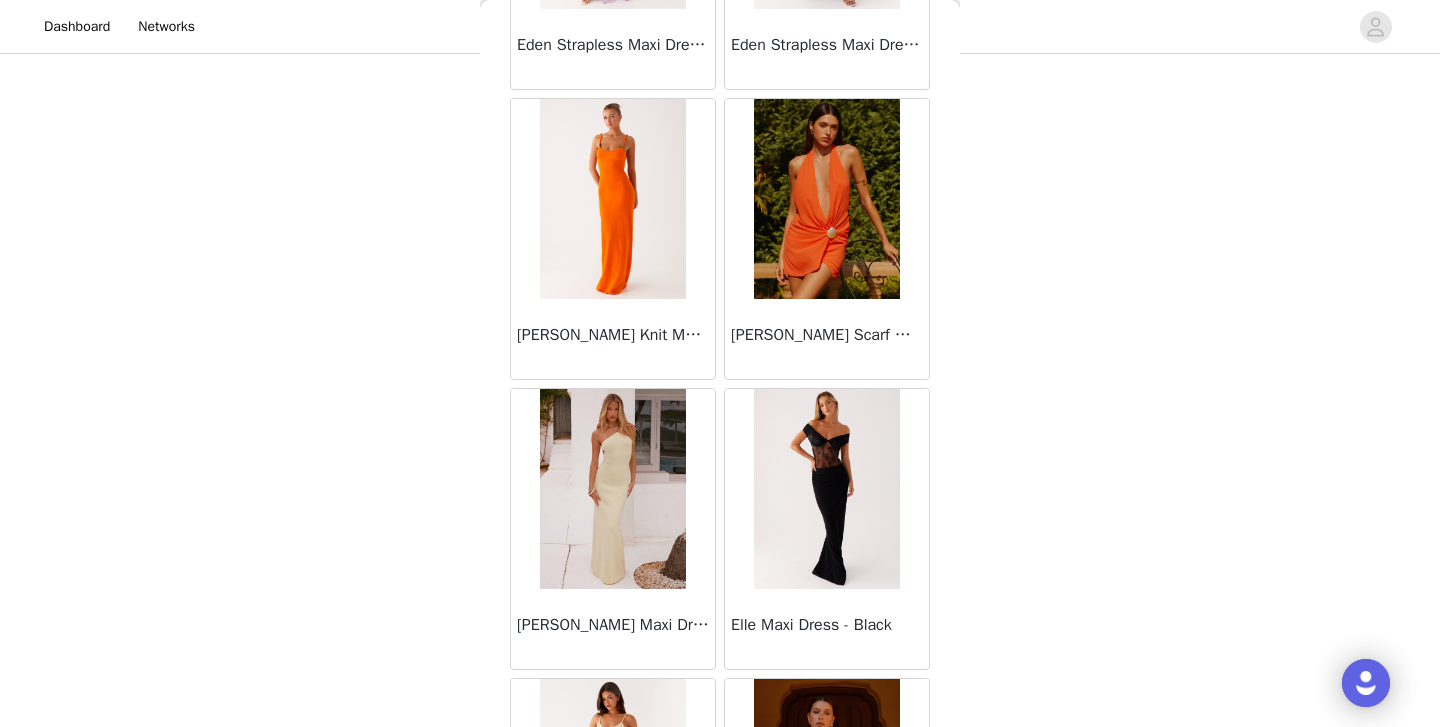 scroll, scrollTop: 19156, scrollLeft: 0, axis: vertical 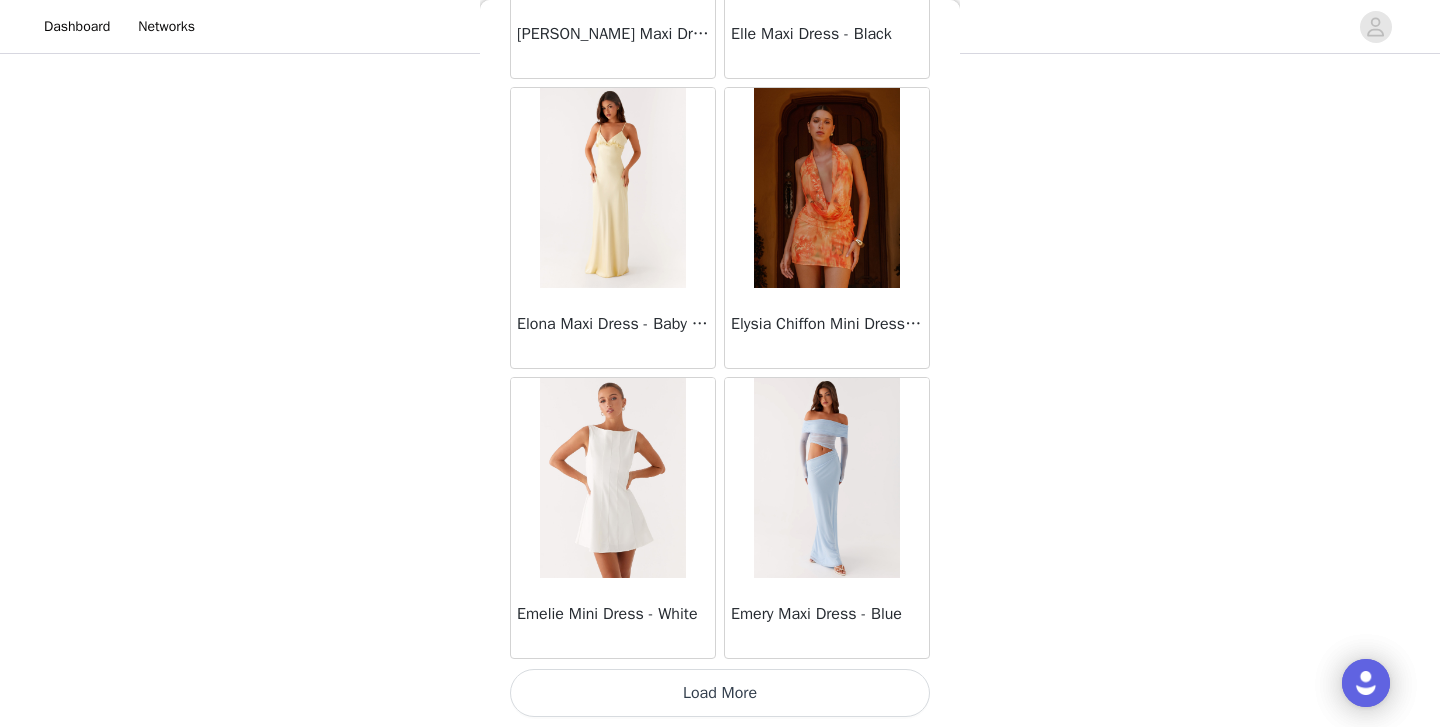 click on "Load More" at bounding box center (720, 693) 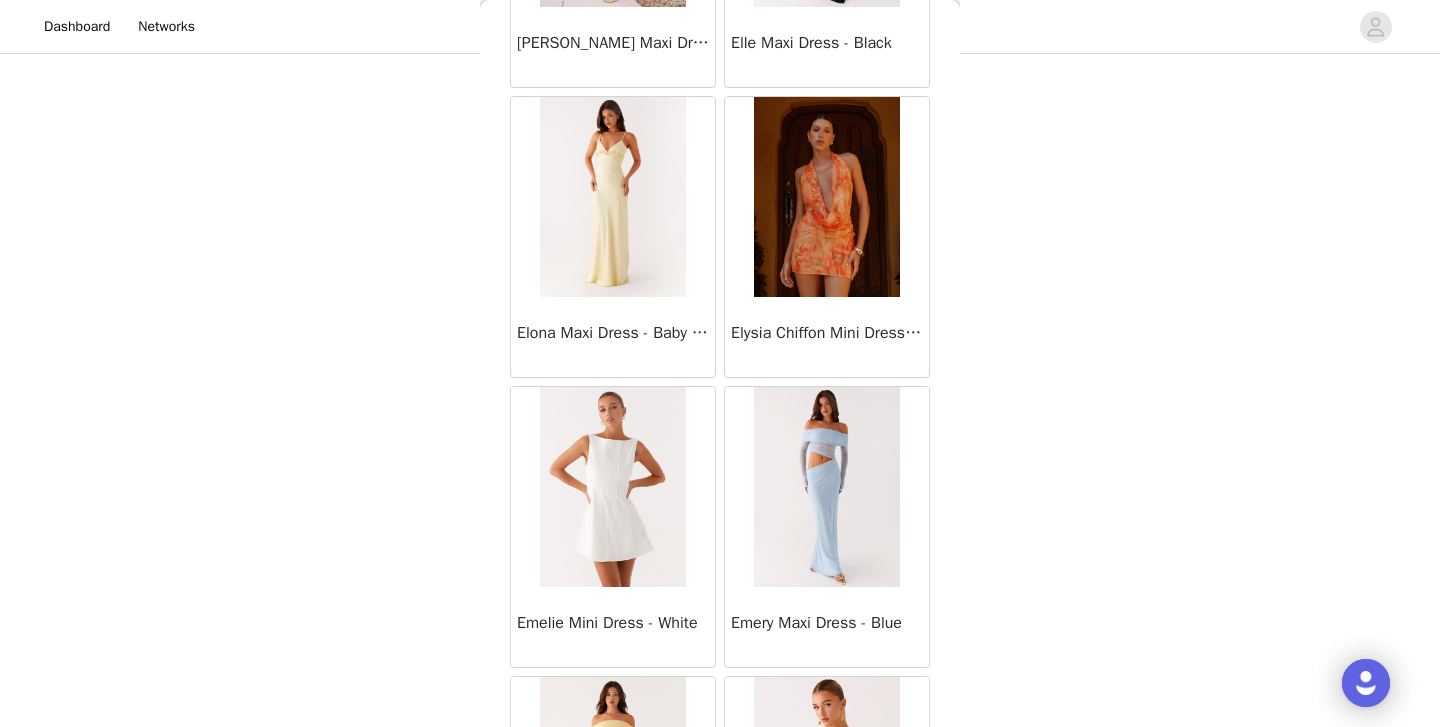 scroll, scrollTop: 146, scrollLeft: 0, axis: vertical 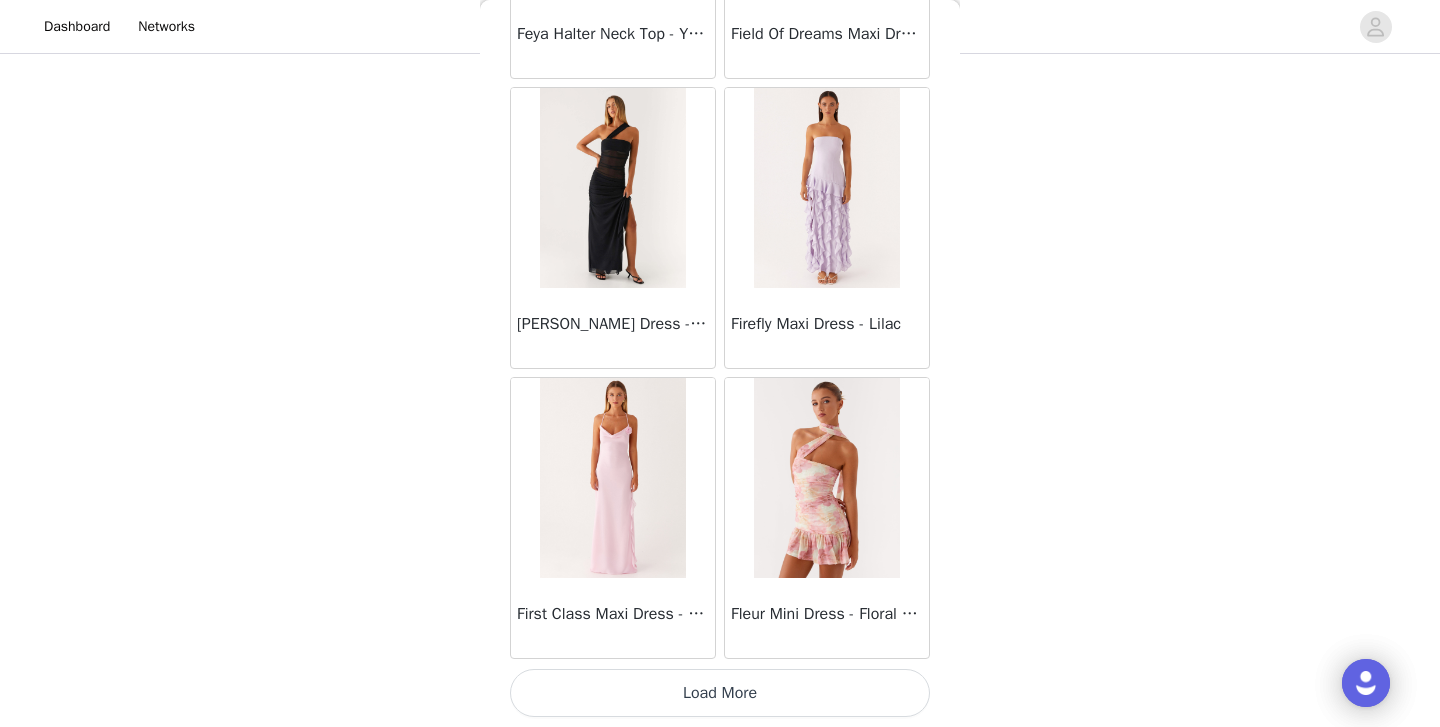 click on "Load More" at bounding box center (720, 693) 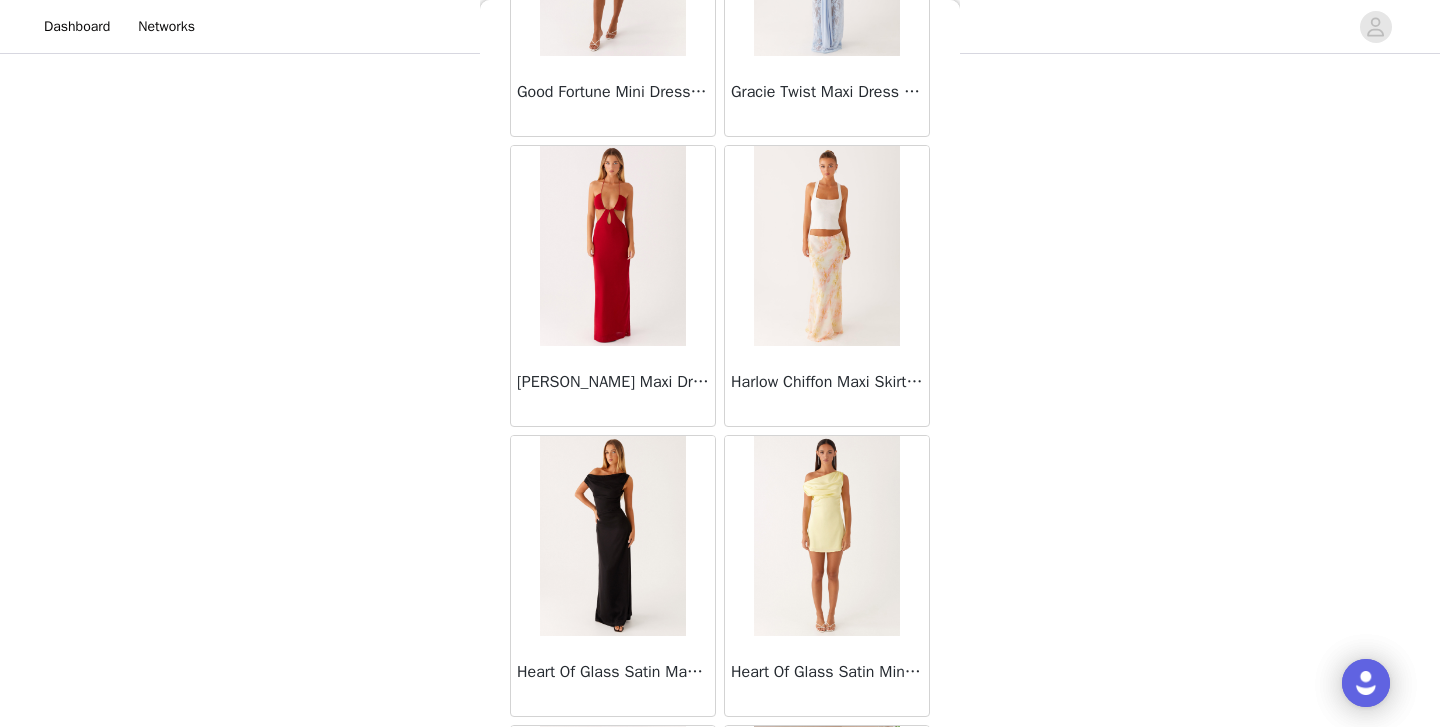 scroll, scrollTop: 24906, scrollLeft: 0, axis: vertical 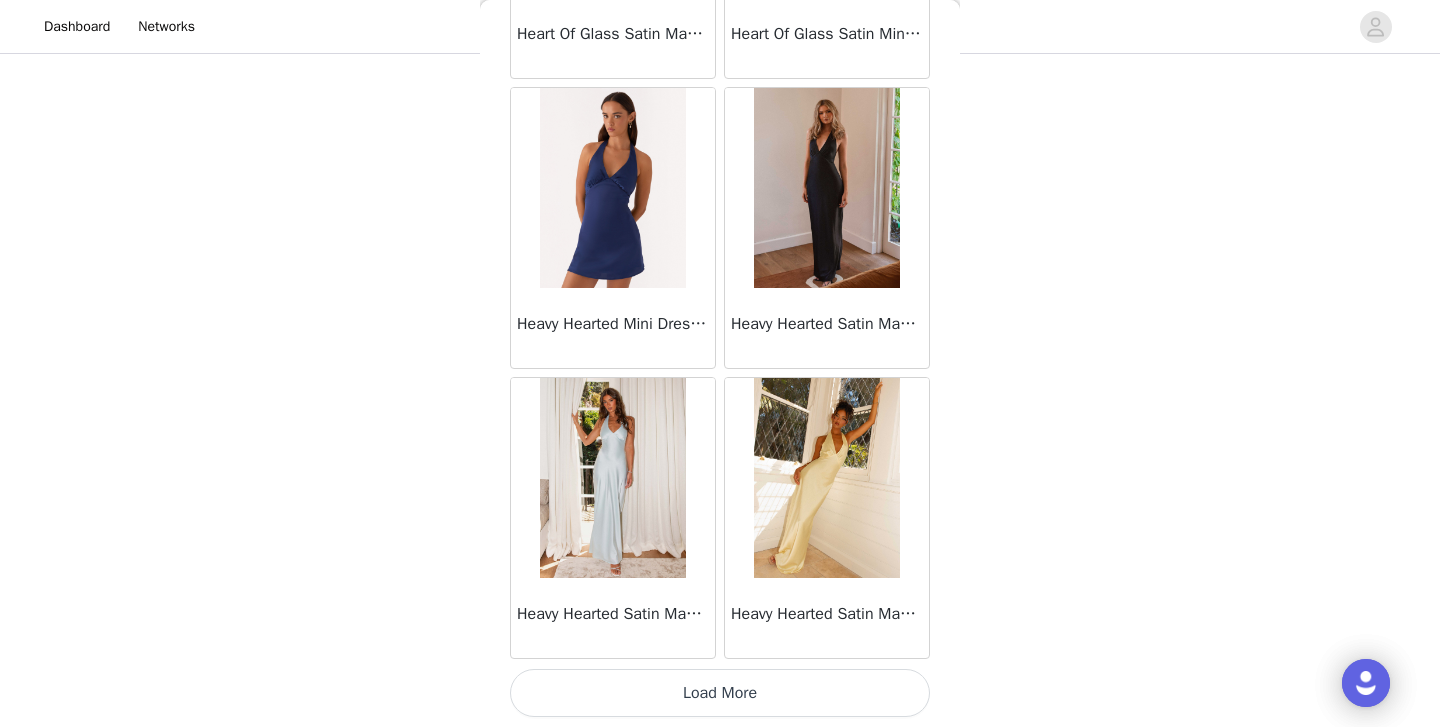 click on "Load More" at bounding box center (720, 693) 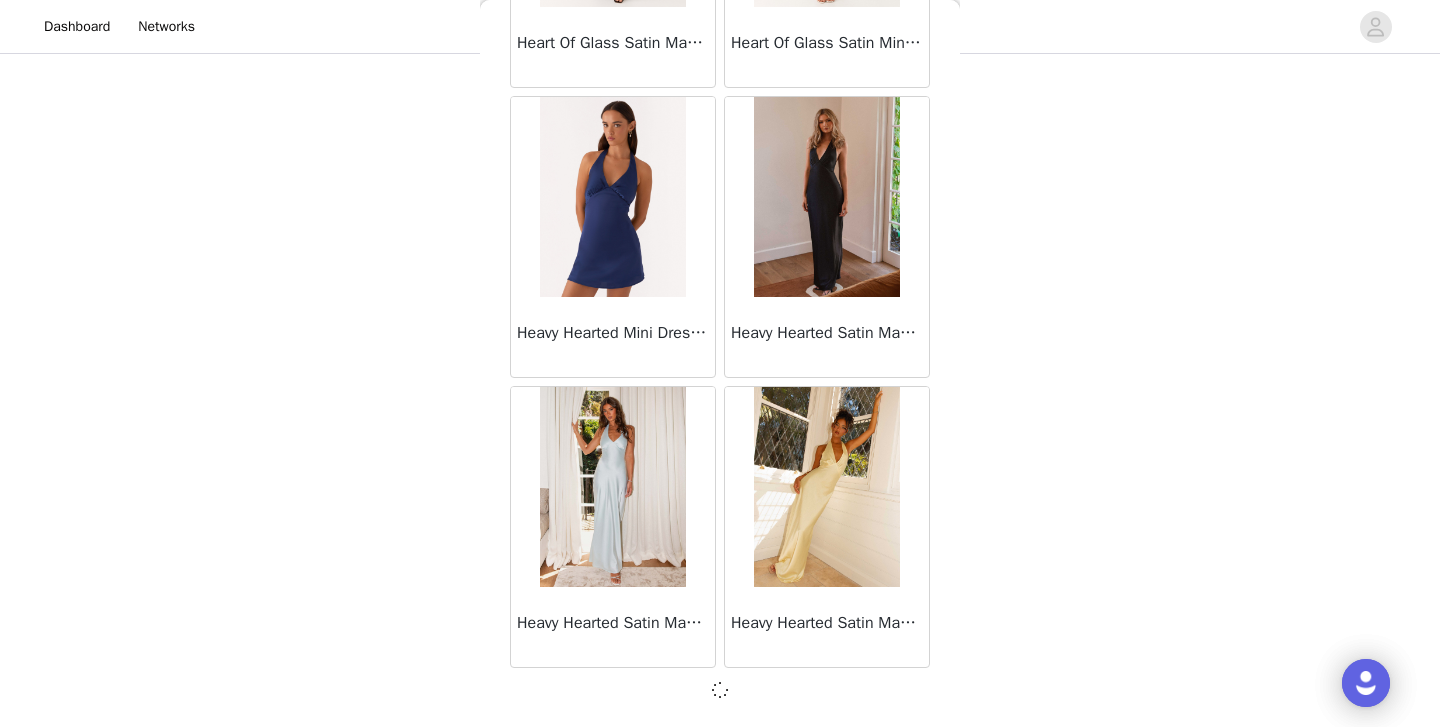 scroll, scrollTop: 25524, scrollLeft: 0, axis: vertical 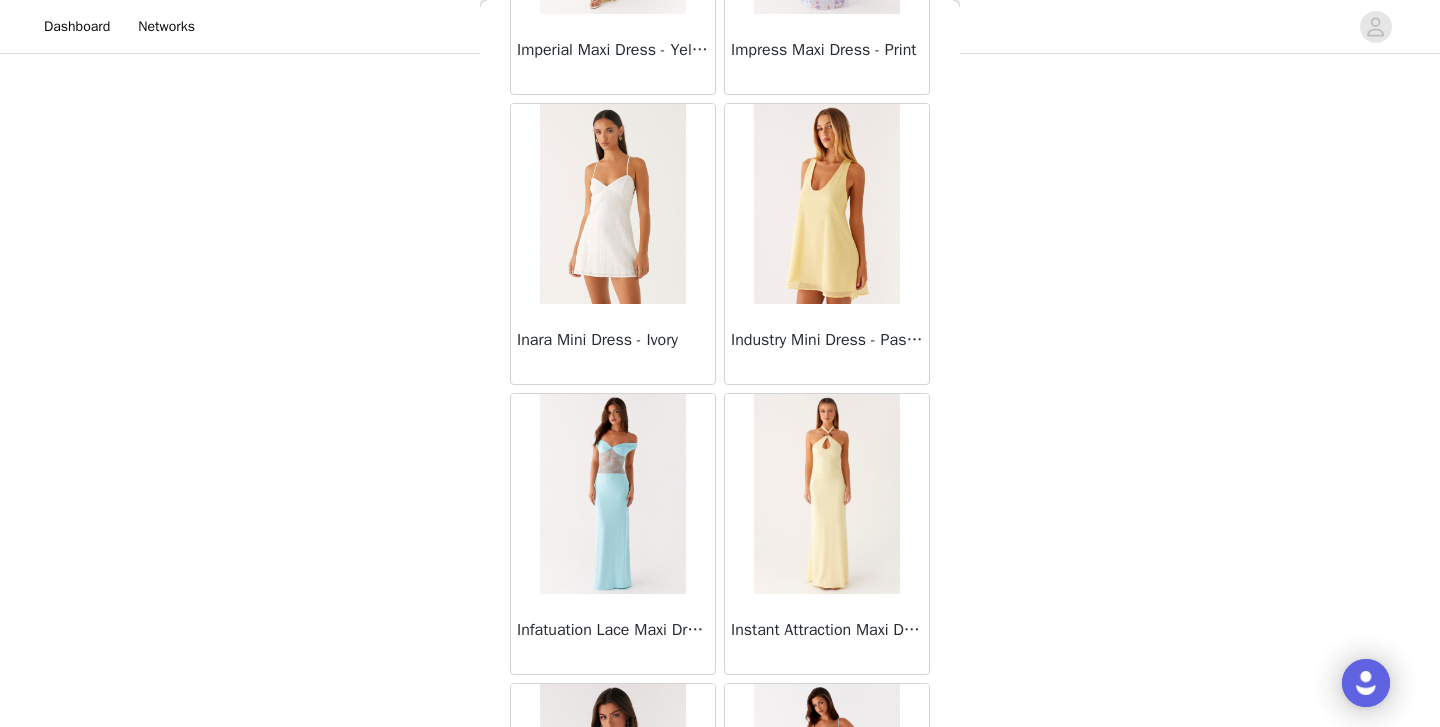click at bounding box center (826, 204) 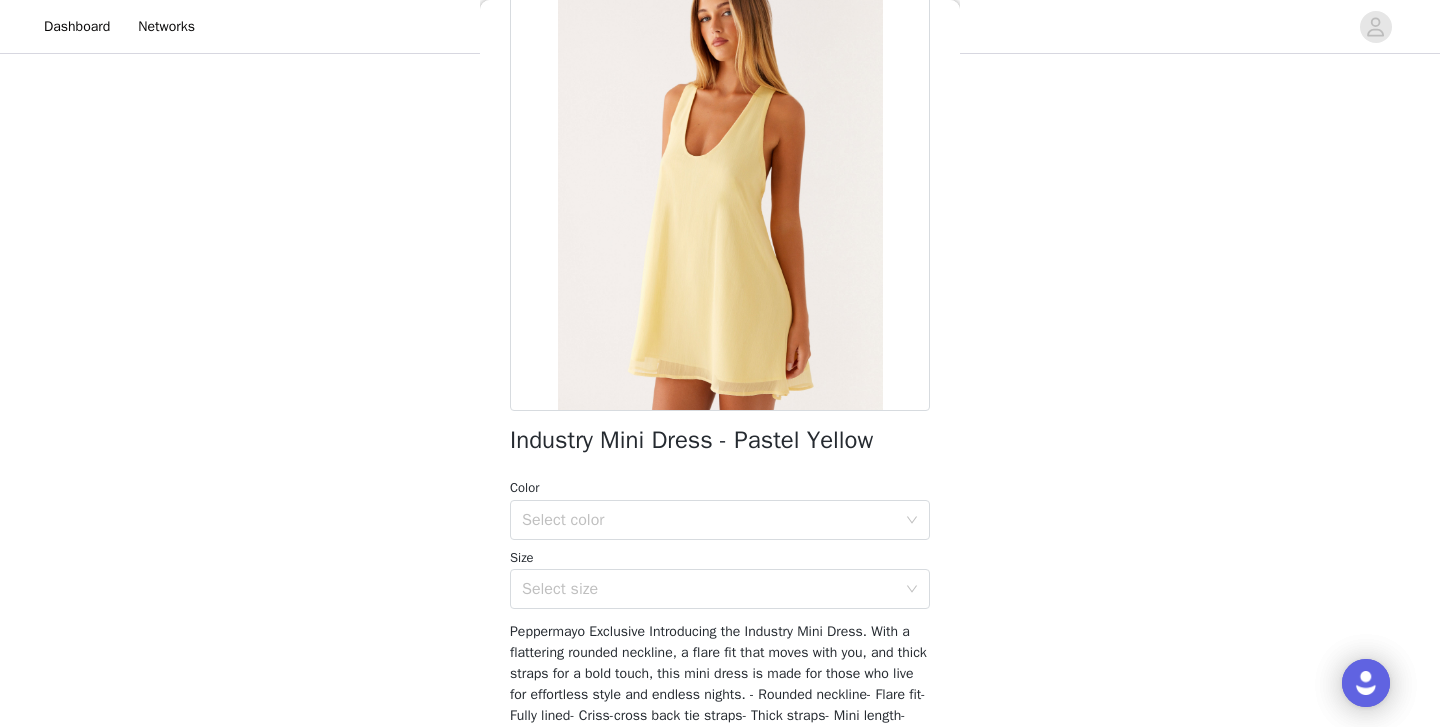 scroll, scrollTop: 144, scrollLeft: 0, axis: vertical 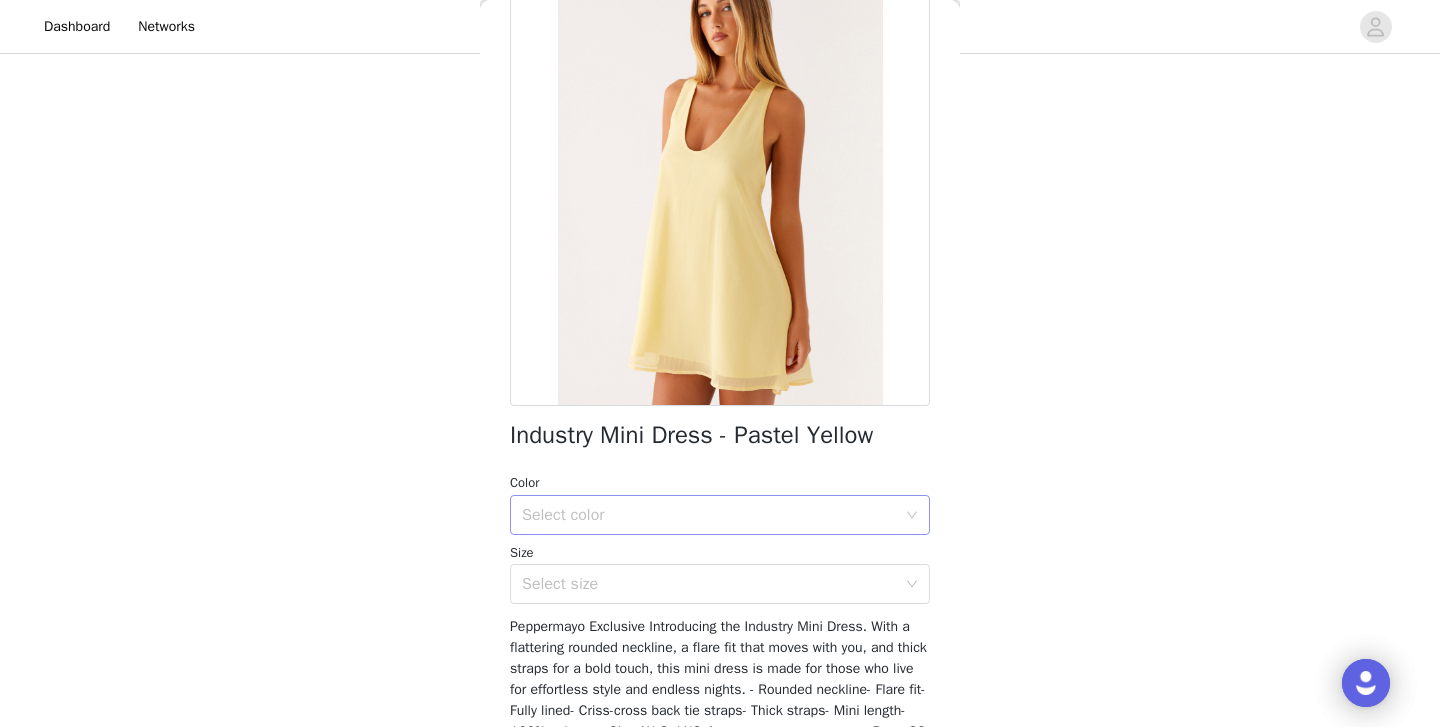 click on "Select color" at bounding box center [713, 515] 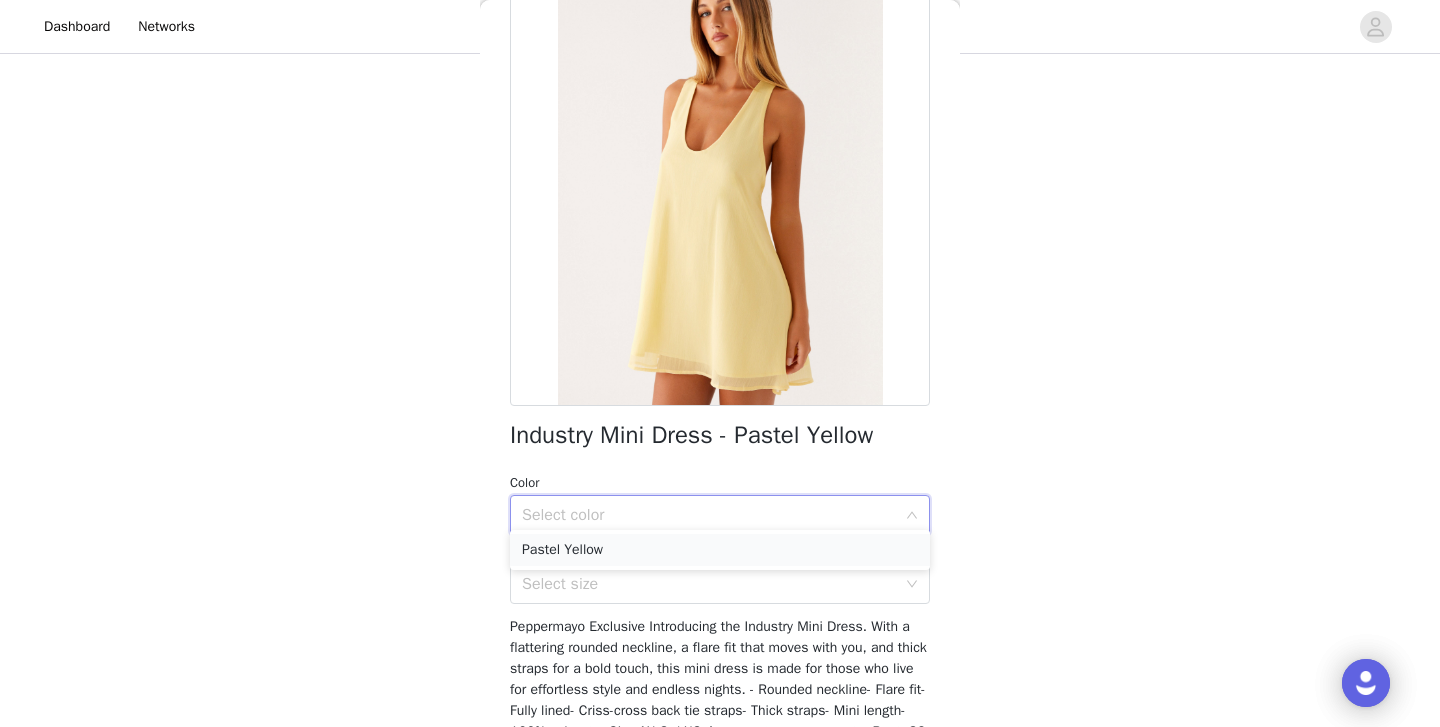 click on "Pastel Yellow" at bounding box center (720, 550) 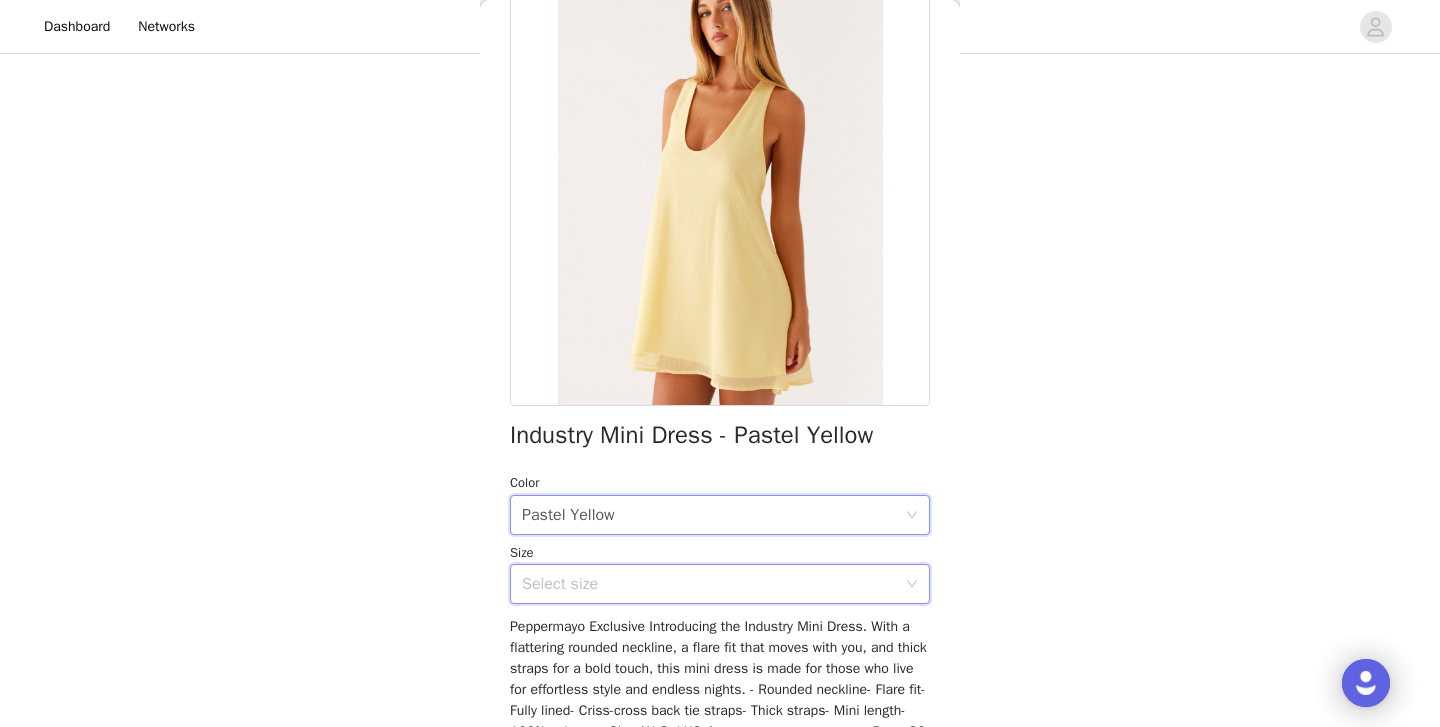click on "Select size" at bounding box center [713, 584] 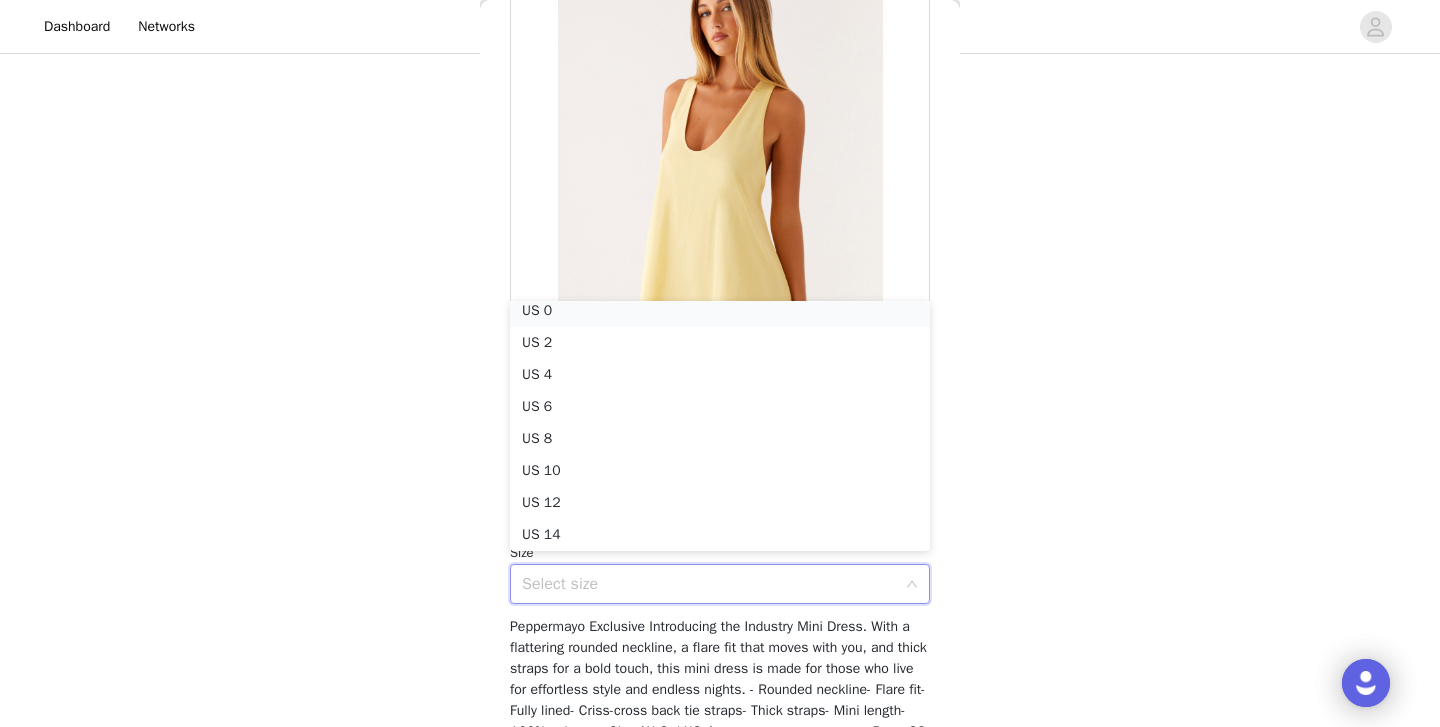 scroll, scrollTop: 4, scrollLeft: 0, axis: vertical 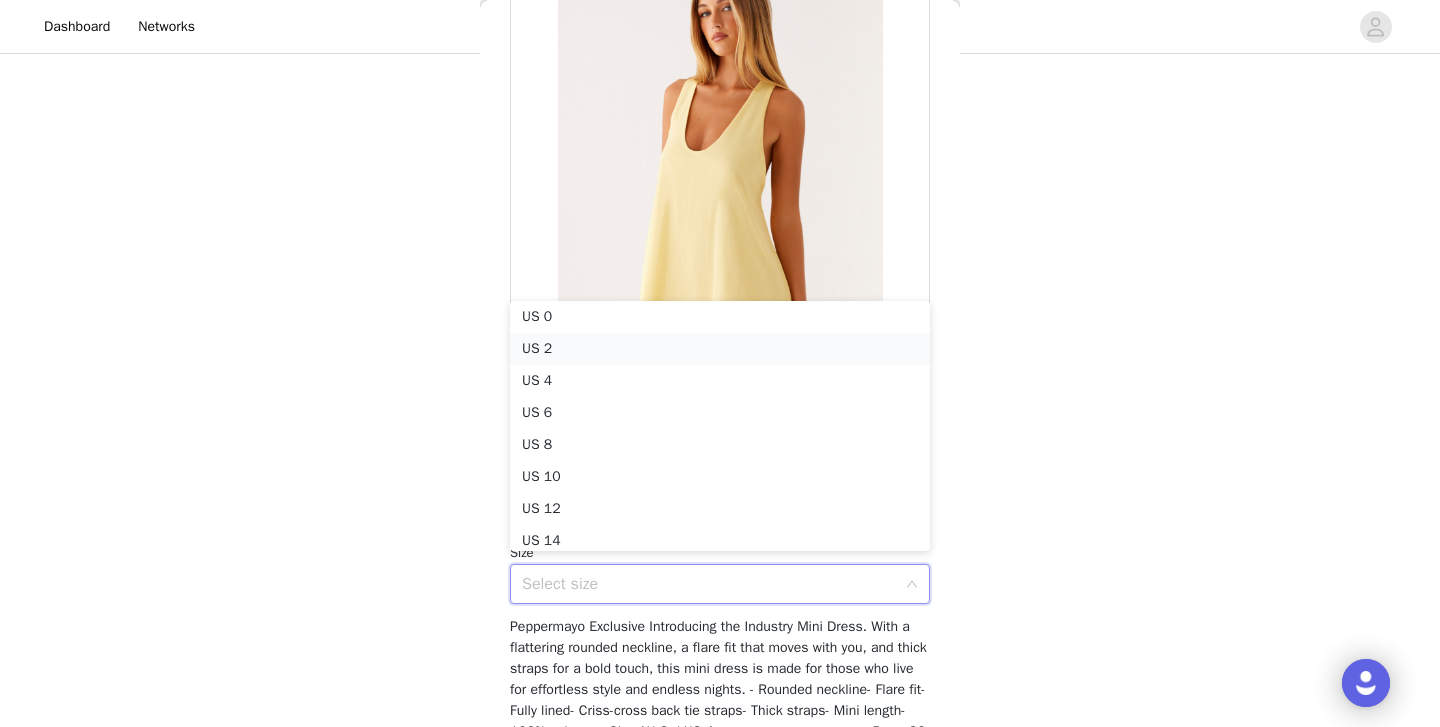 click on "US 2" at bounding box center [720, 349] 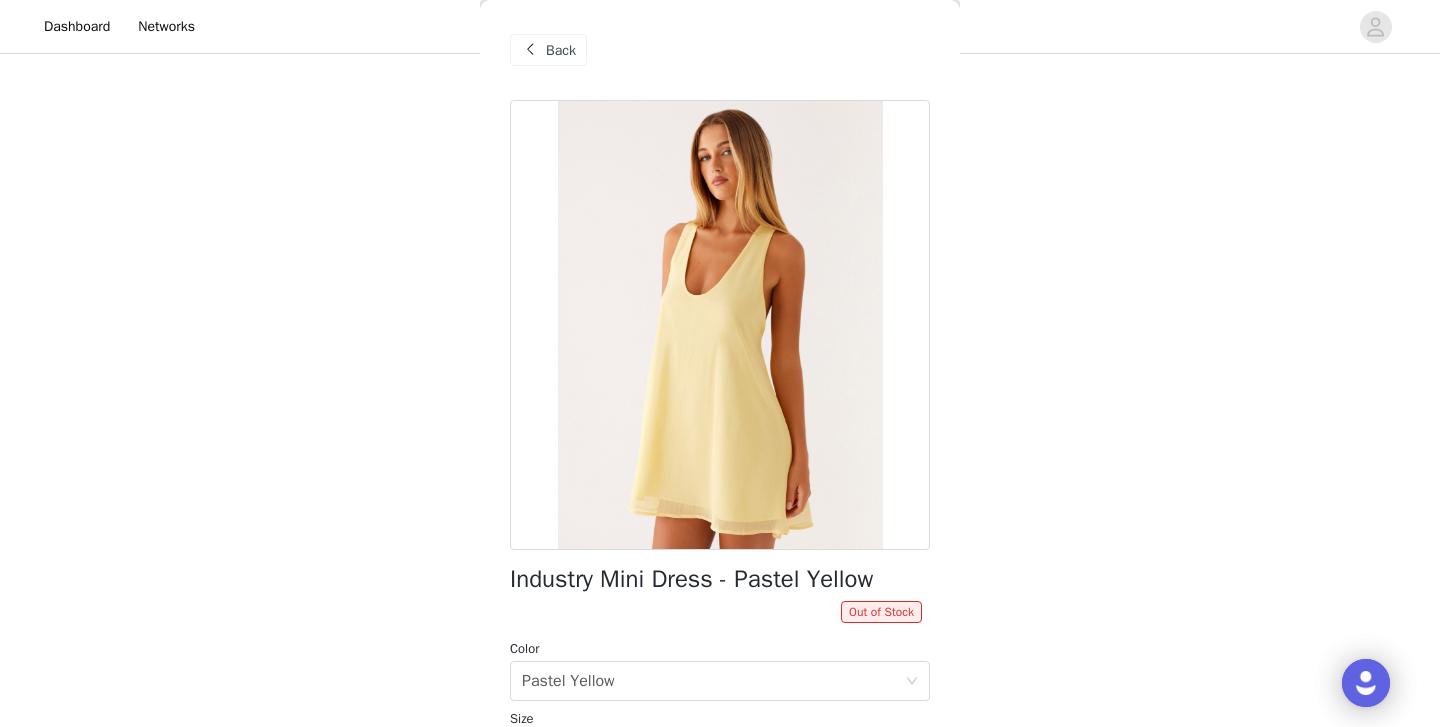 scroll, scrollTop: 0, scrollLeft: 0, axis: both 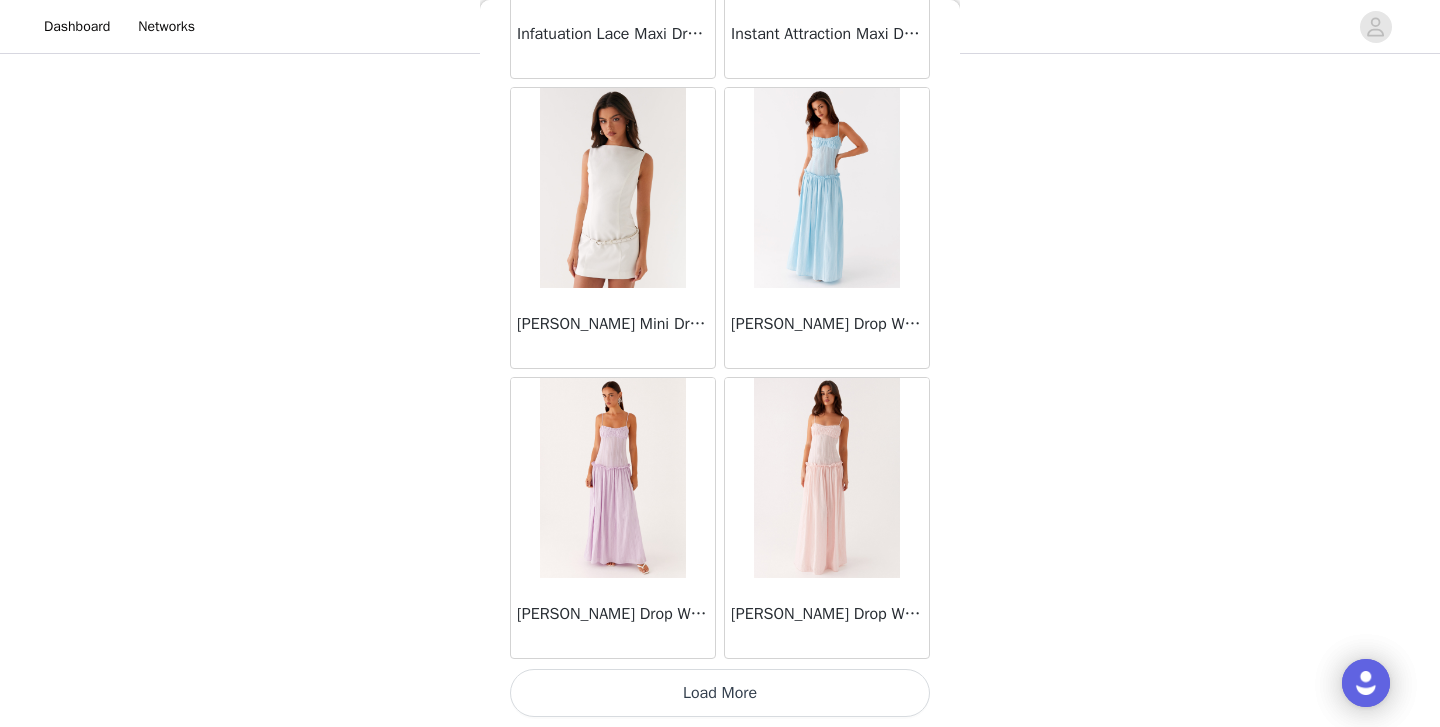 click on "Load More" at bounding box center [720, 693] 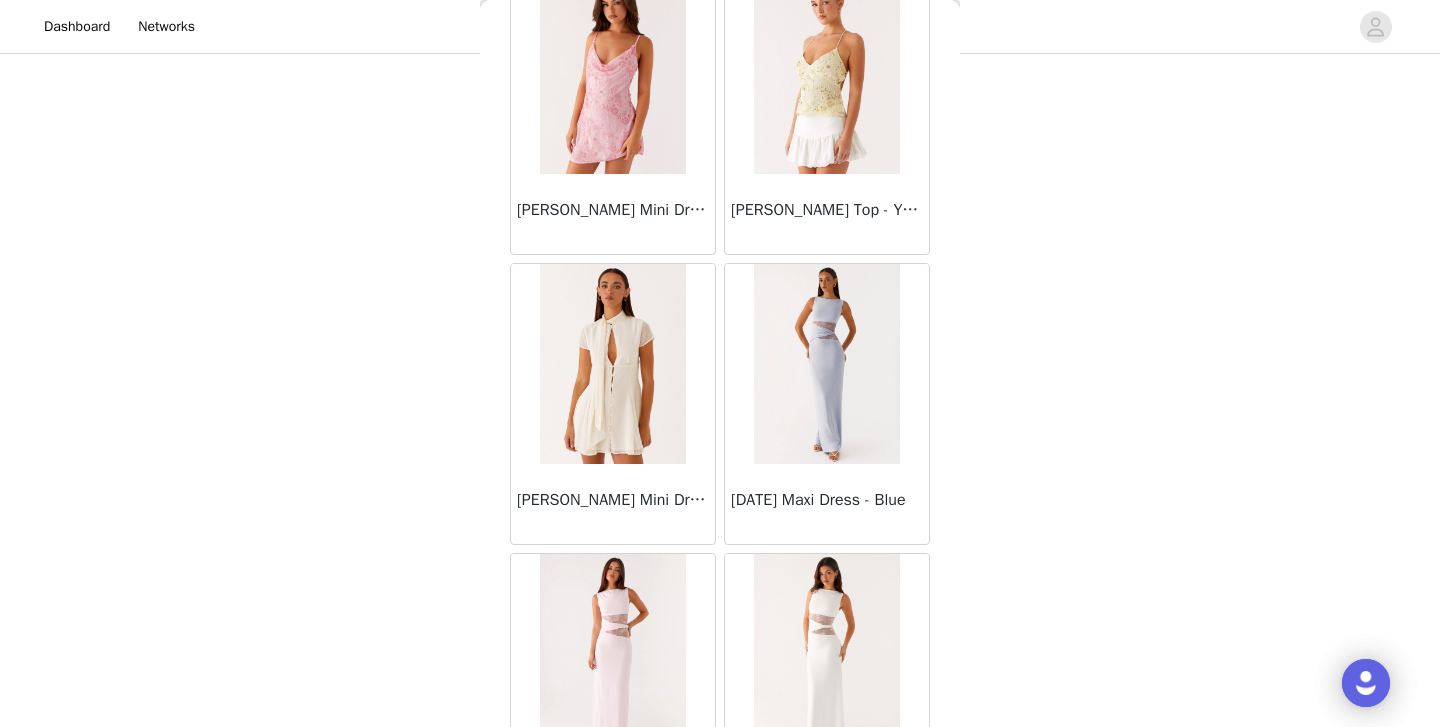 scroll, scrollTop: 30293, scrollLeft: 0, axis: vertical 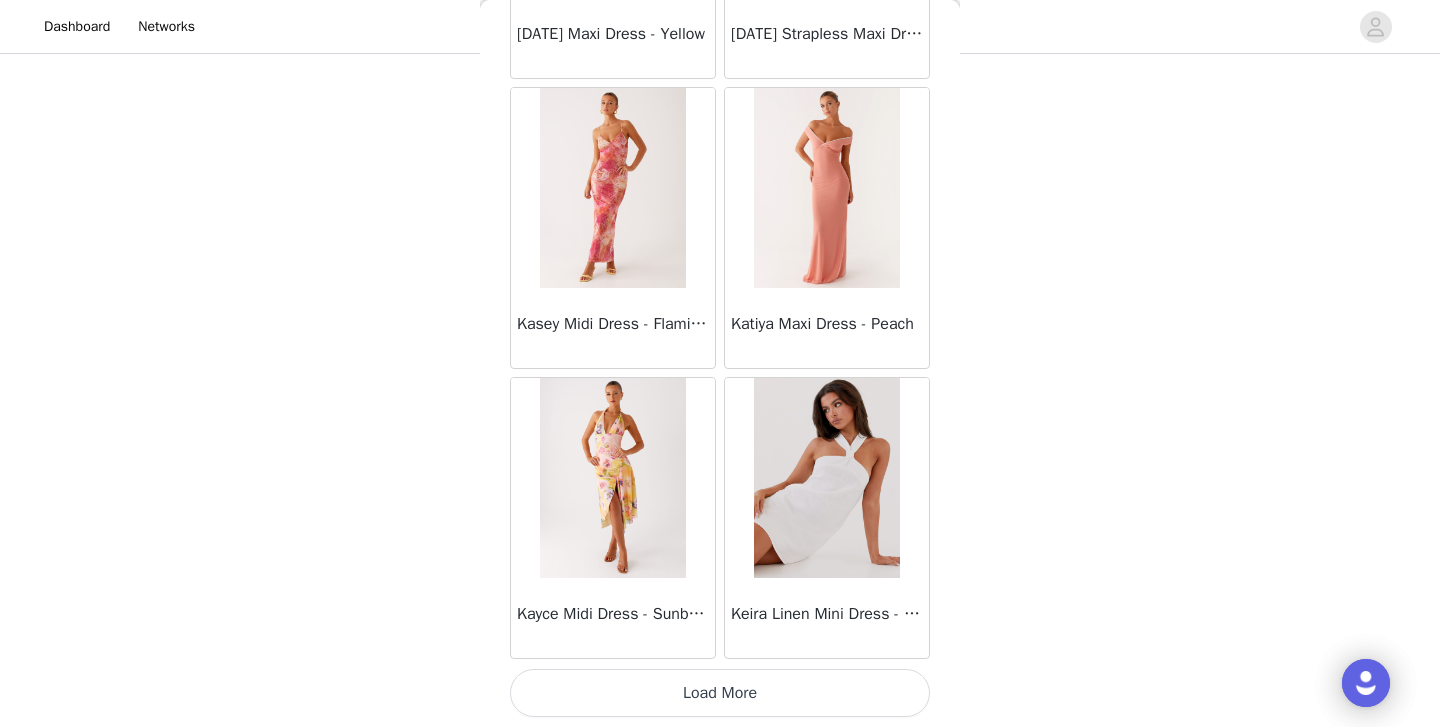 click on "Load More" at bounding box center (720, 693) 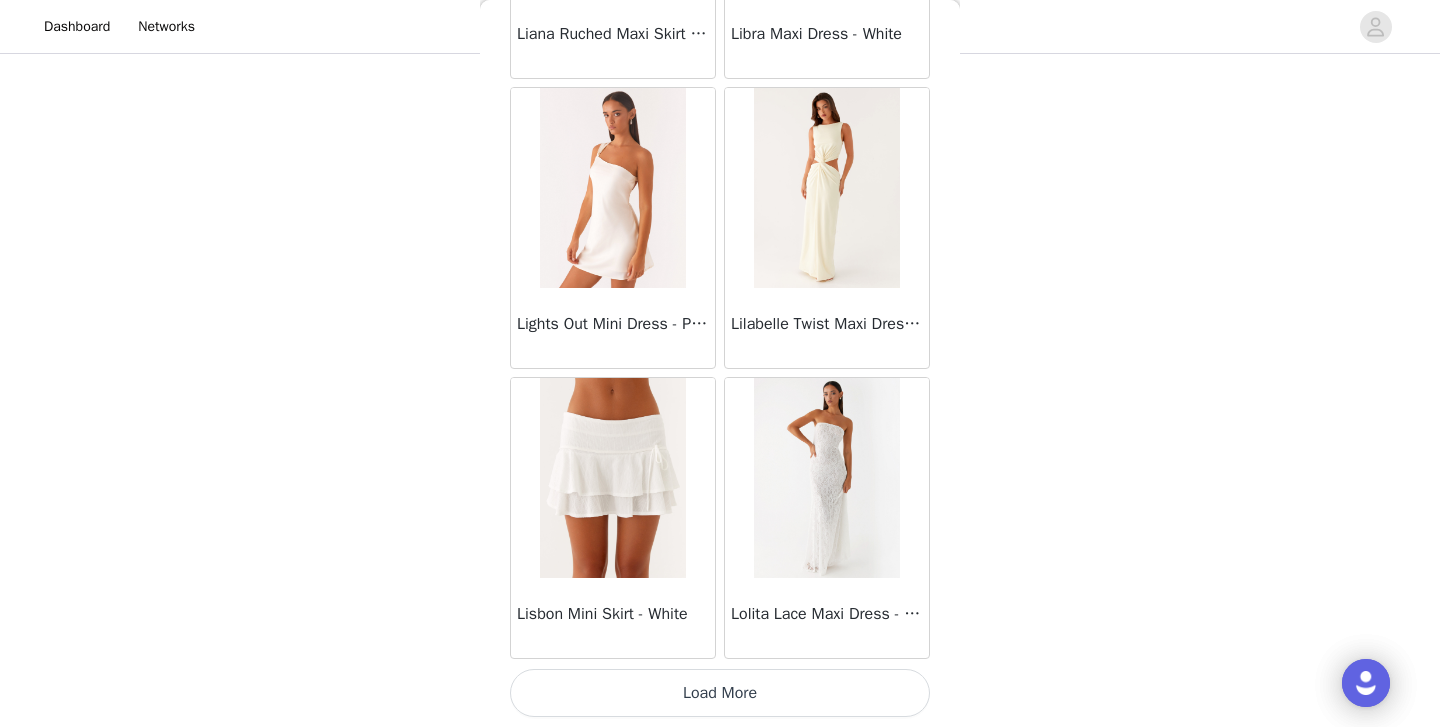click on "Load More" at bounding box center (720, 693) 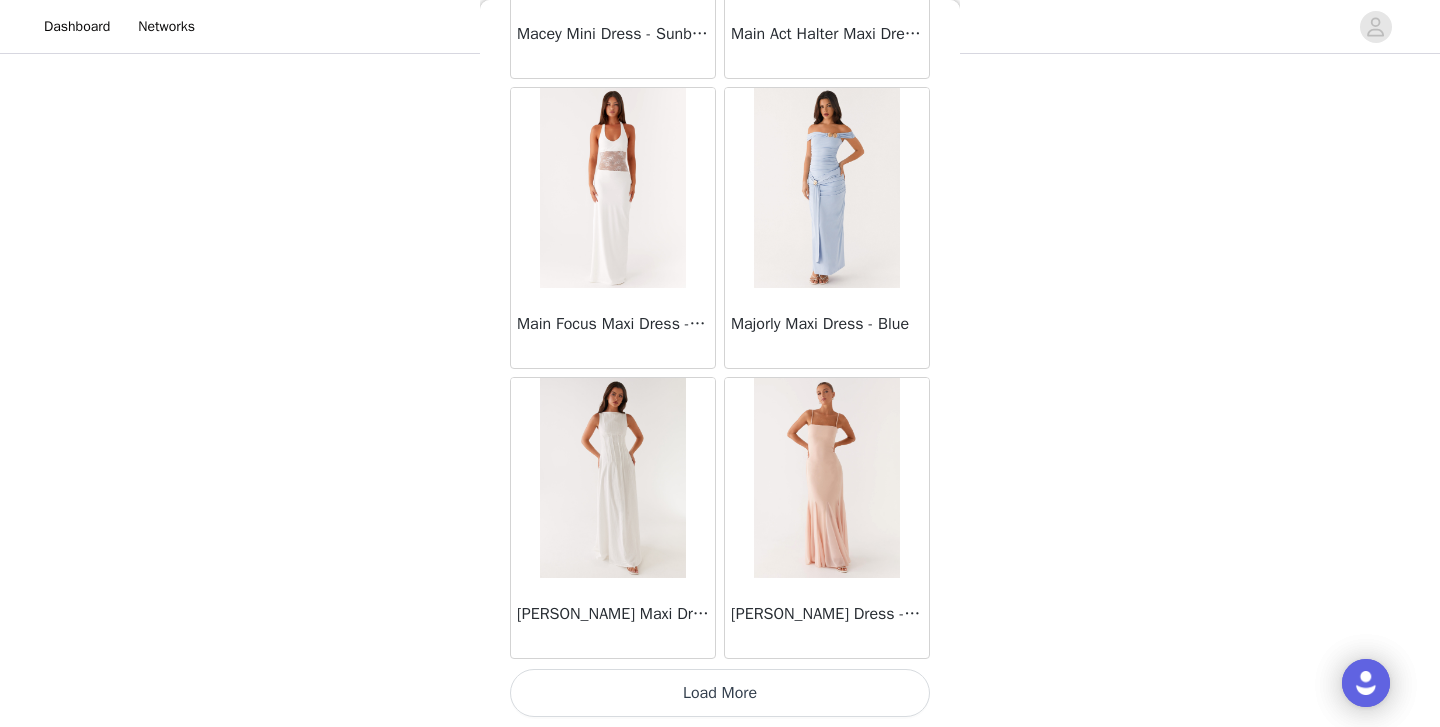 scroll, scrollTop: 37133, scrollLeft: 0, axis: vertical 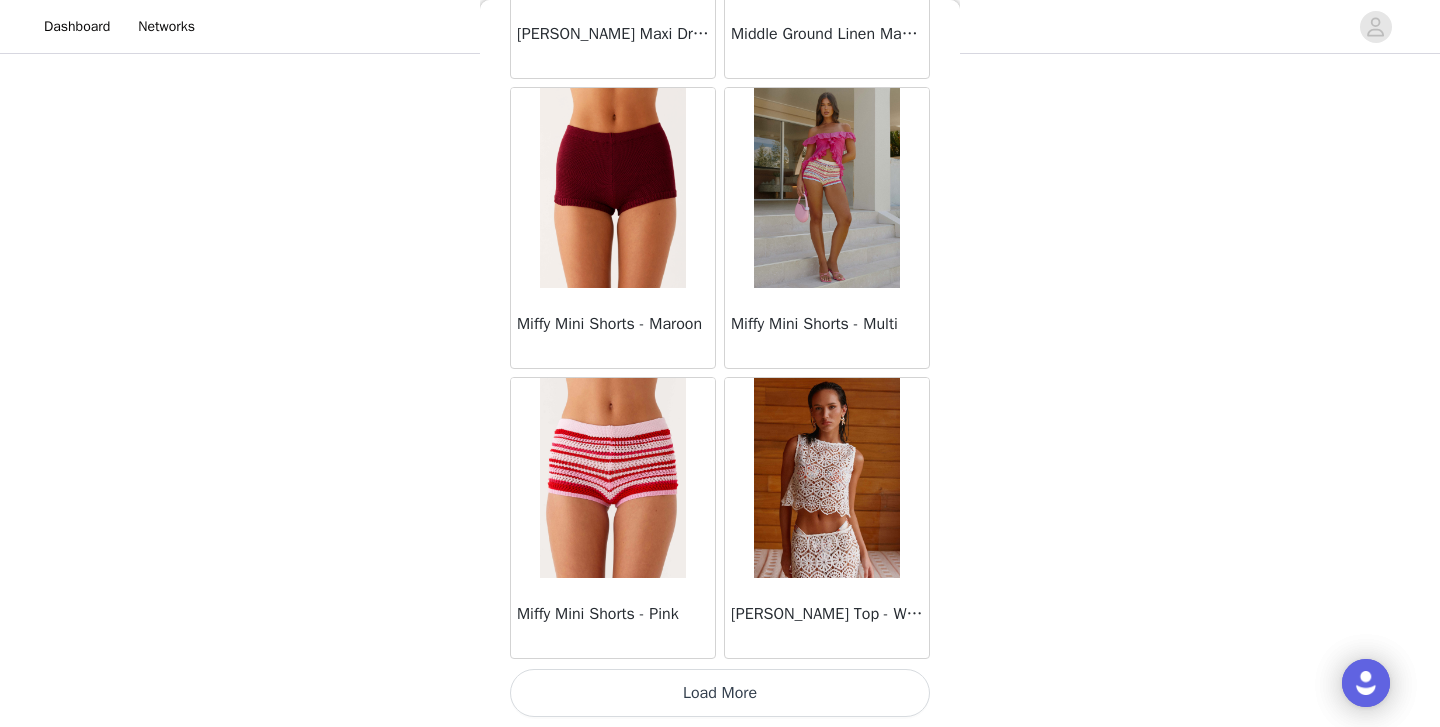 click on "Load More" at bounding box center [720, 693] 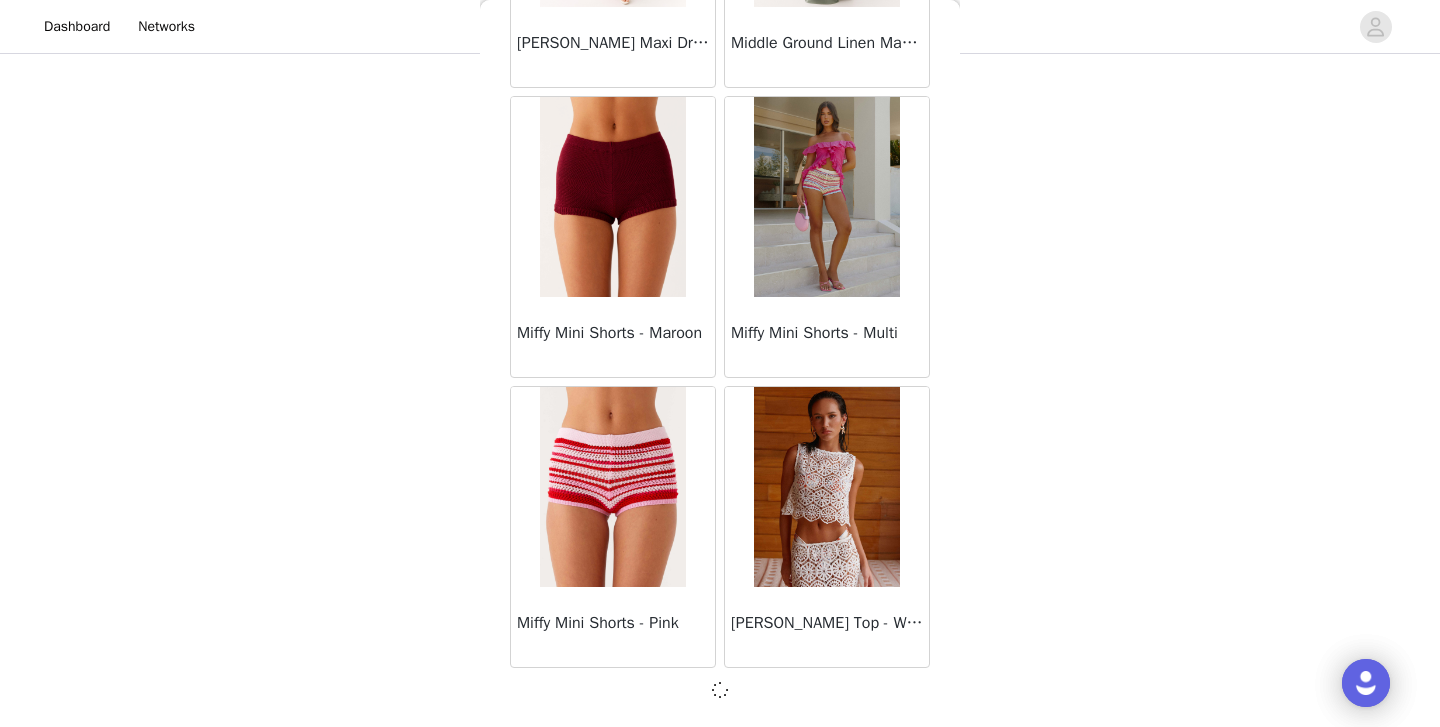 scroll, scrollTop: 40024, scrollLeft: 0, axis: vertical 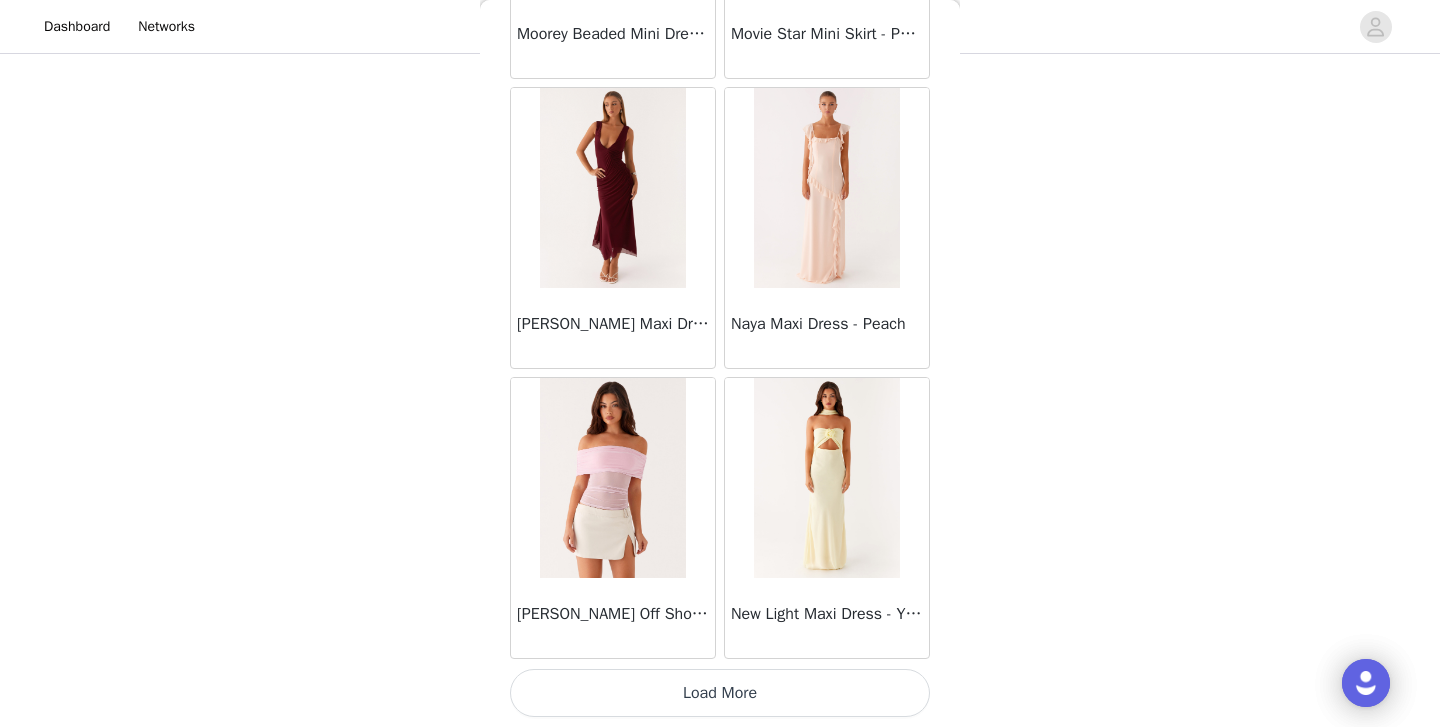 click on "Load More" at bounding box center [720, 693] 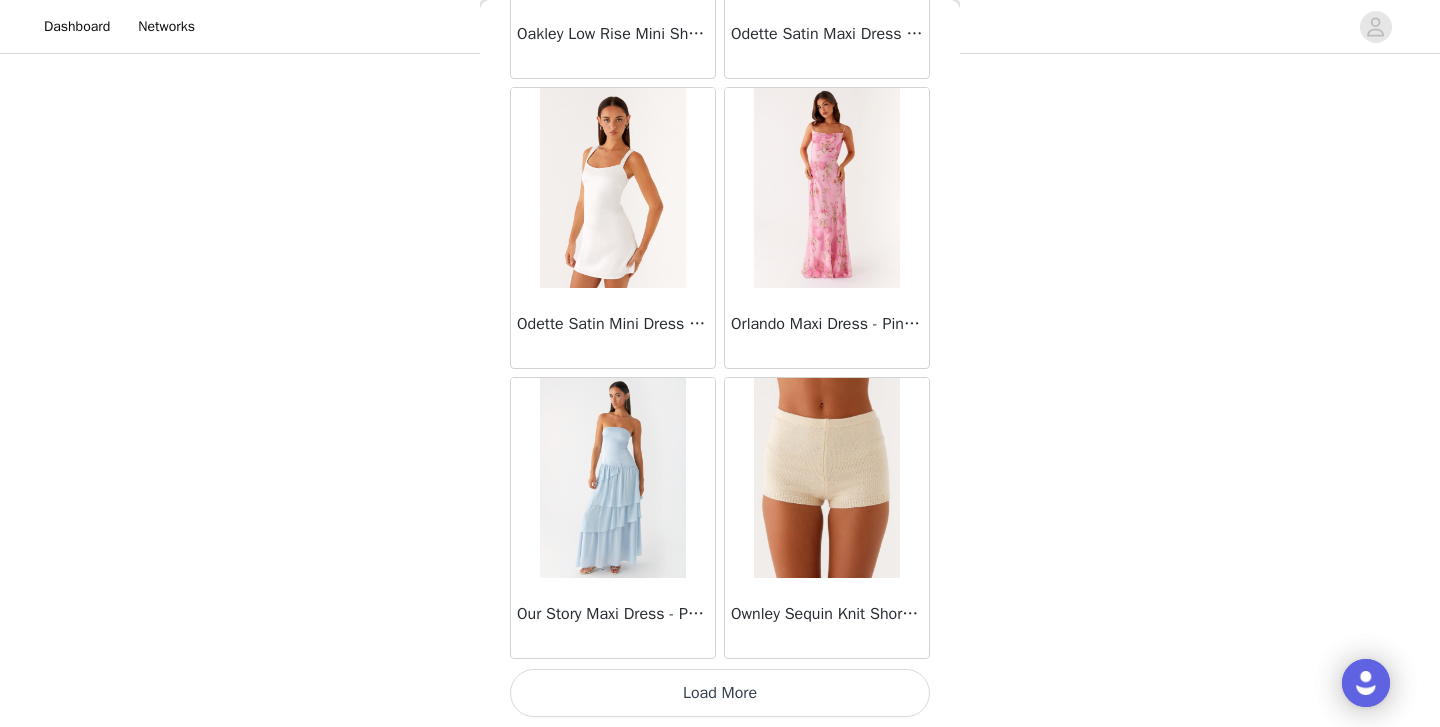 scroll, scrollTop: 45833, scrollLeft: 0, axis: vertical 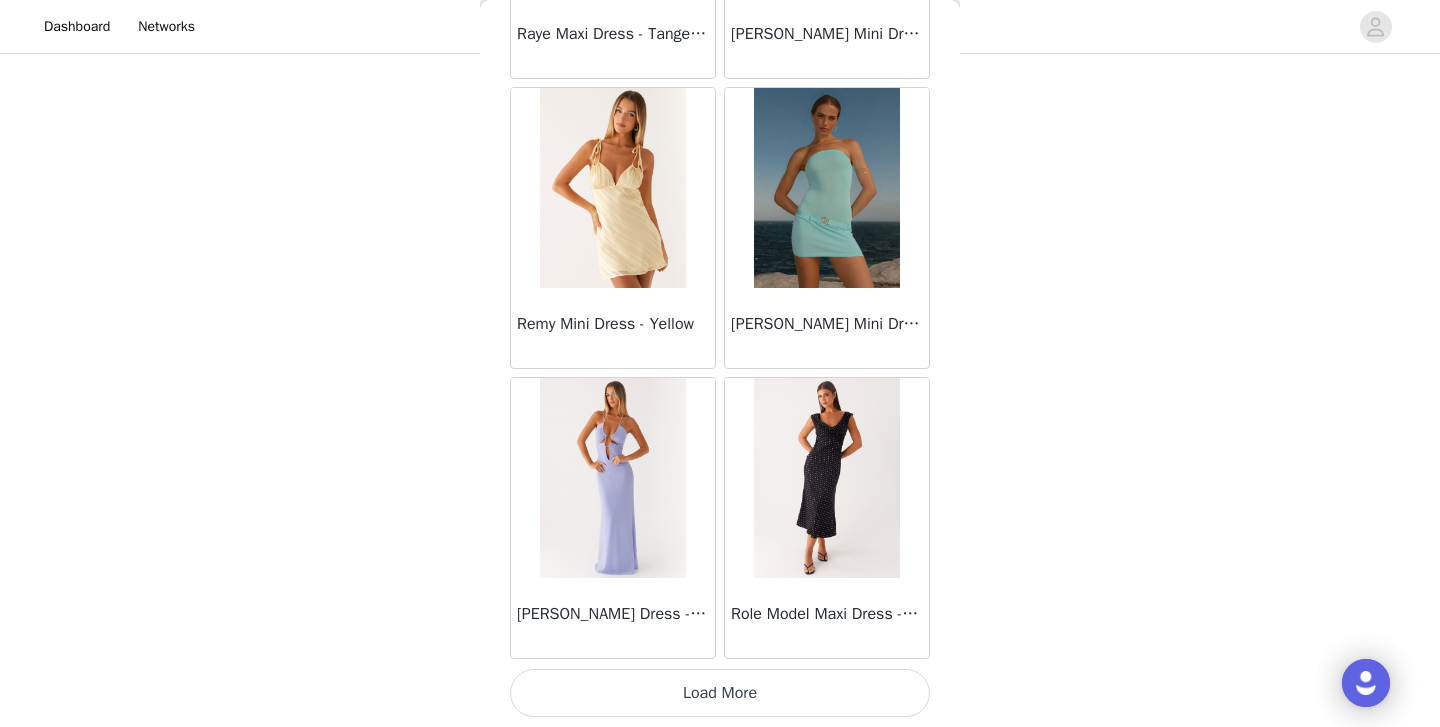 click on "Load More" at bounding box center (720, 693) 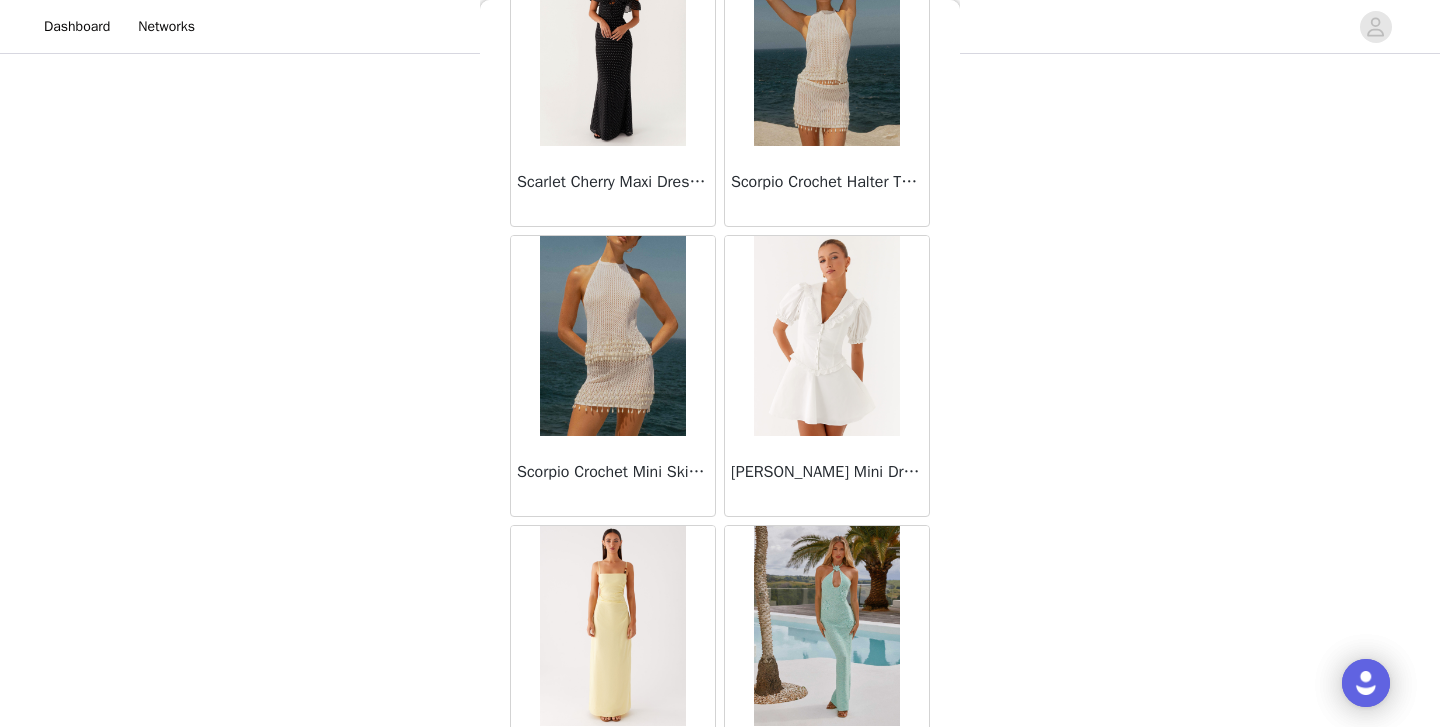 scroll, scrollTop: 51210, scrollLeft: 0, axis: vertical 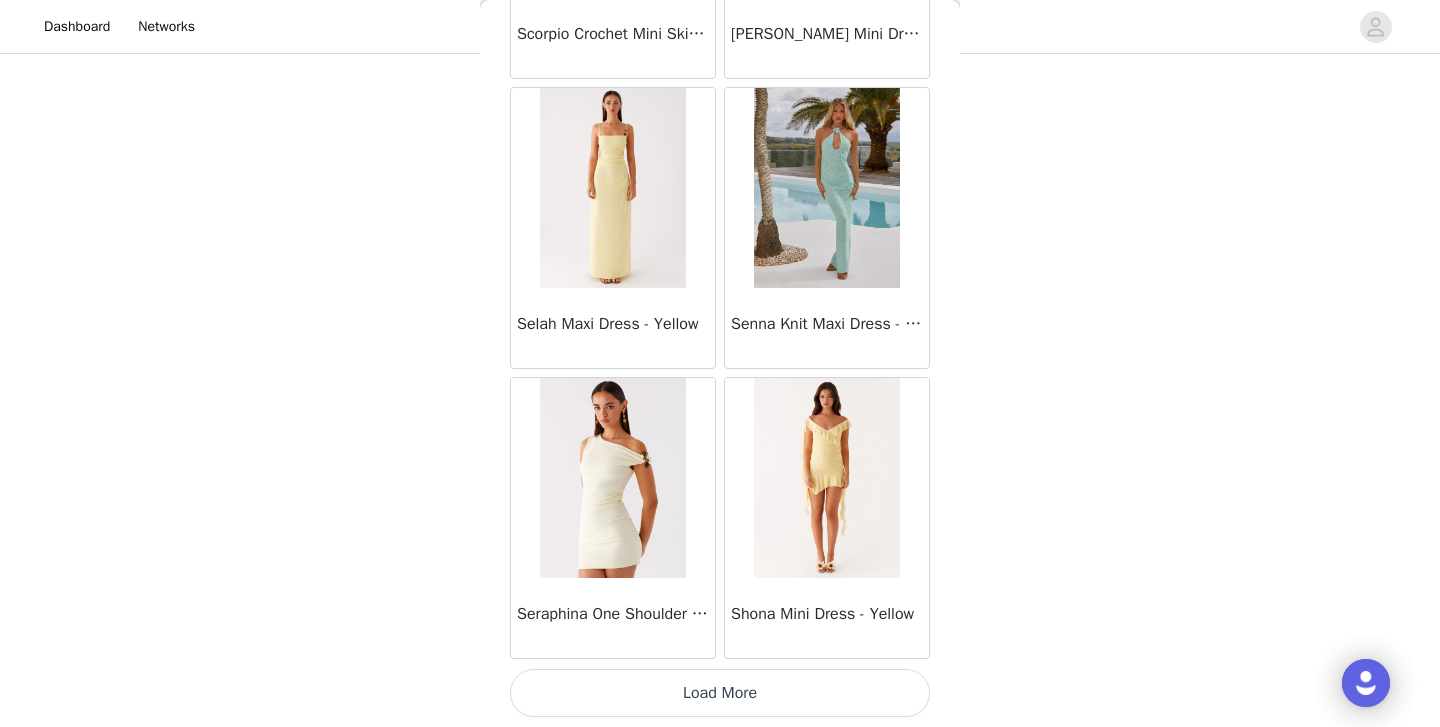 click on "Load More" at bounding box center (720, 693) 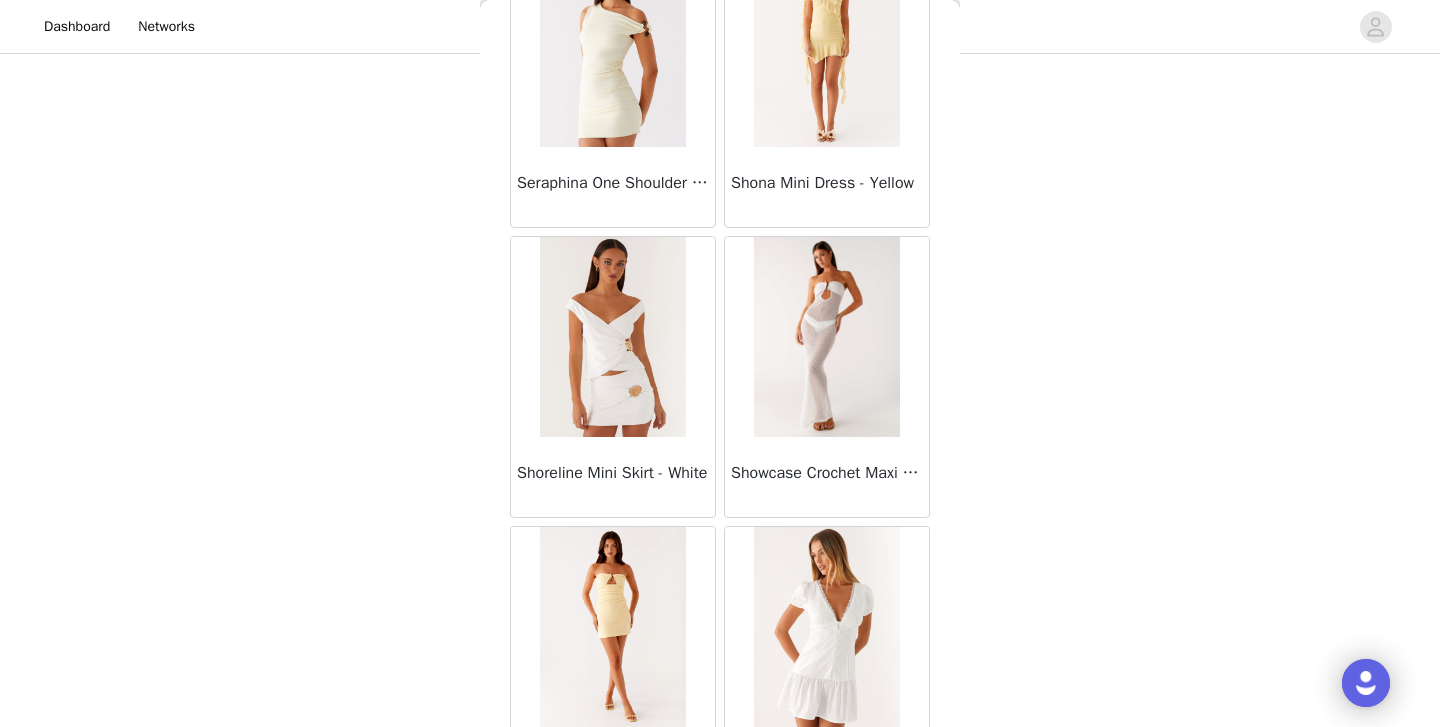 scroll, scrollTop: 52066, scrollLeft: 0, axis: vertical 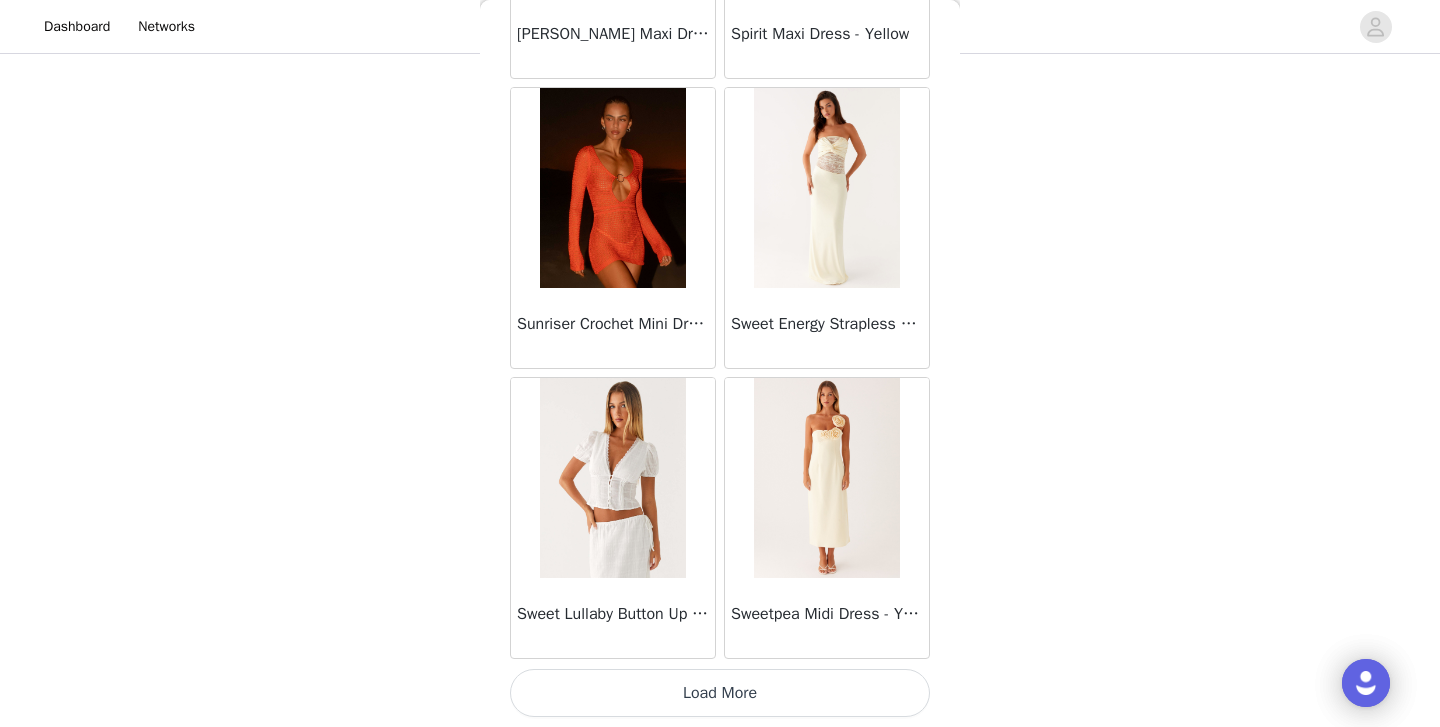 click on "Load More" at bounding box center [720, 693] 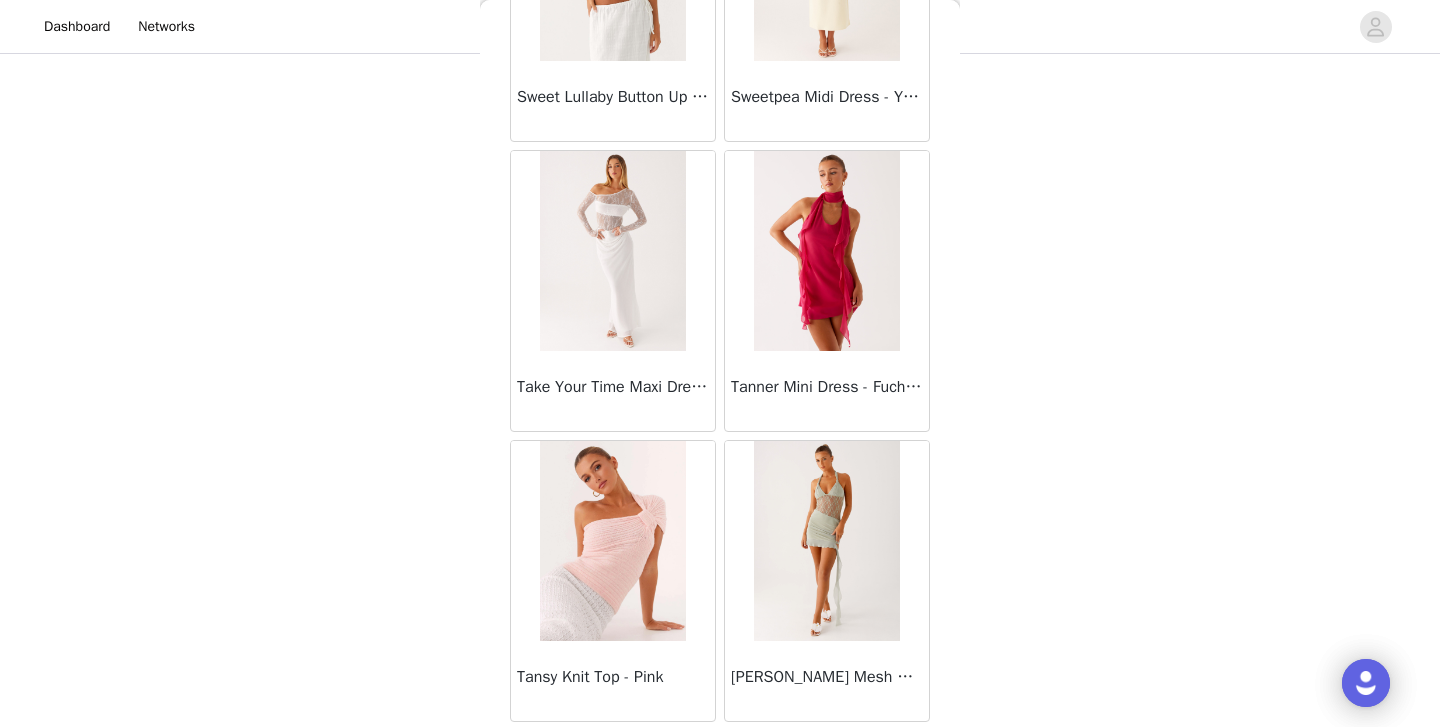 scroll, scrollTop: 55058, scrollLeft: 0, axis: vertical 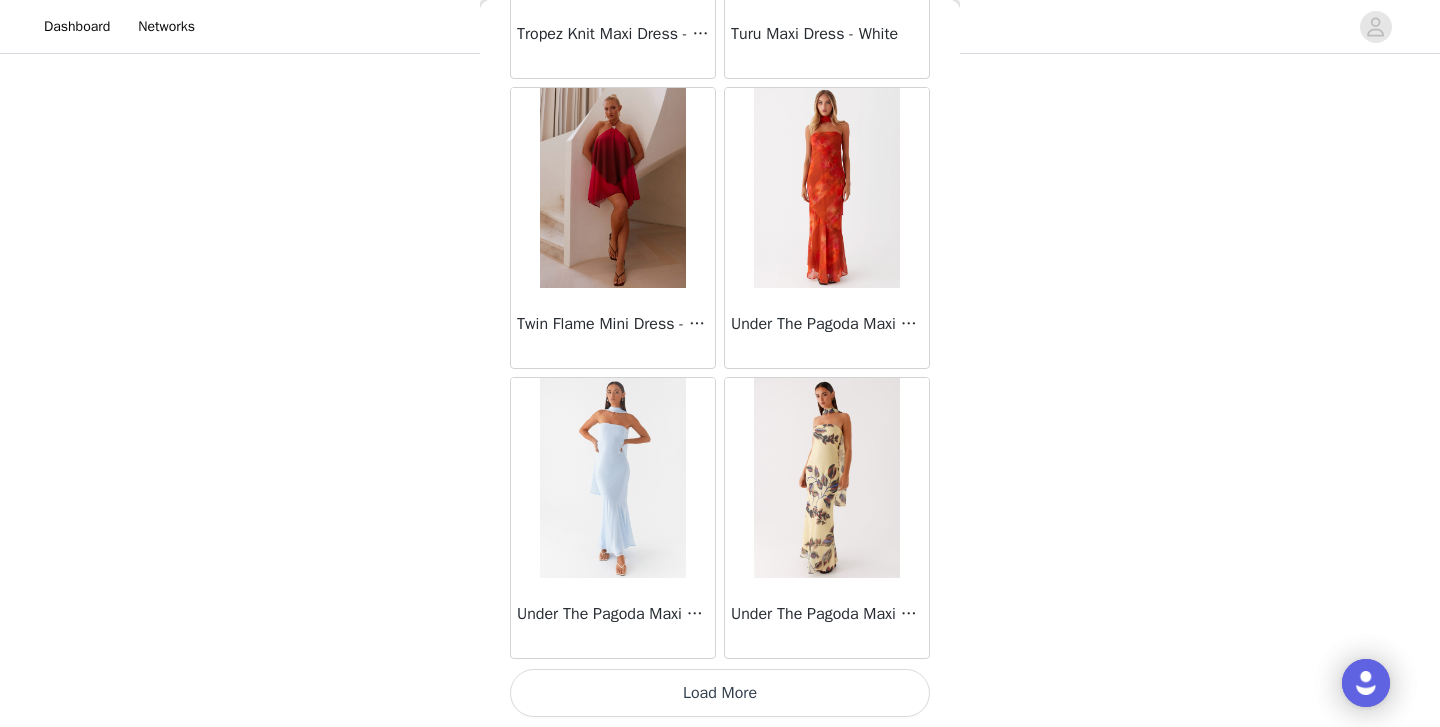 click on "Load More" at bounding box center (720, 693) 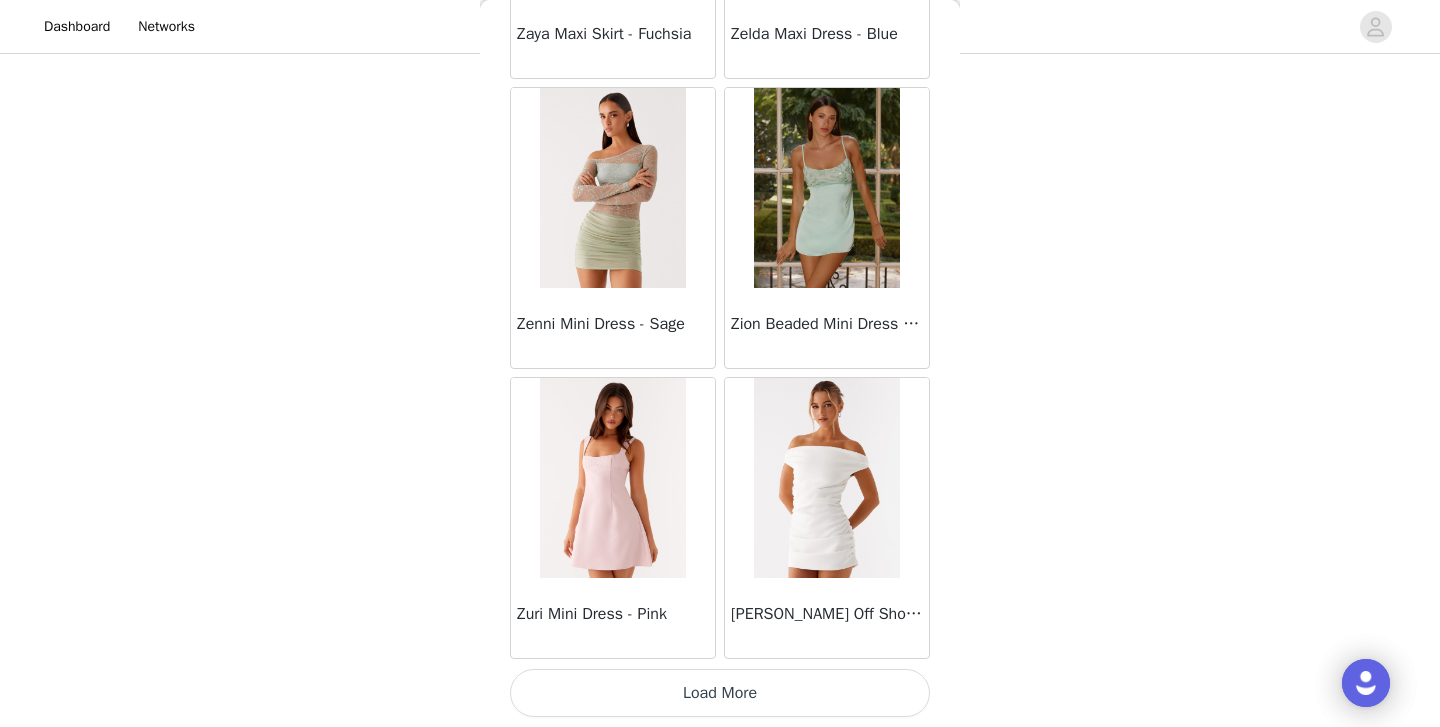 scroll, scrollTop: 60333, scrollLeft: 0, axis: vertical 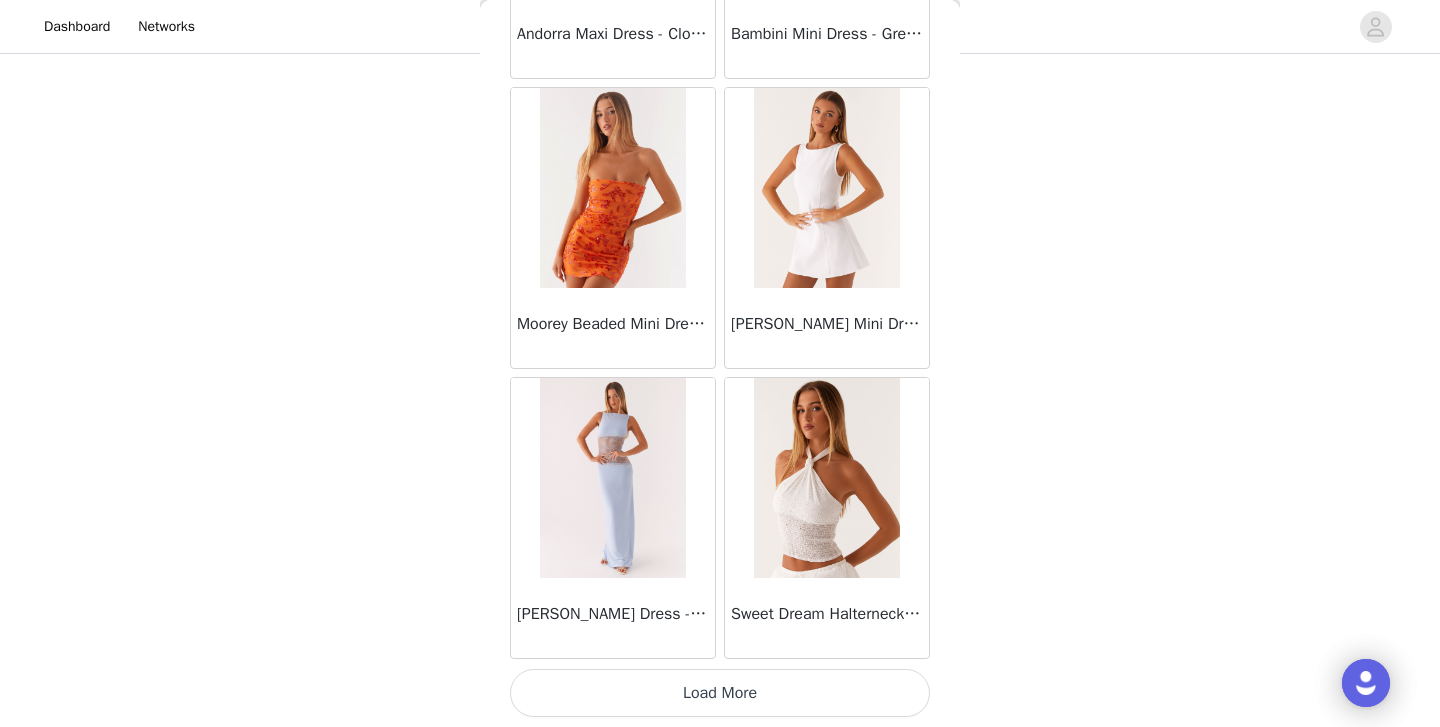 click on "Load More" at bounding box center (720, 693) 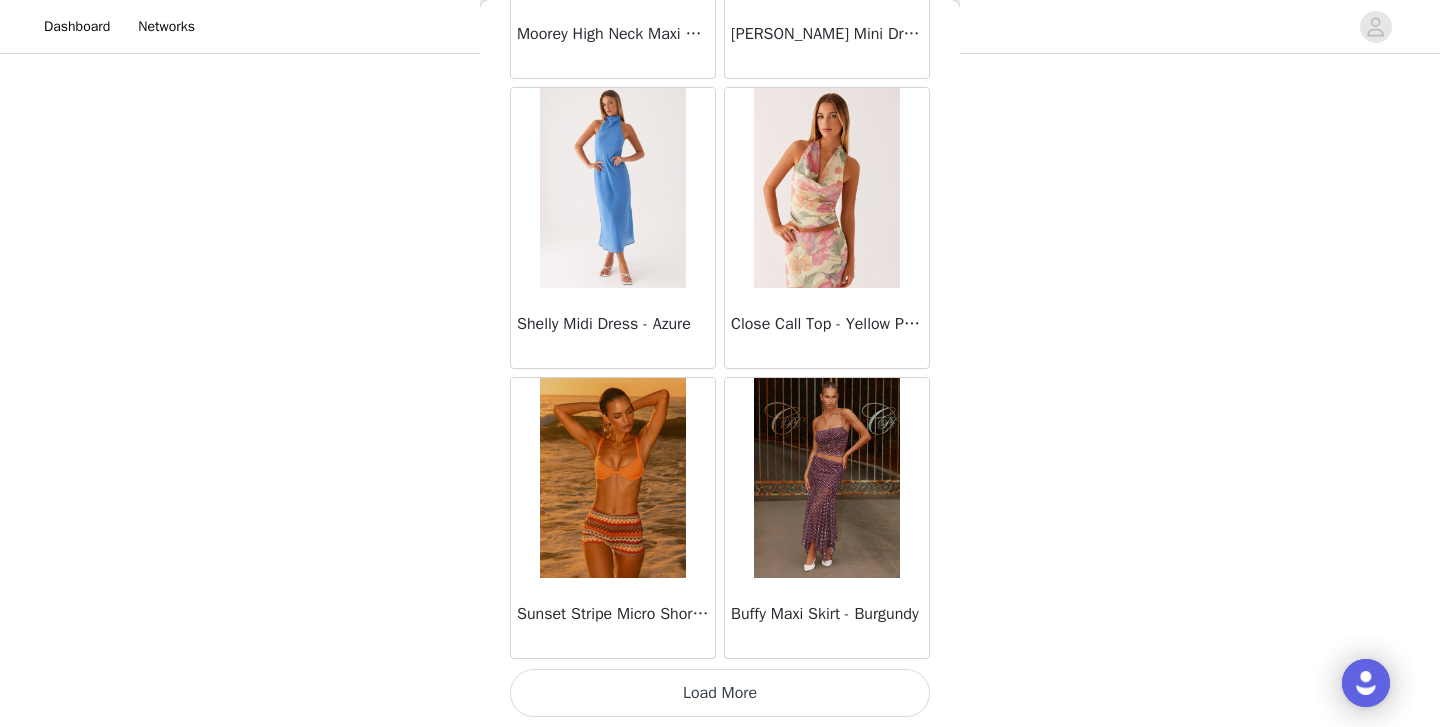scroll, scrollTop: 66133, scrollLeft: 0, axis: vertical 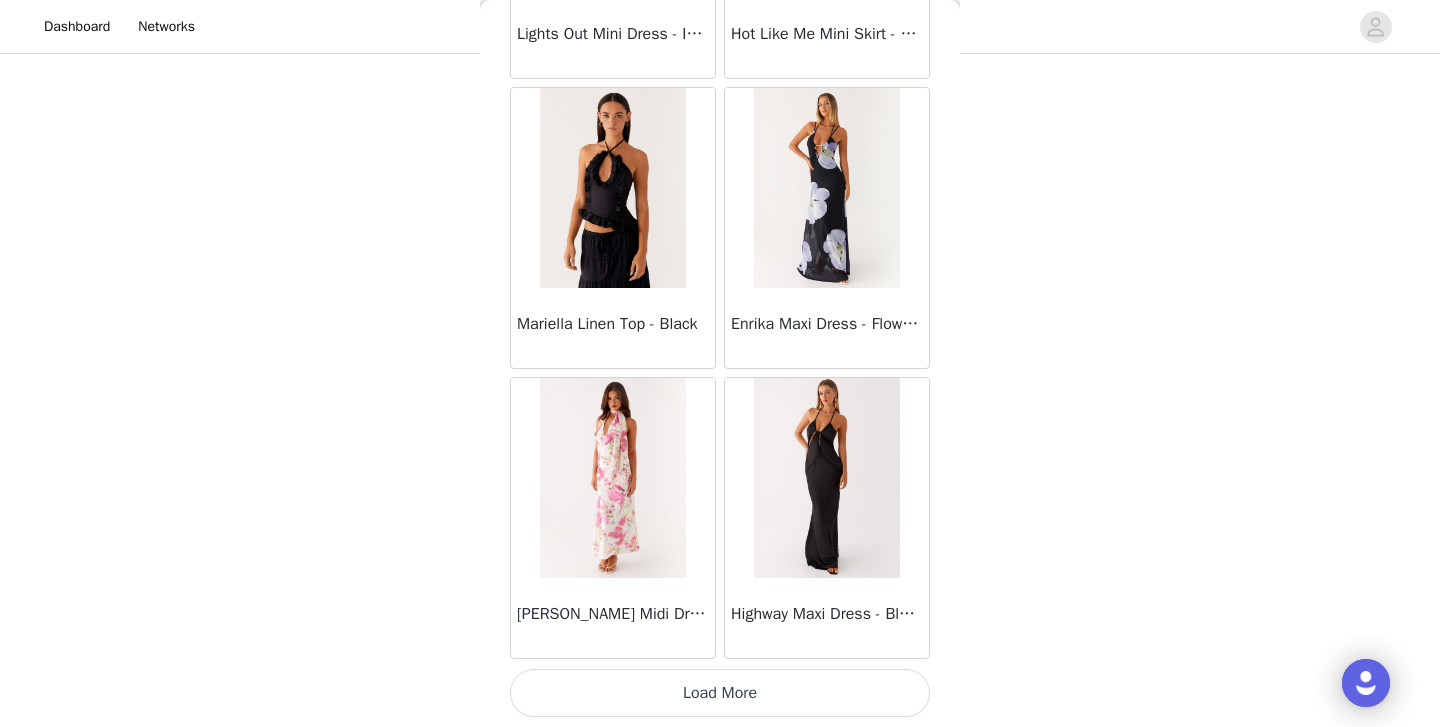 click on "Load More" at bounding box center (720, 693) 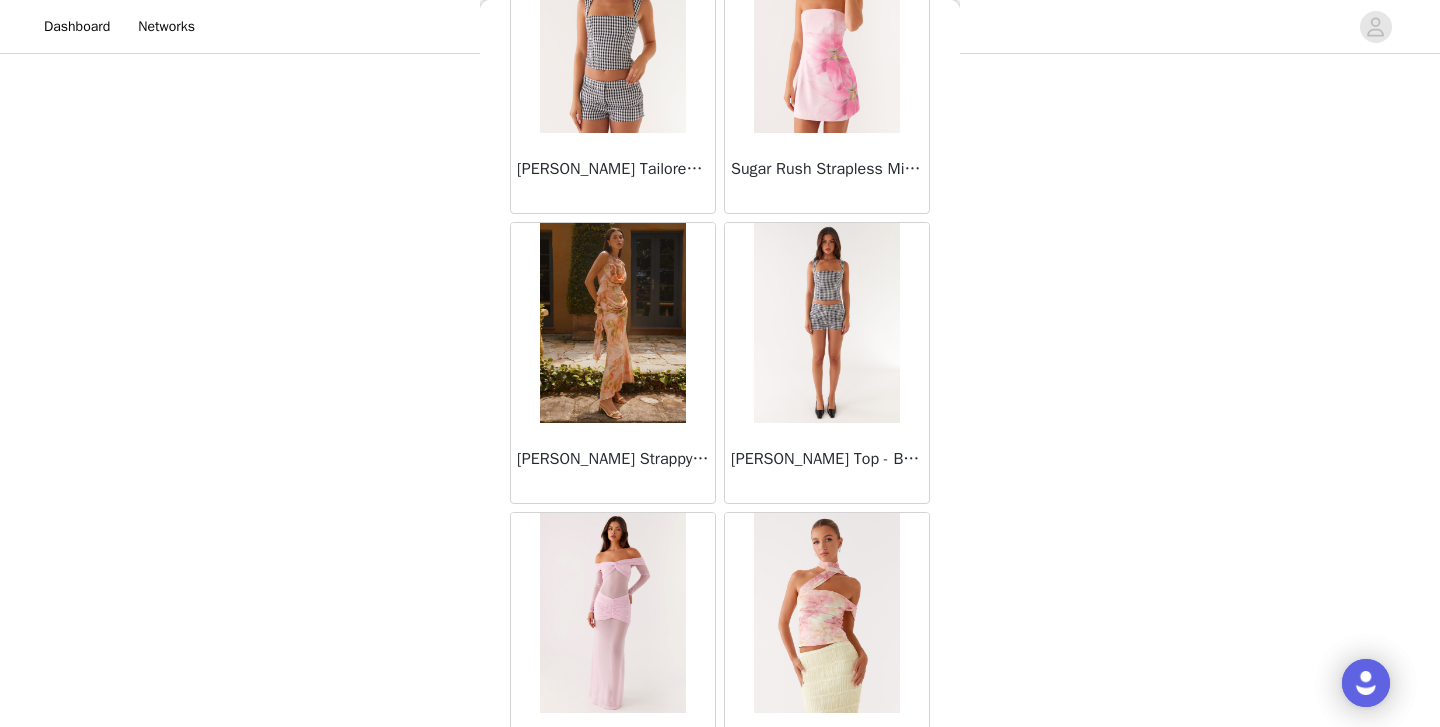 scroll, scrollTop: 71809, scrollLeft: 0, axis: vertical 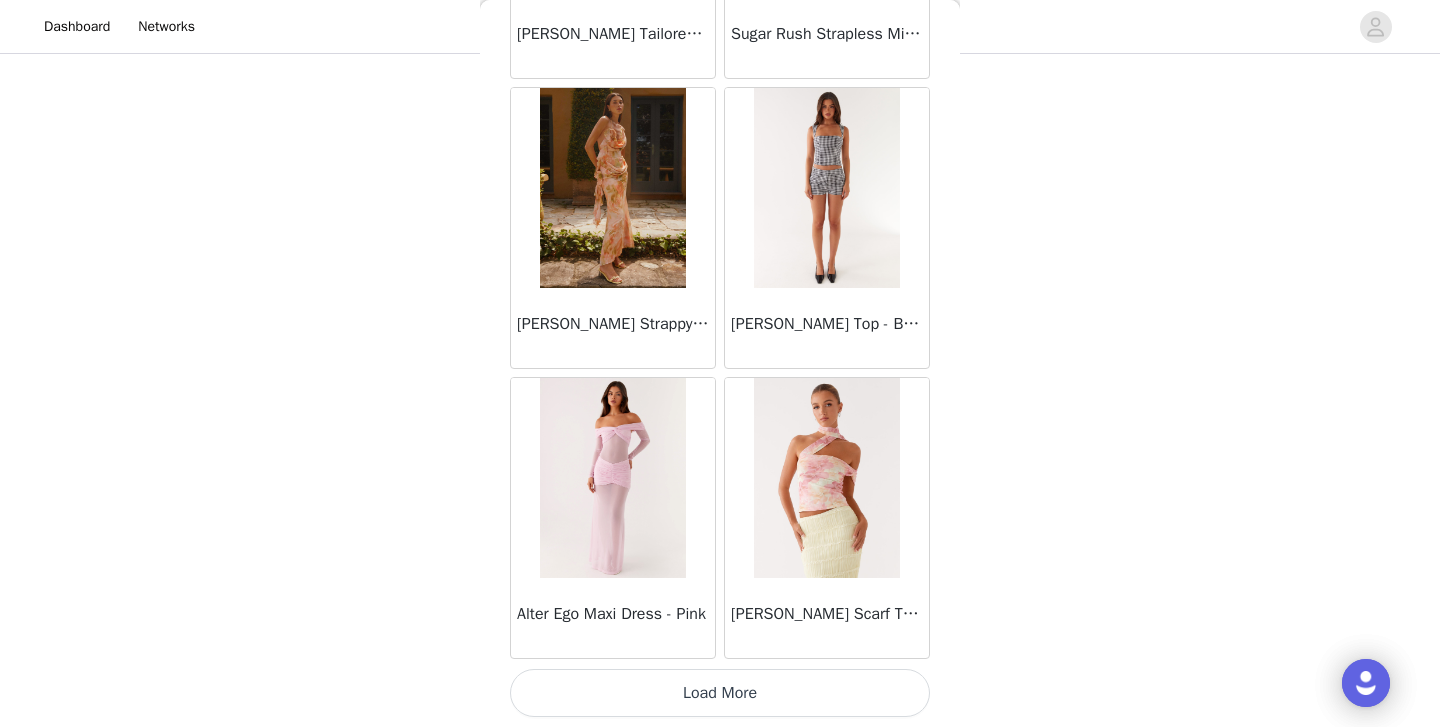 click on "Load More" at bounding box center (720, 693) 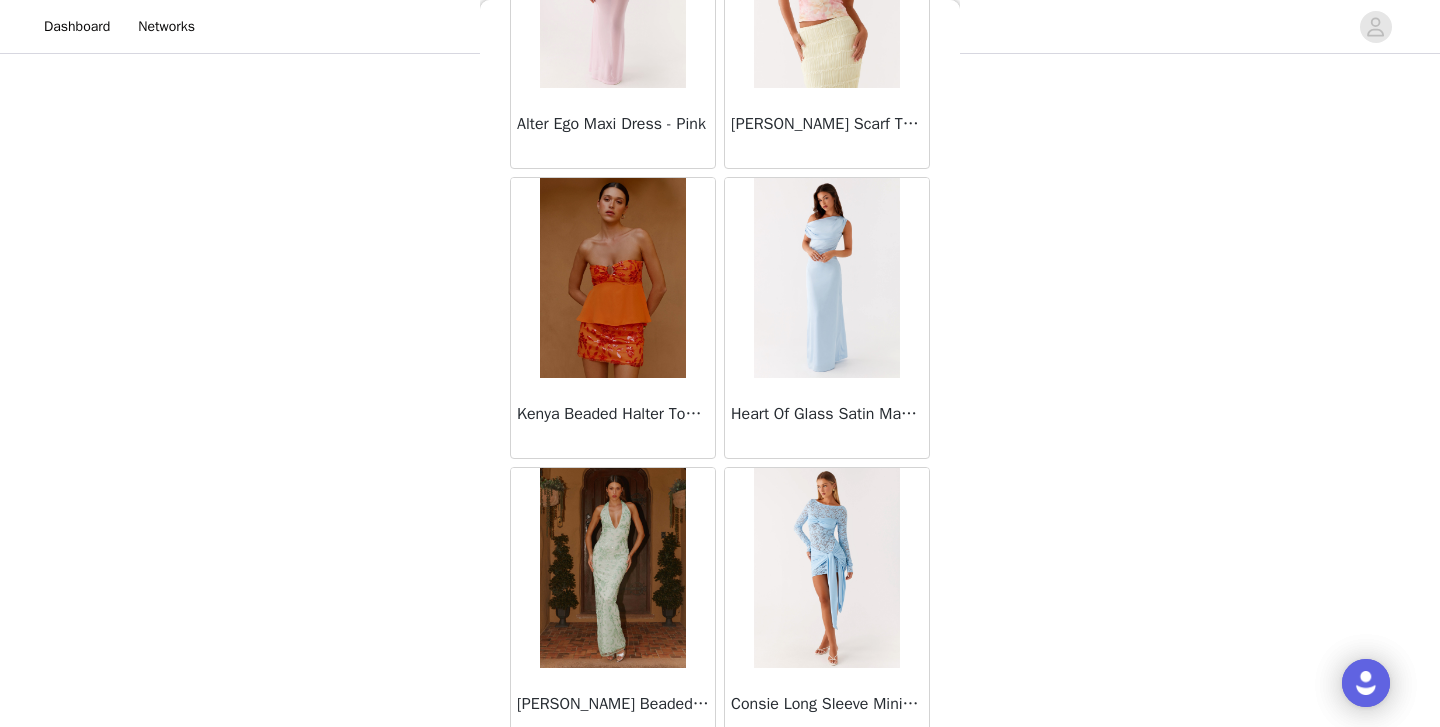 scroll, scrollTop: 72426, scrollLeft: 0, axis: vertical 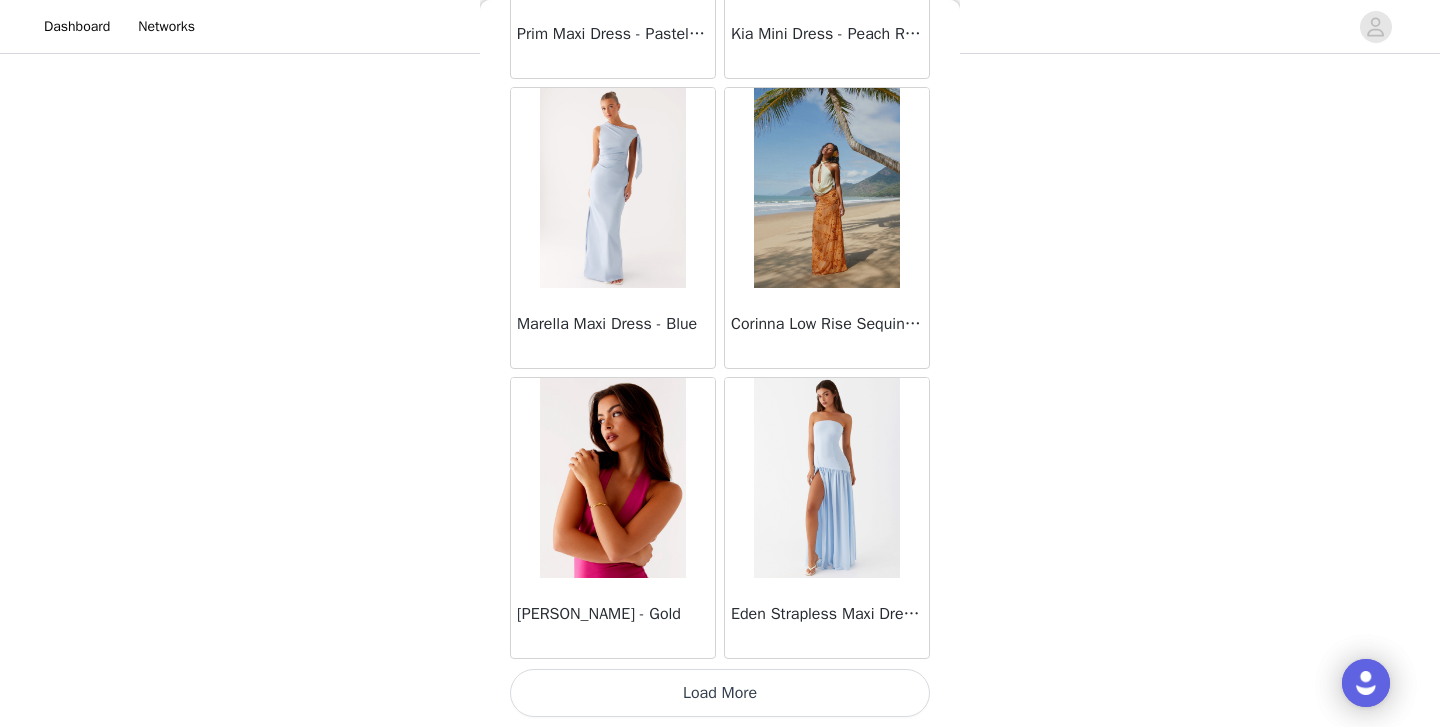 click on "Load More" at bounding box center [720, 693] 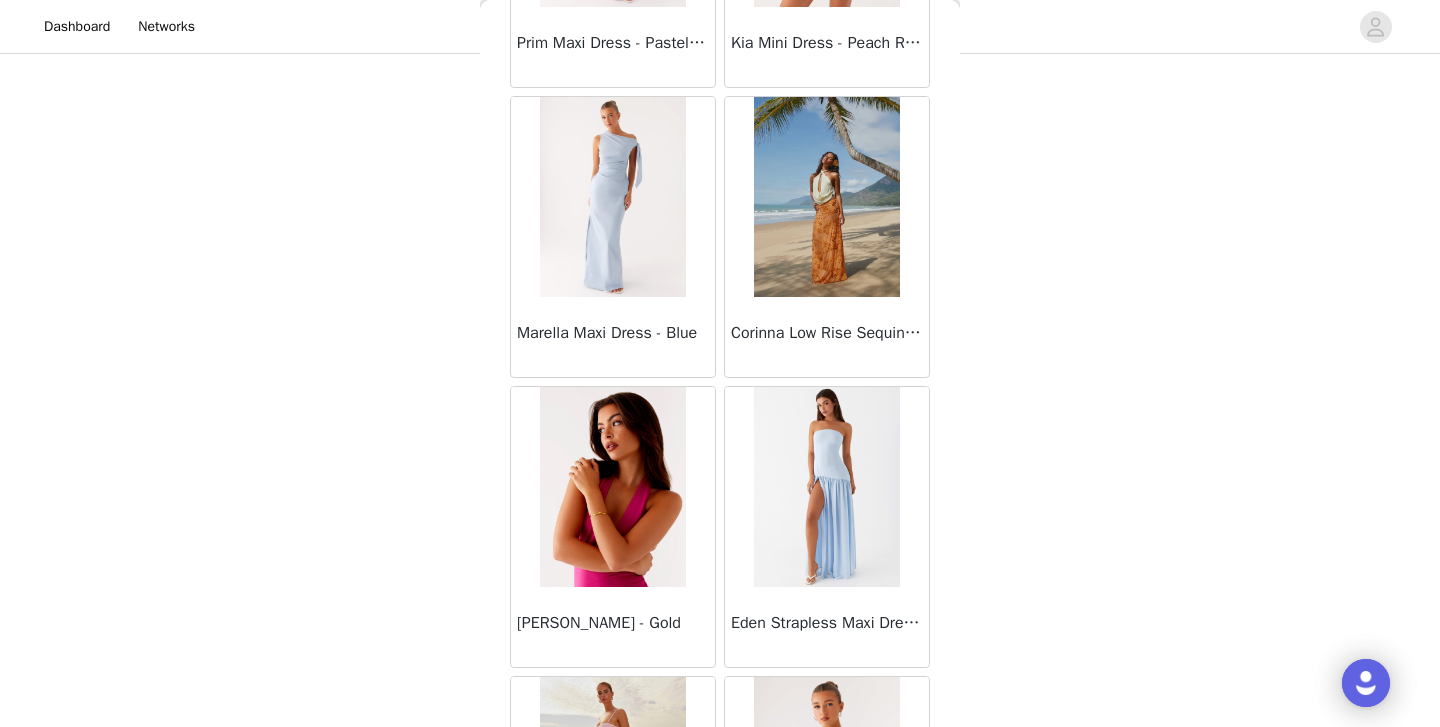 scroll, scrollTop: 145, scrollLeft: 0, axis: vertical 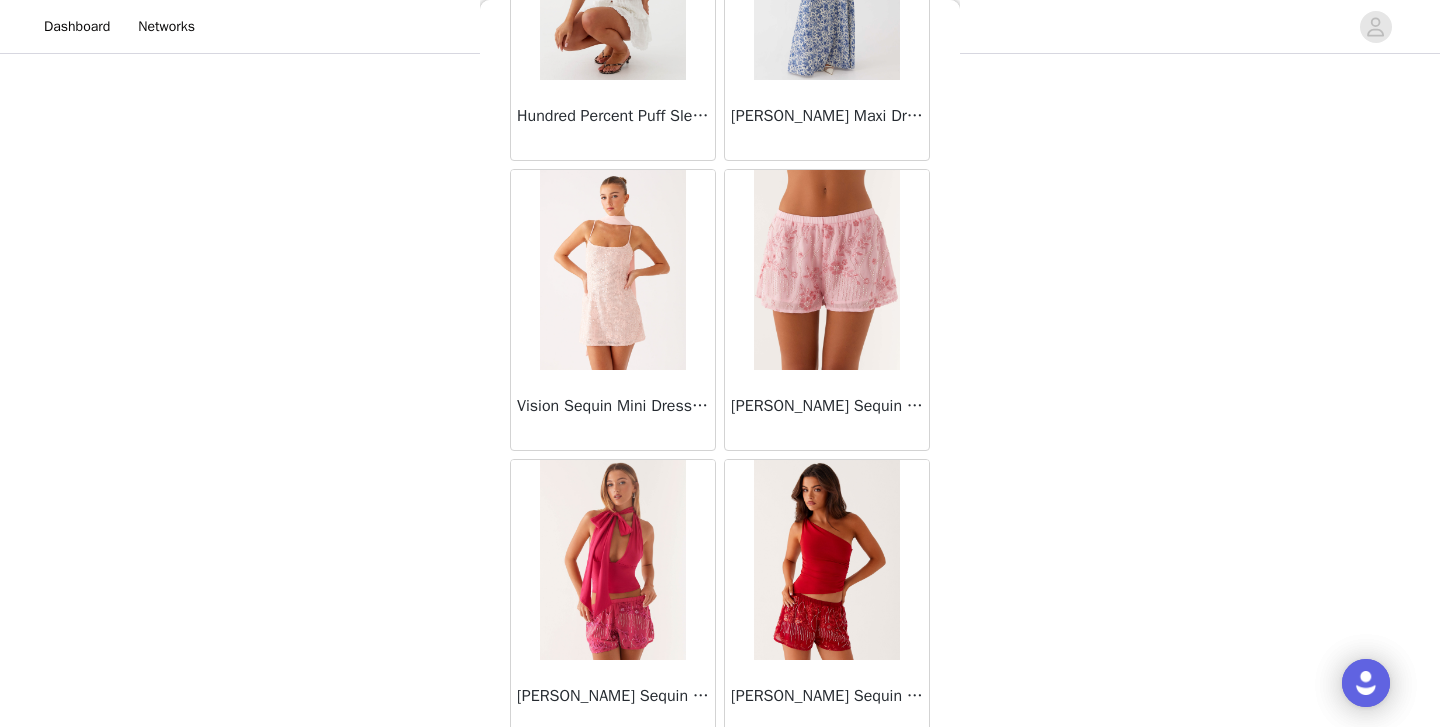 click at bounding box center (826, 270) 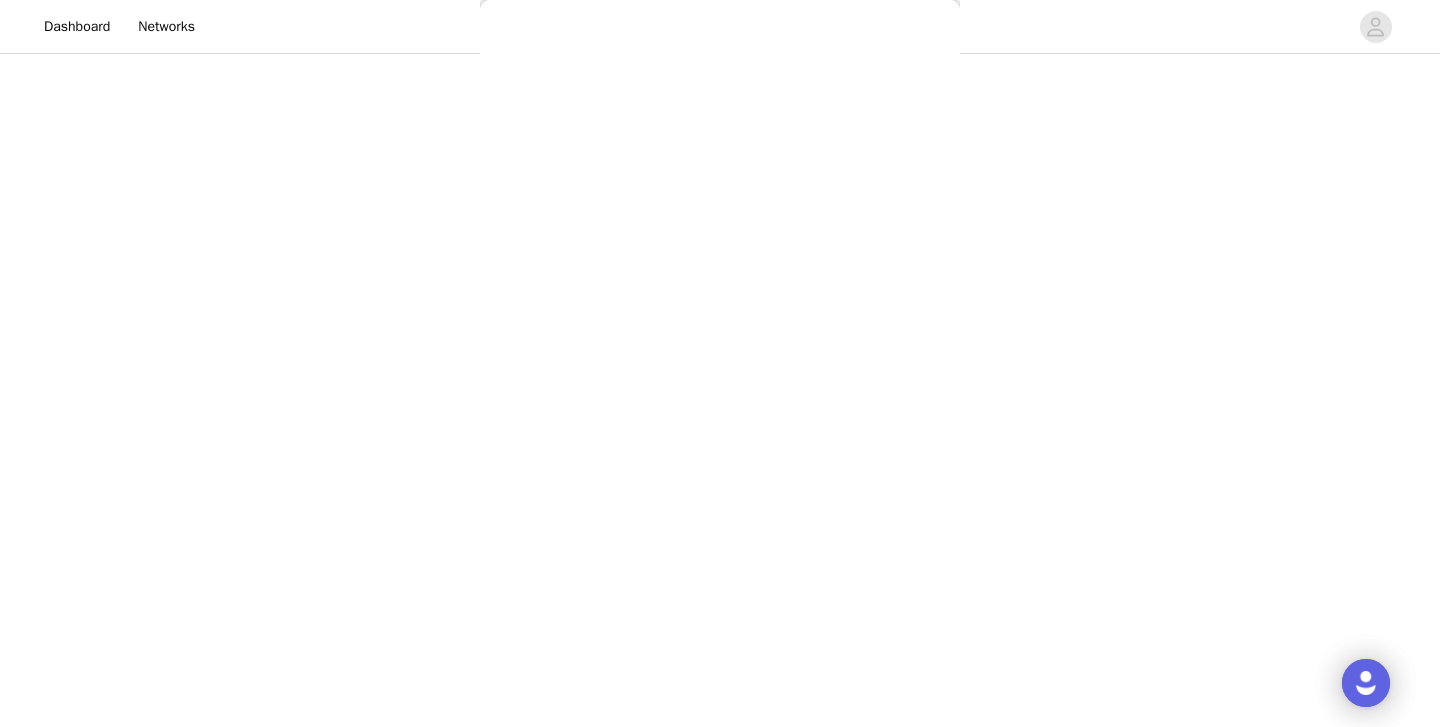 scroll, scrollTop: 339, scrollLeft: 0, axis: vertical 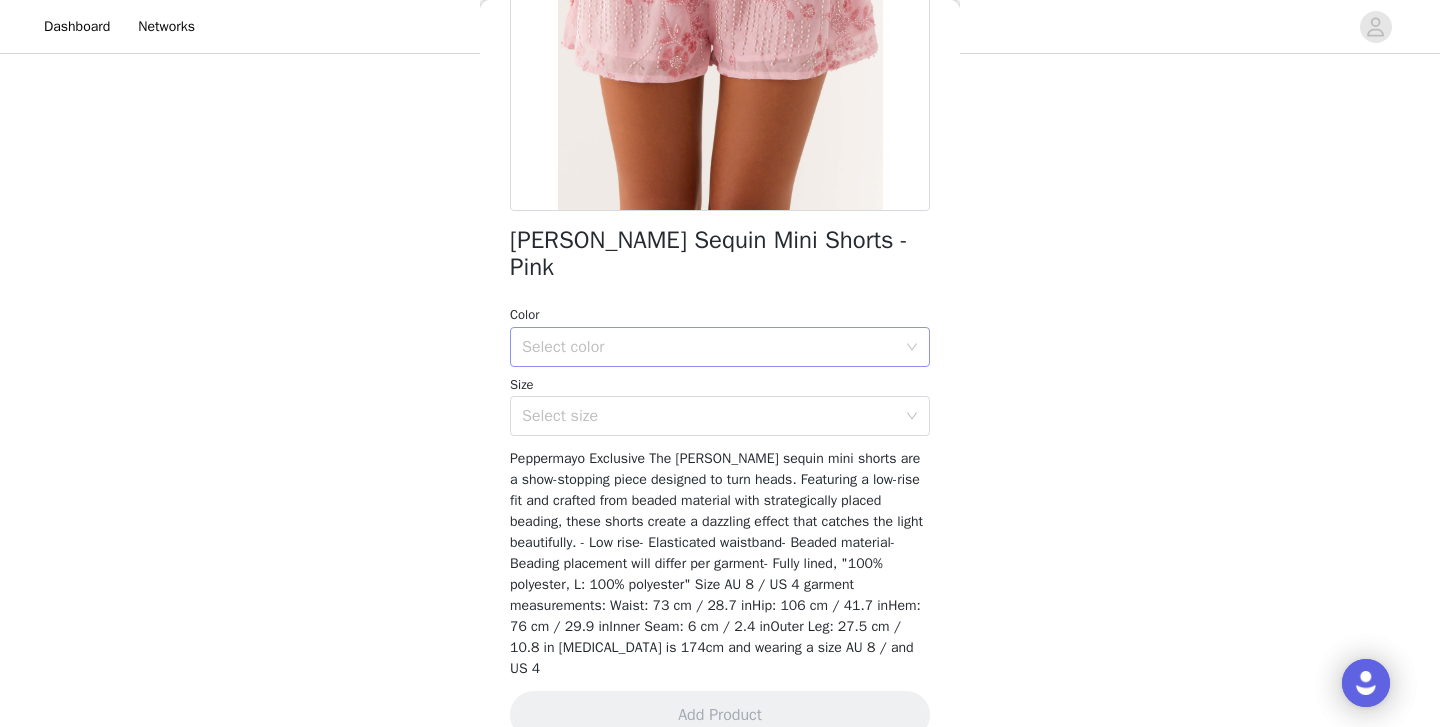 click on "Select color" at bounding box center (709, 347) 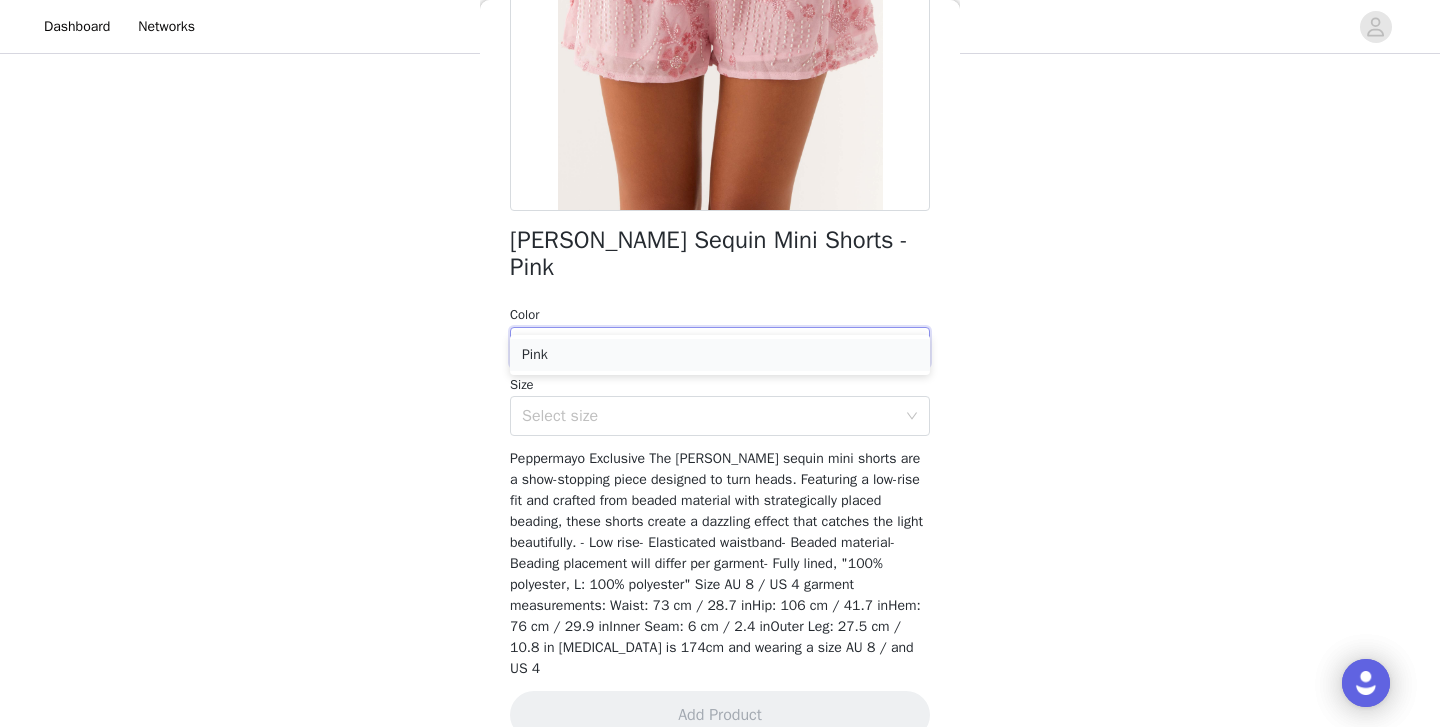 click on "Pink" at bounding box center [720, 355] 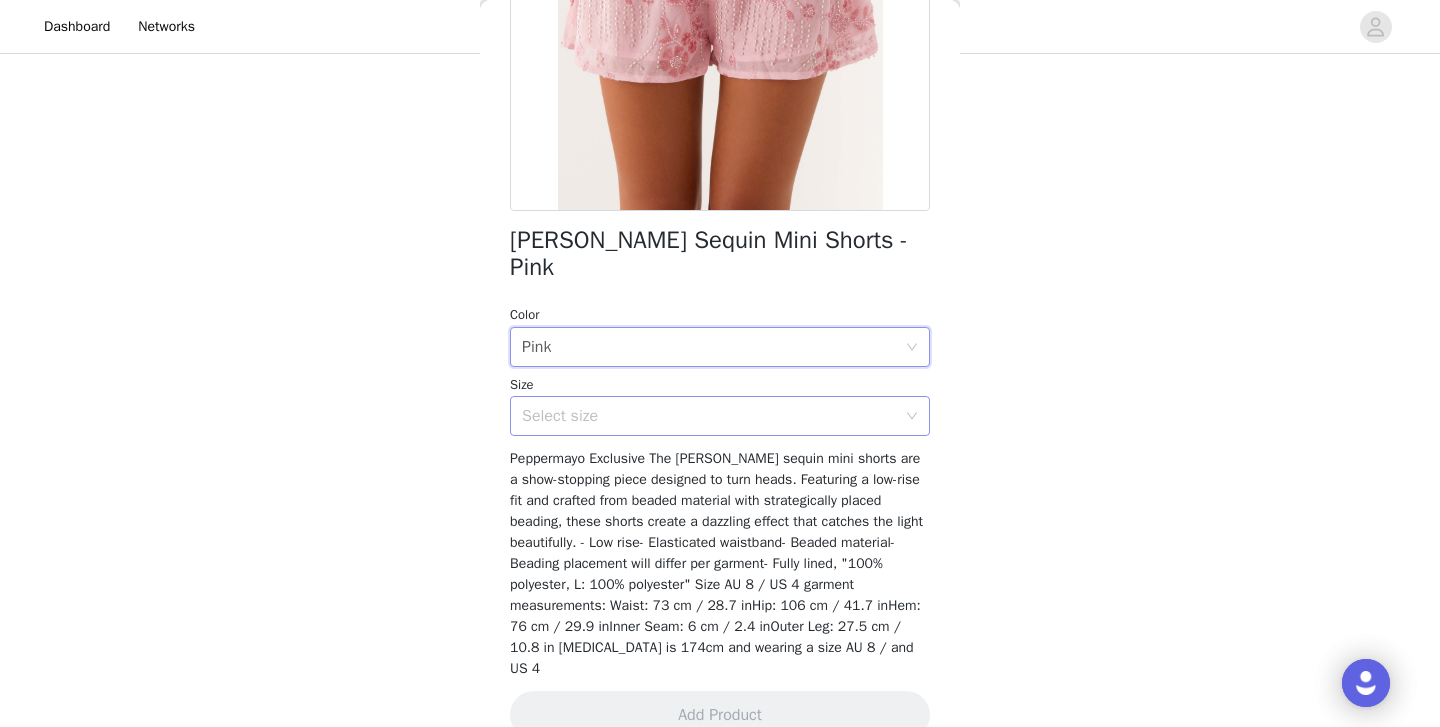 click on "Select size" at bounding box center [709, 416] 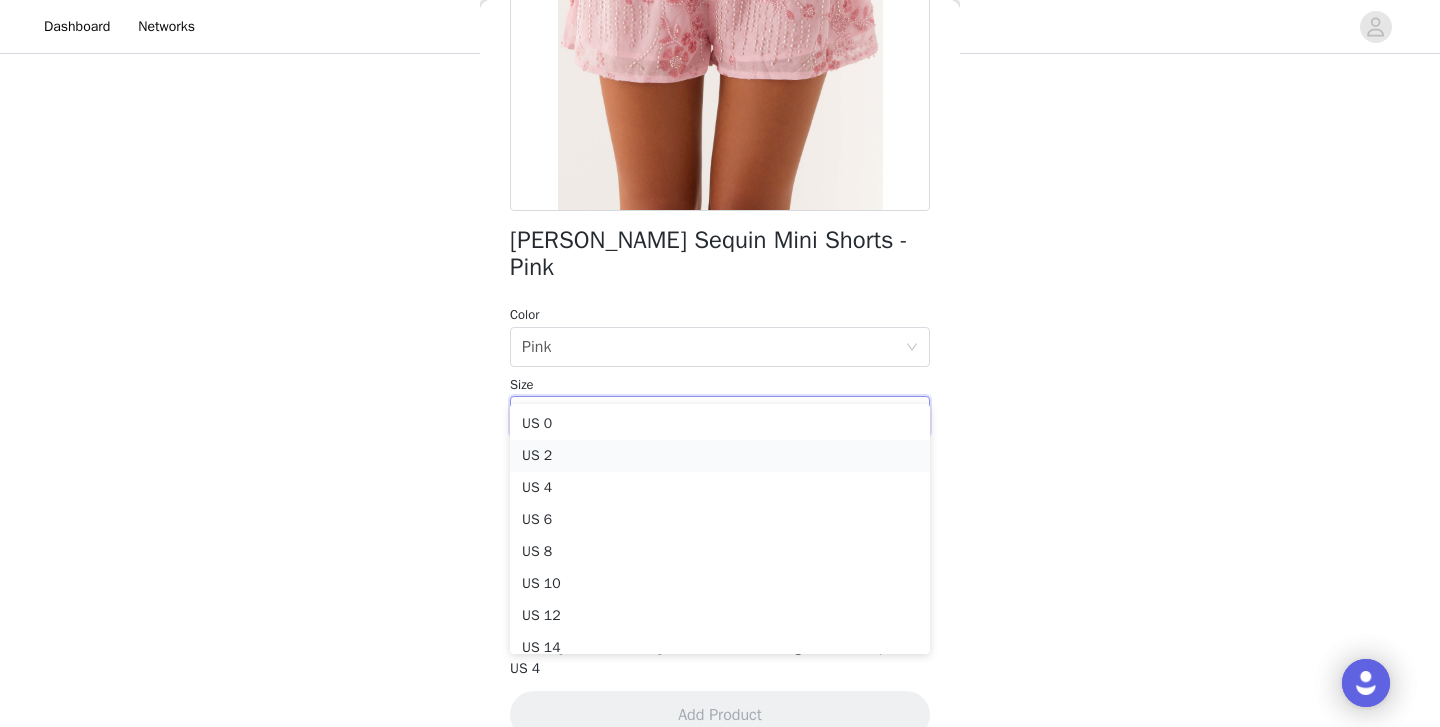click on "US 2" at bounding box center (720, 456) 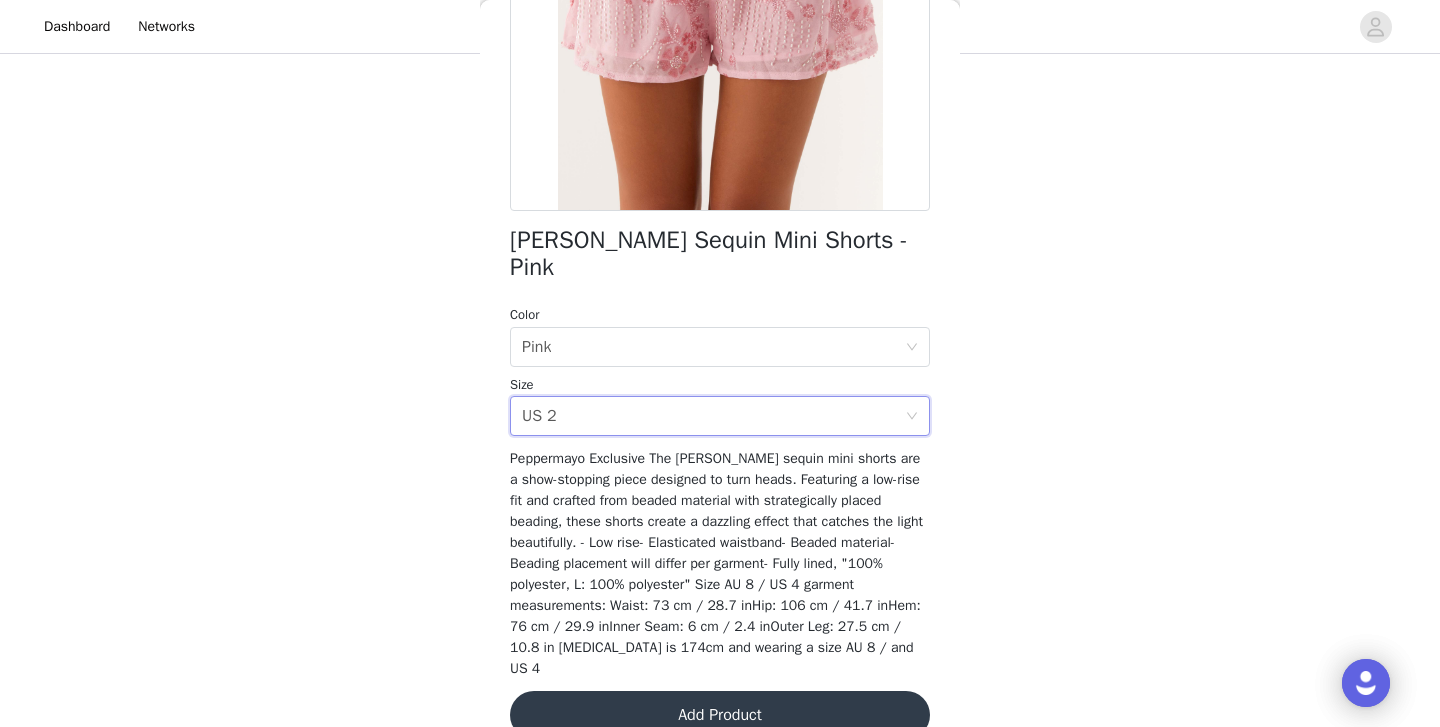 click on "Add Product" at bounding box center (720, 715) 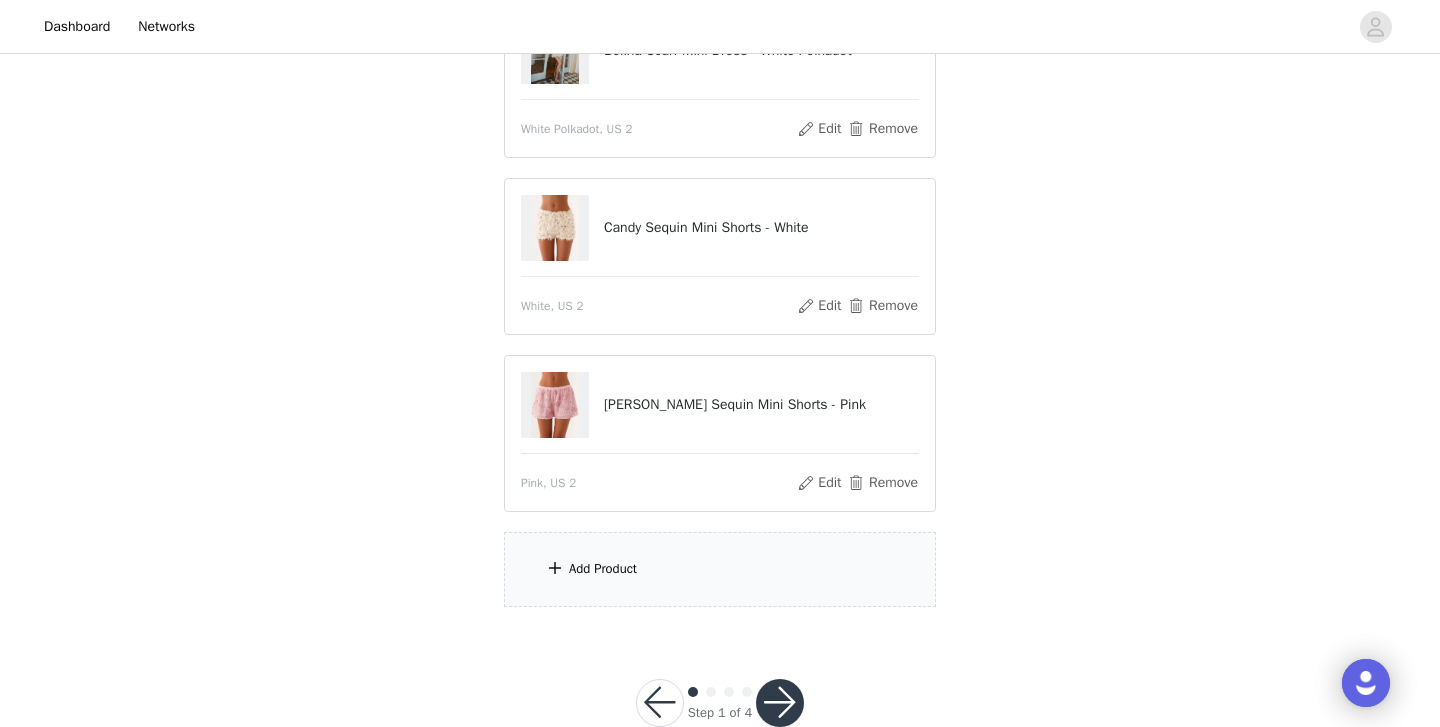 scroll, scrollTop: 288, scrollLeft: 0, axis: vertical 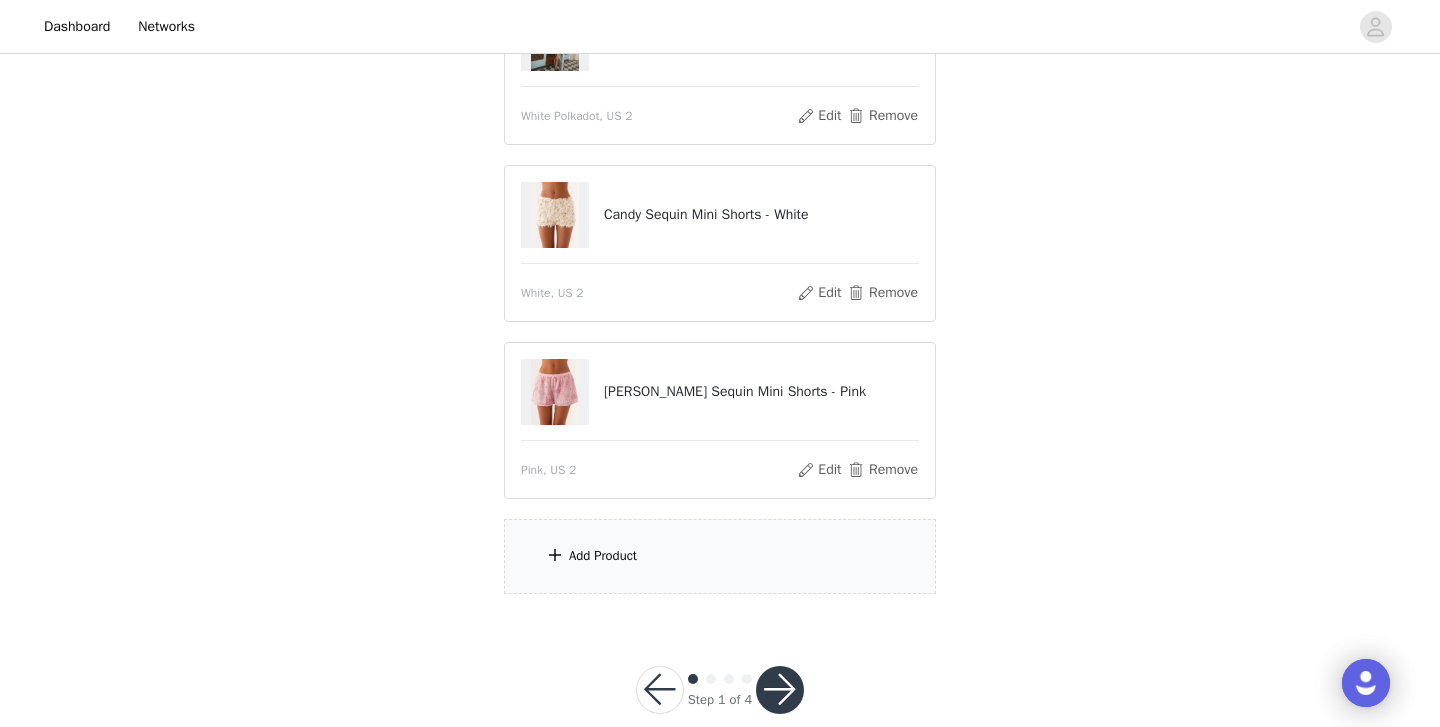 click on "Add Product" at bounding box center (720, 556) 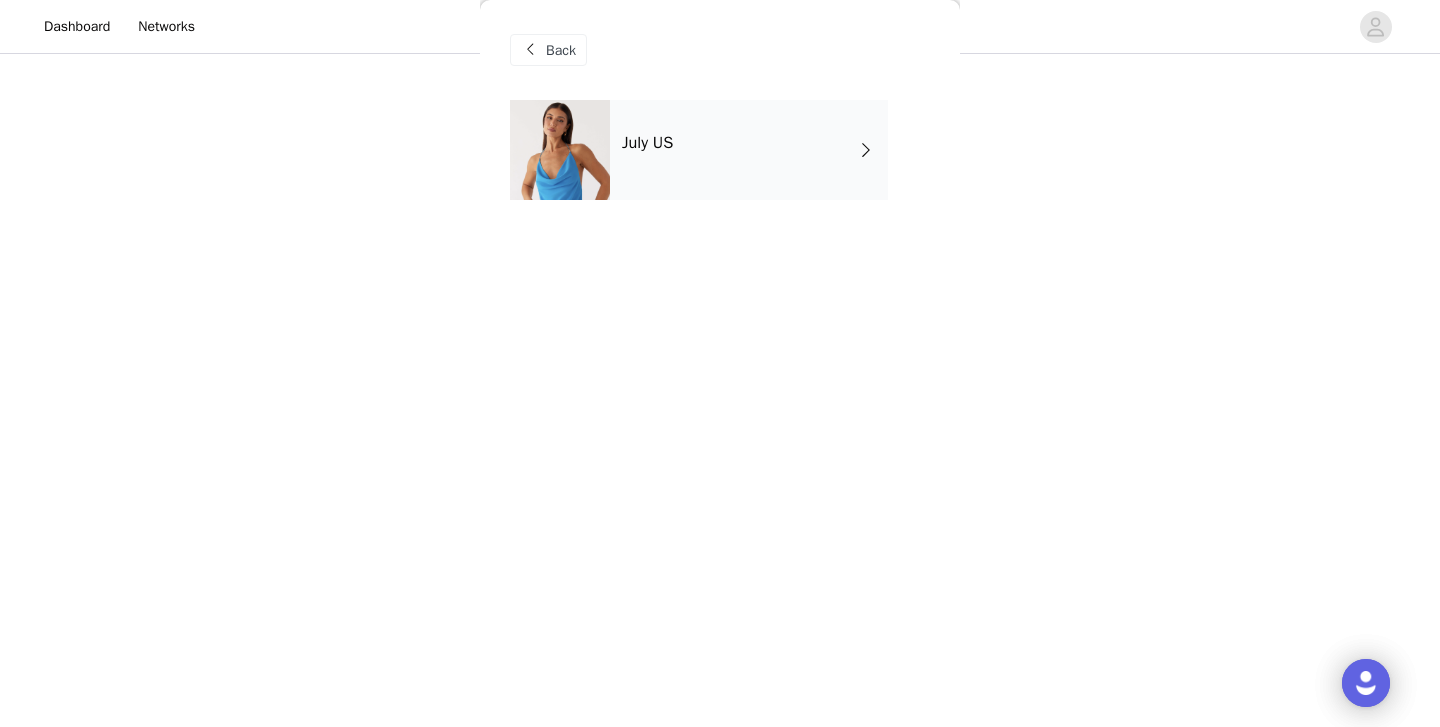 click on "July US" at bounding box center (749, 150) 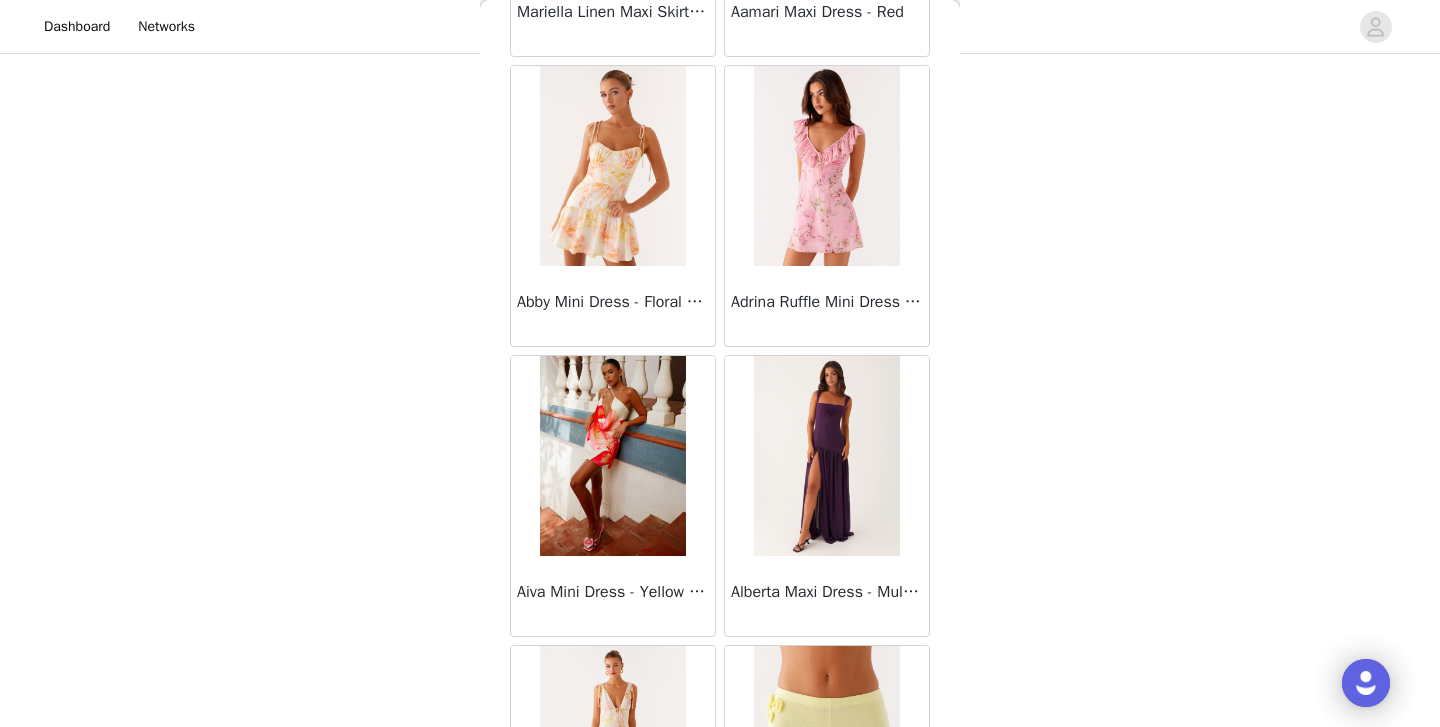 scroll, scrollTop: 580, scrollLeft: 0, axis: vertical 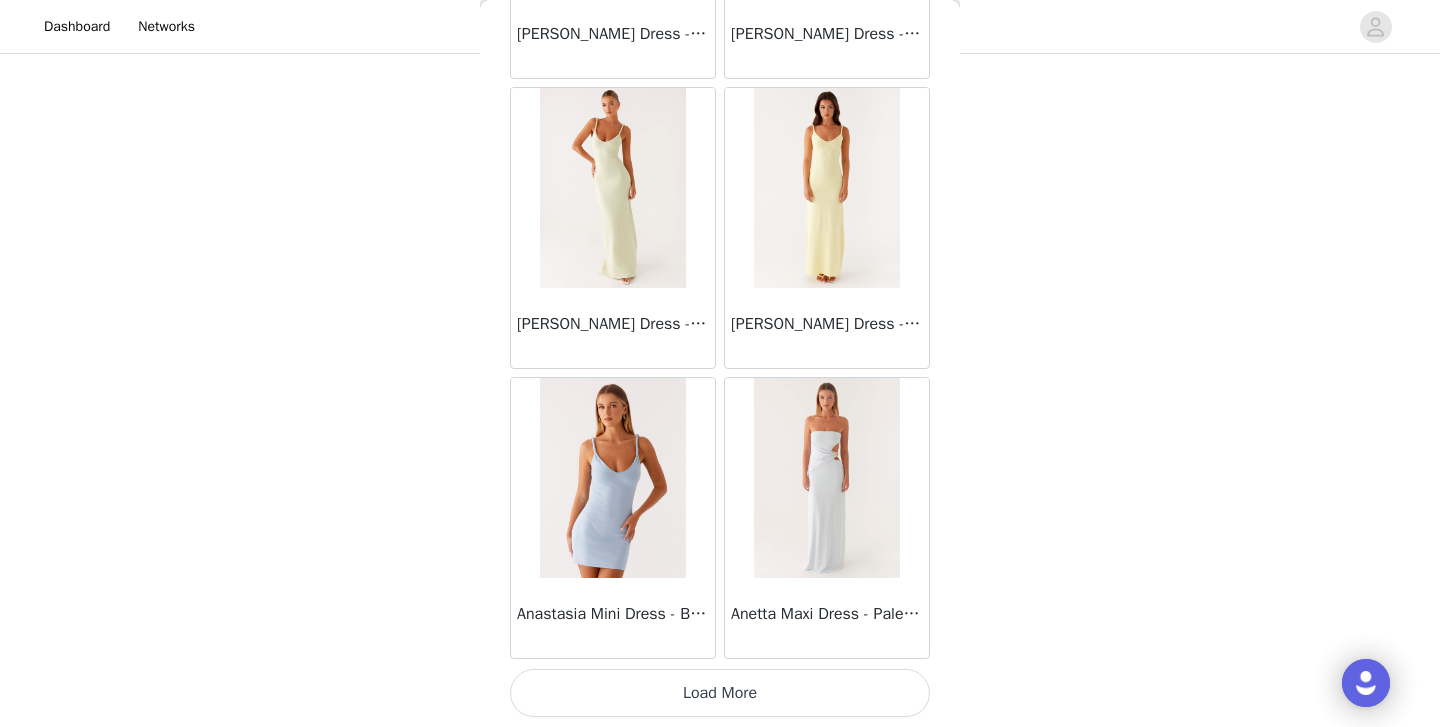 click on "Load More" at bounding box center [720, 693] 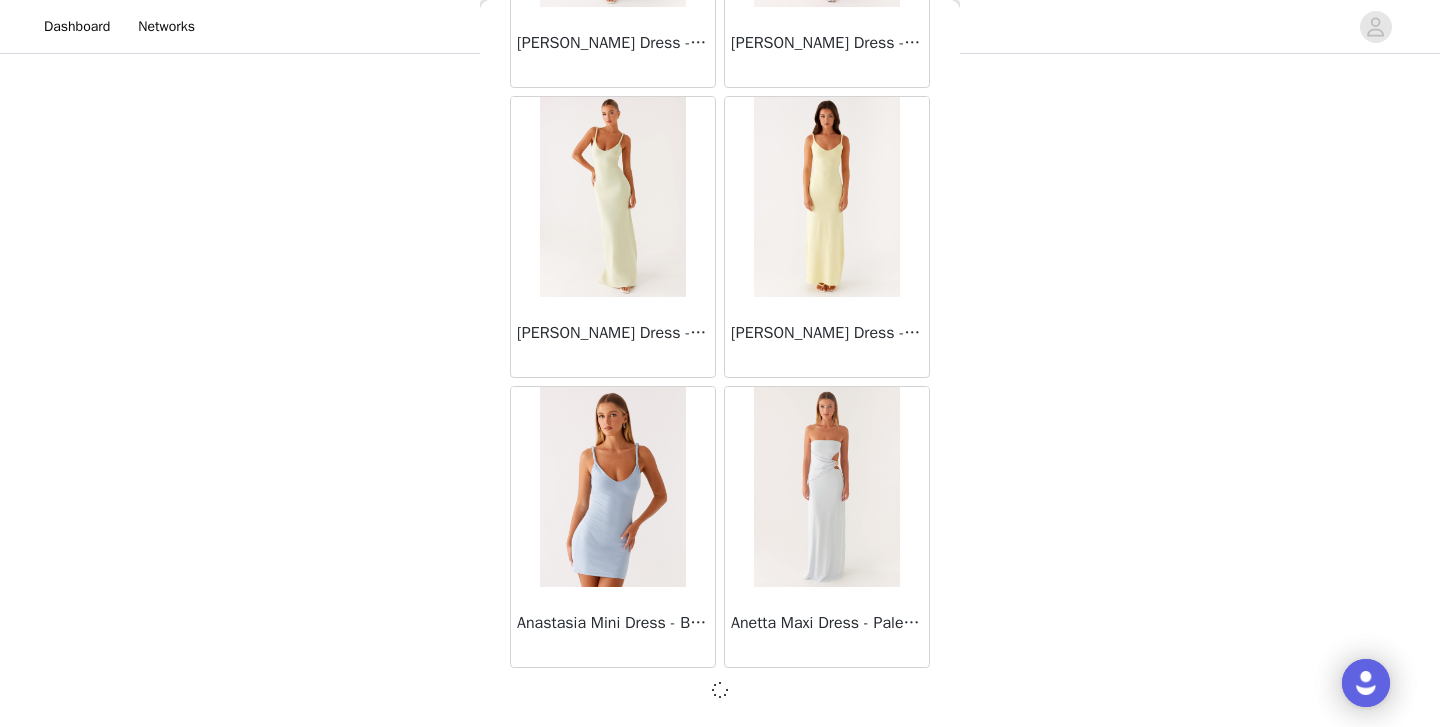 scroll, scrollTop: 2324, scrollLeft: 0, axis: vertical 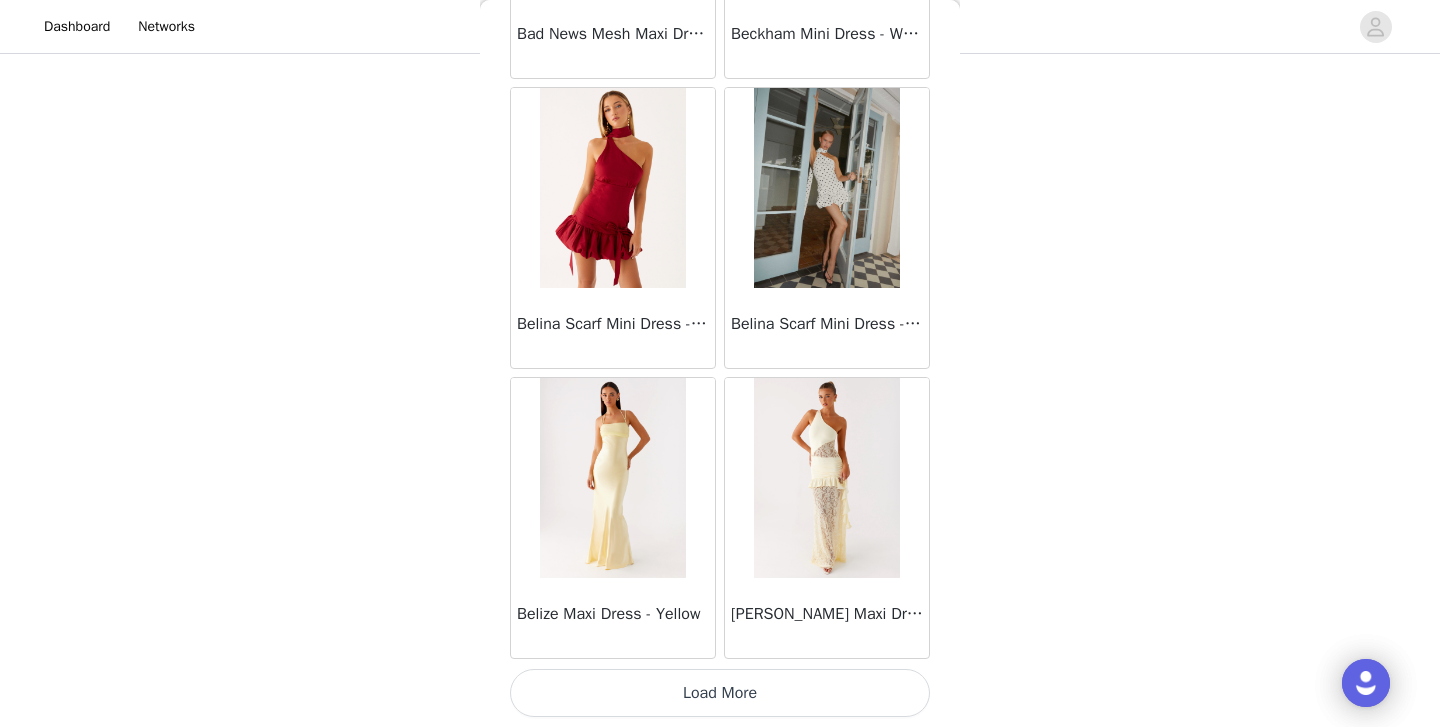 click on "Load More" at bounding box center [720, 693] 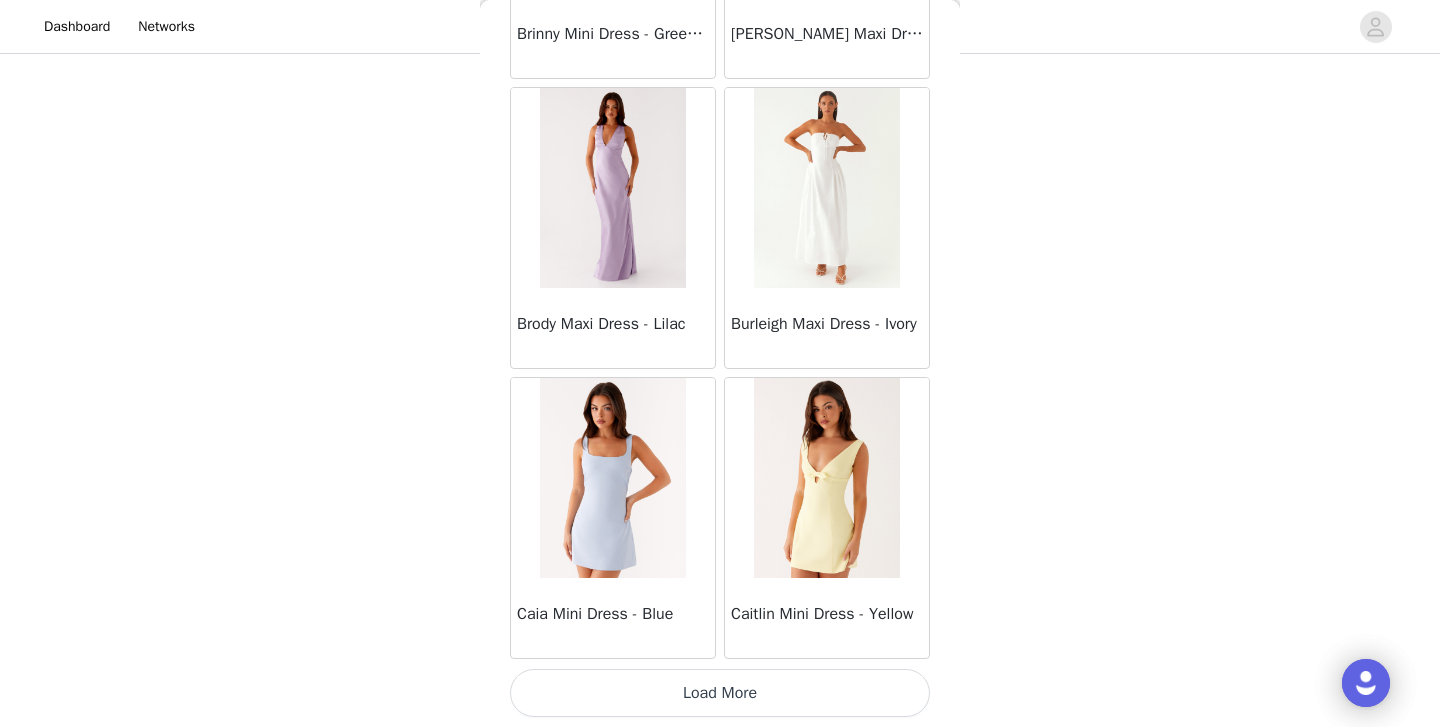 click on "Load More" at bounding box center (720, 693) 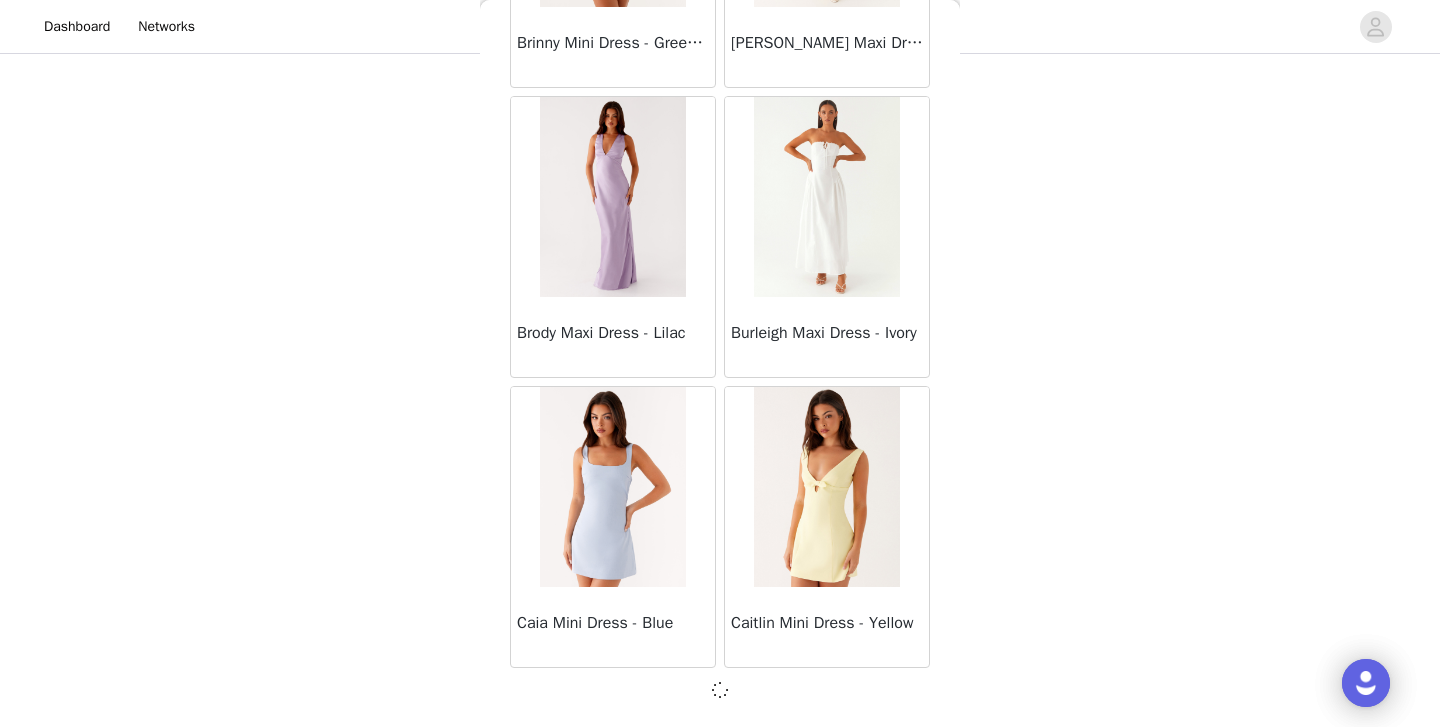 scroll, scrollTop: 8124, scrollLeft: 0, axis: vertical 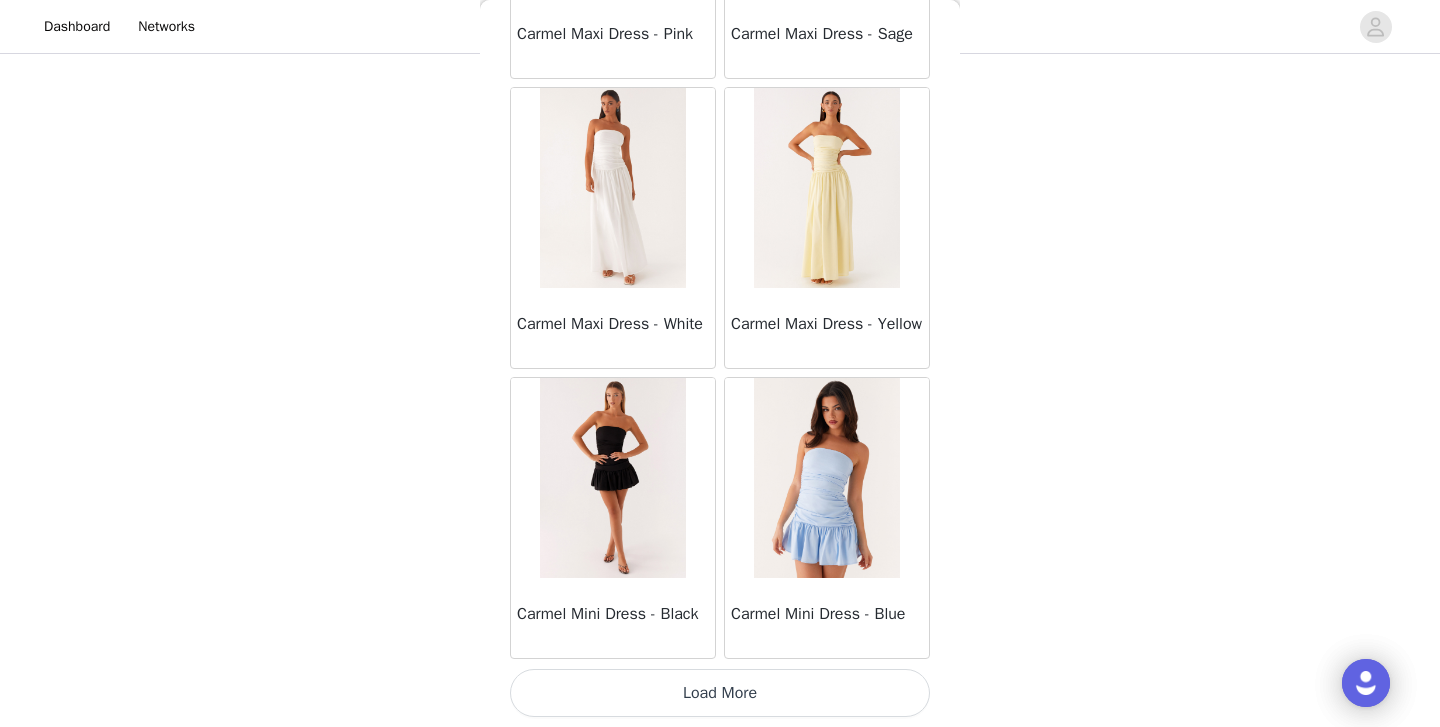 click on "Load More" at bounding box center [720, 693] 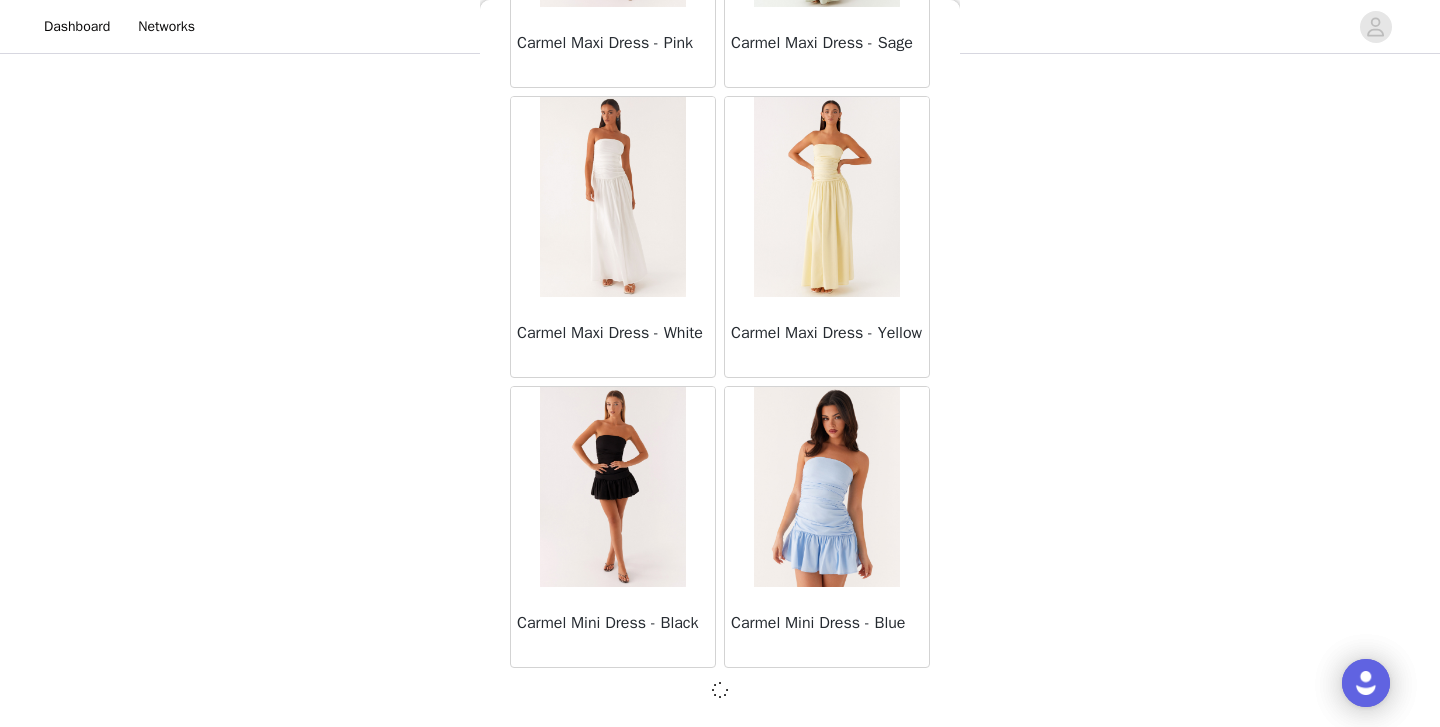 scroll, scrollTop: 11024, scrollLeft: 0, axis: vertical 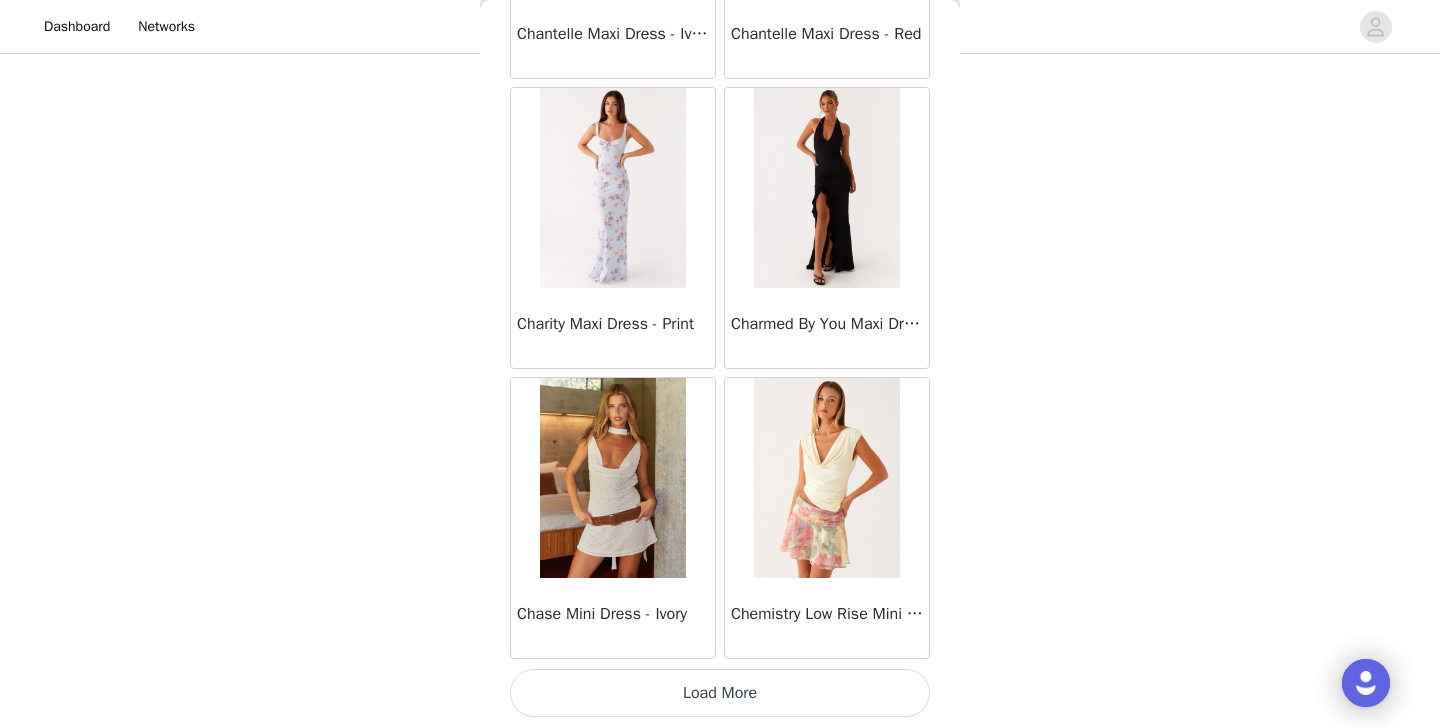 click on "Load More" at bounding box center (720, 693) 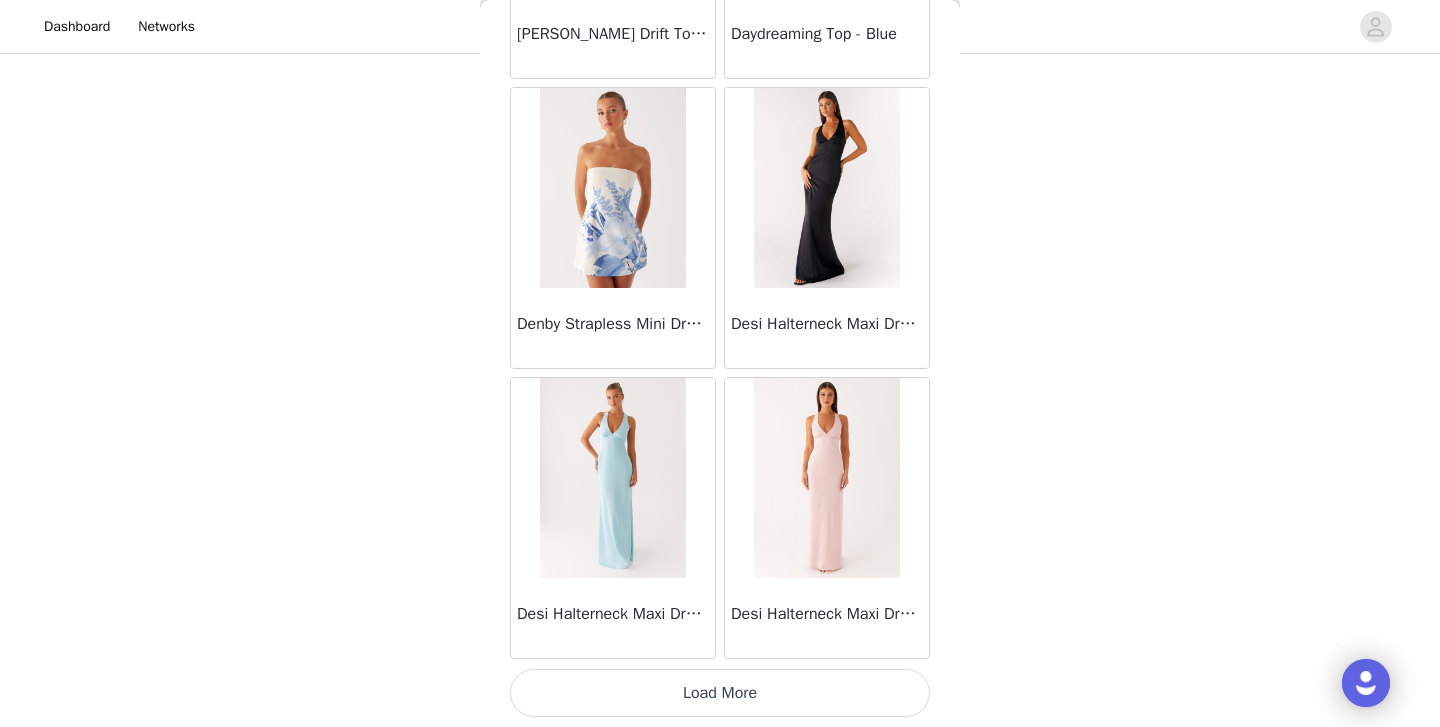 click on "Load More" at bounding box center [720, 693] 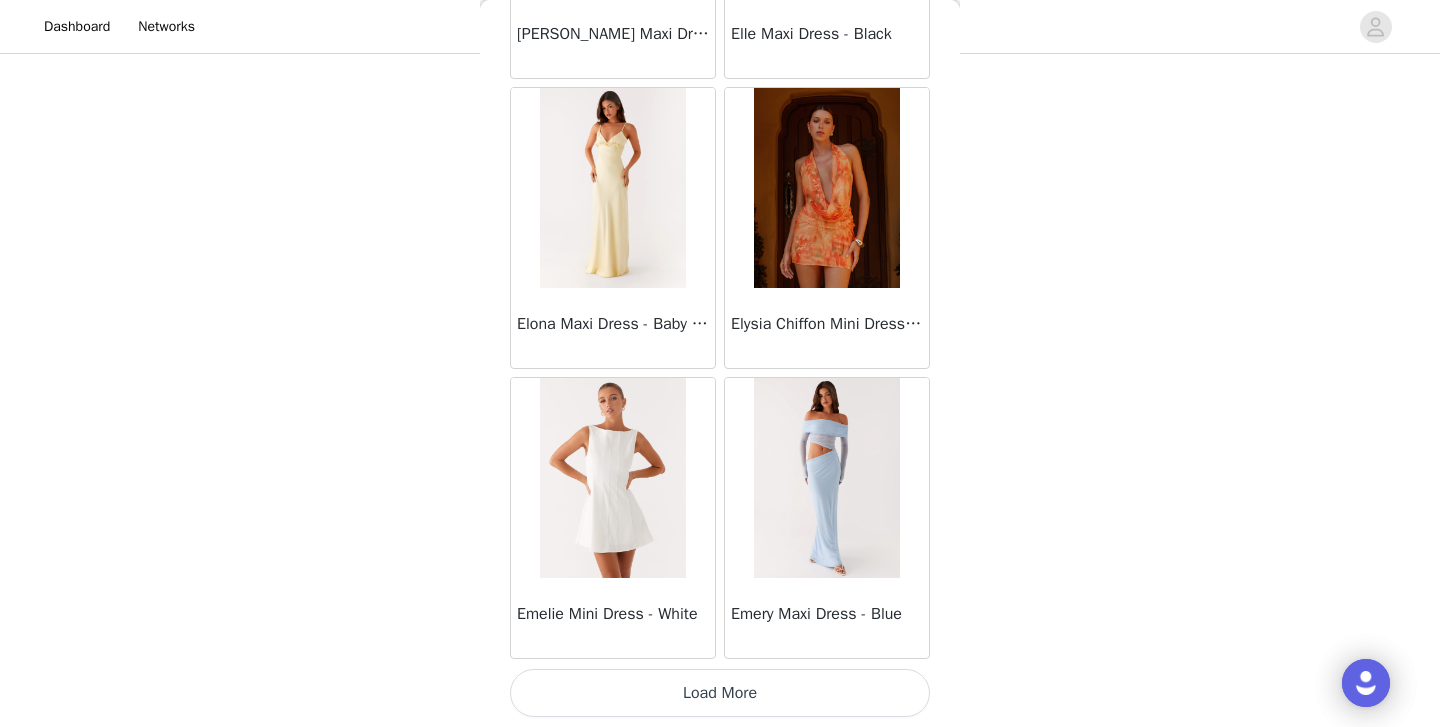 click on "Load More" at bounding box center [720, 693] 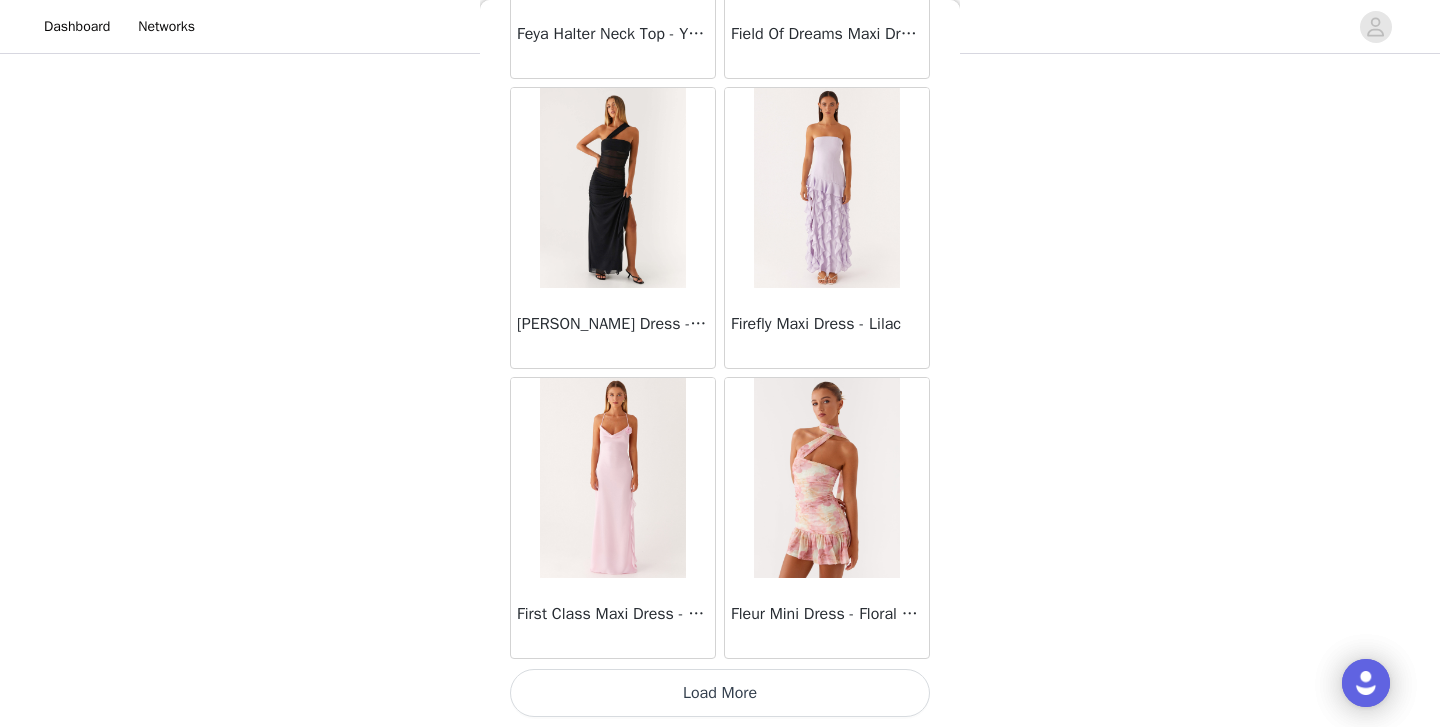 click on "Load More" at bounding box center (720, 693) 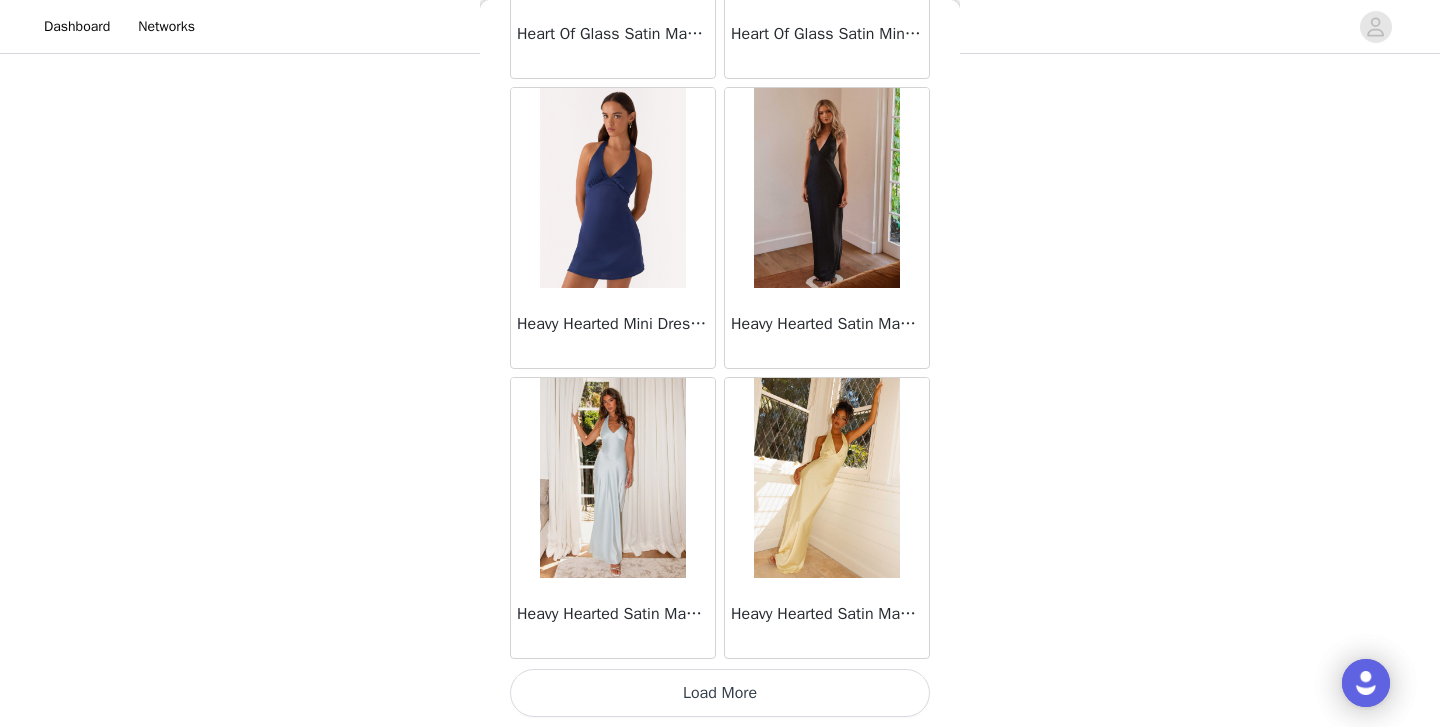 click on "Load More" at bounding box center [720, 693] 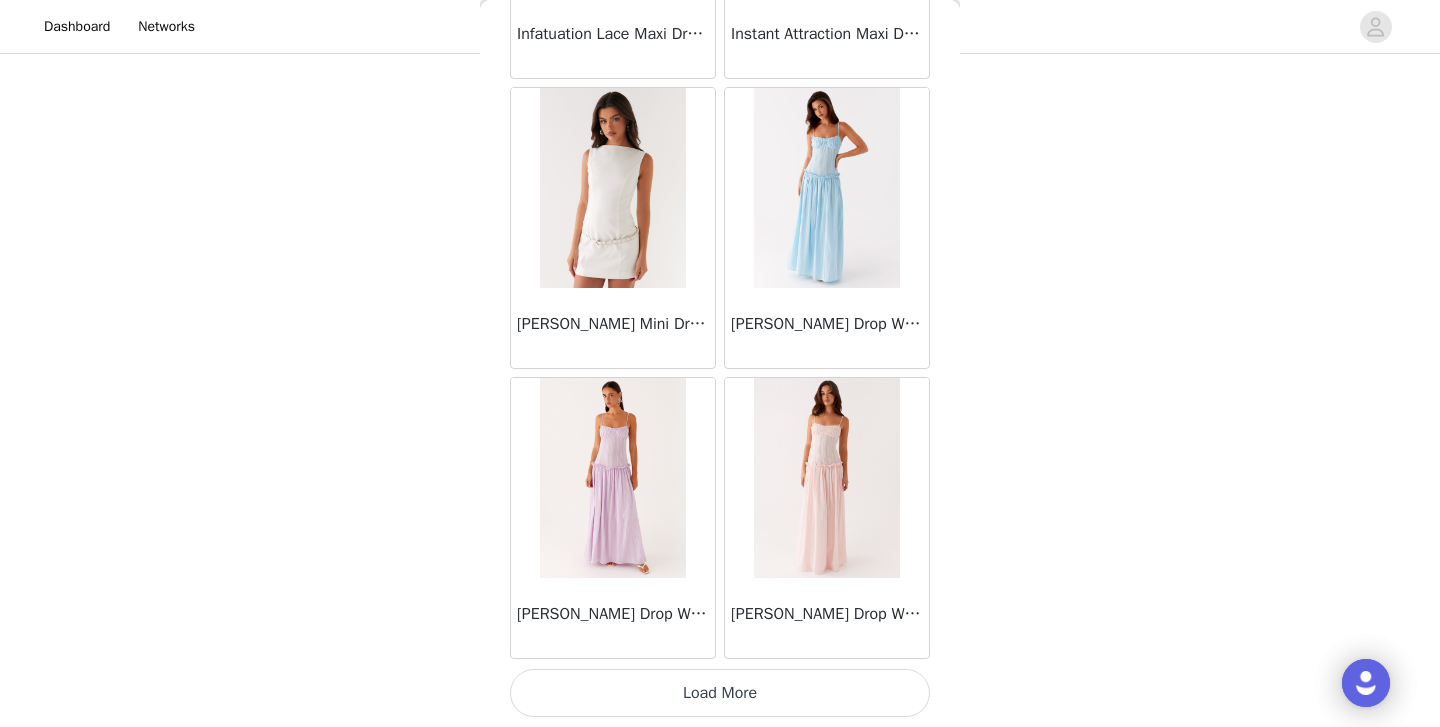 scroll, scrollTop: 28433, scrollLeft: 0, axis: vertical 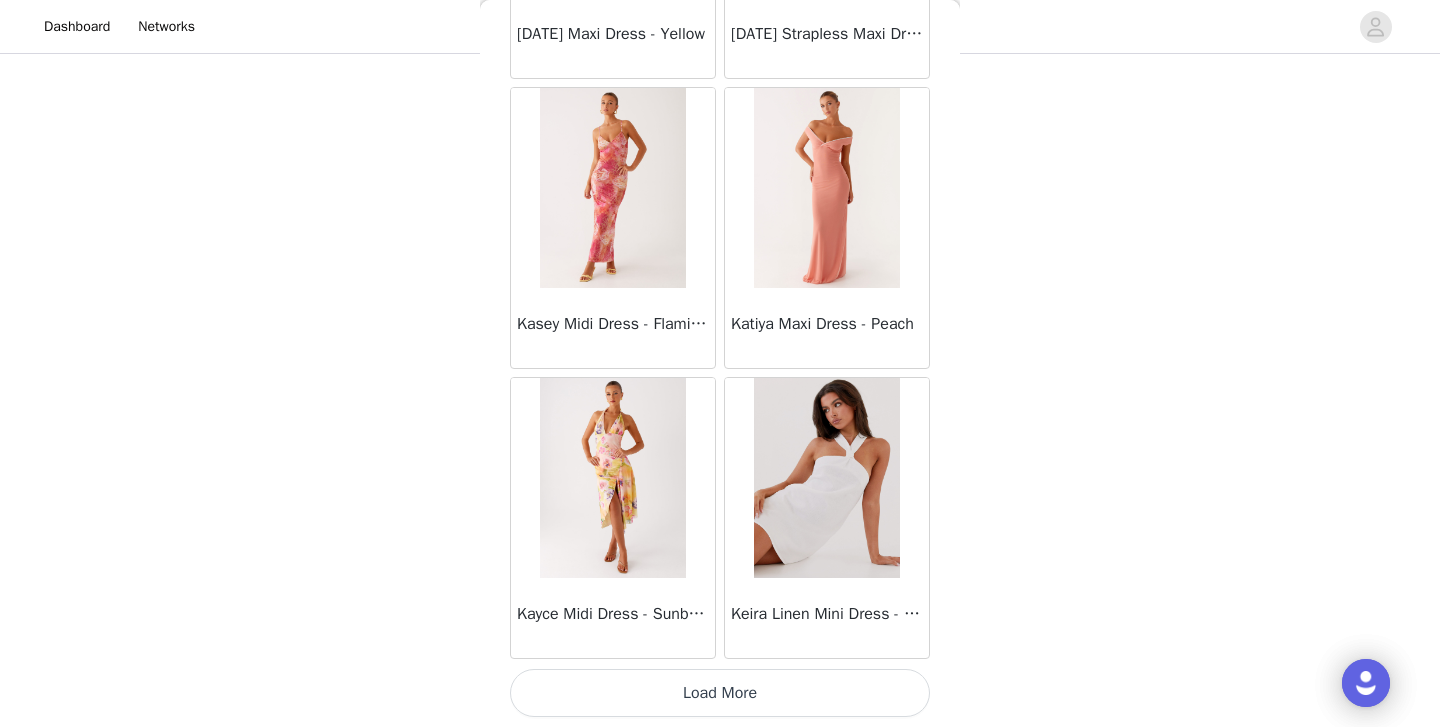 click on "Load More" at bounding box center (720, 693) 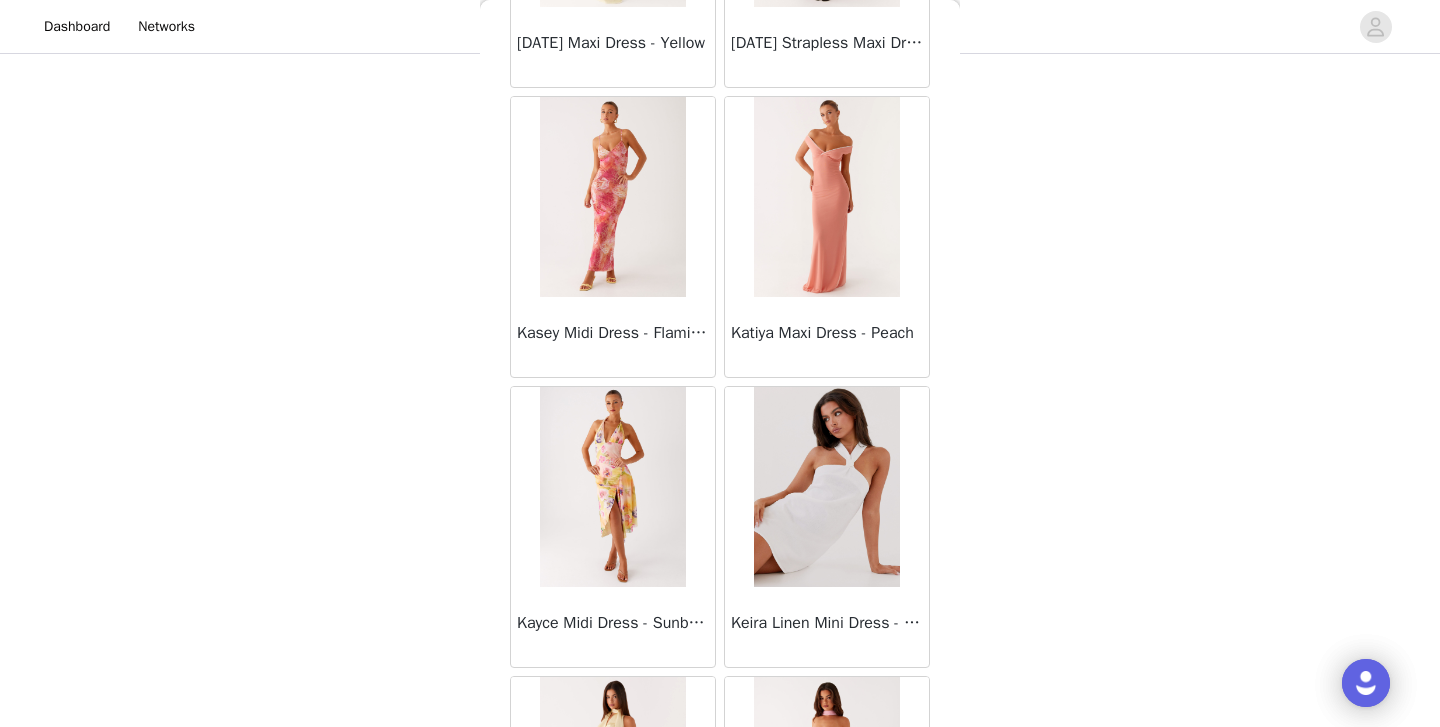 scroll, scrollTop: 322, scrollLeft: 0, axis: vertical 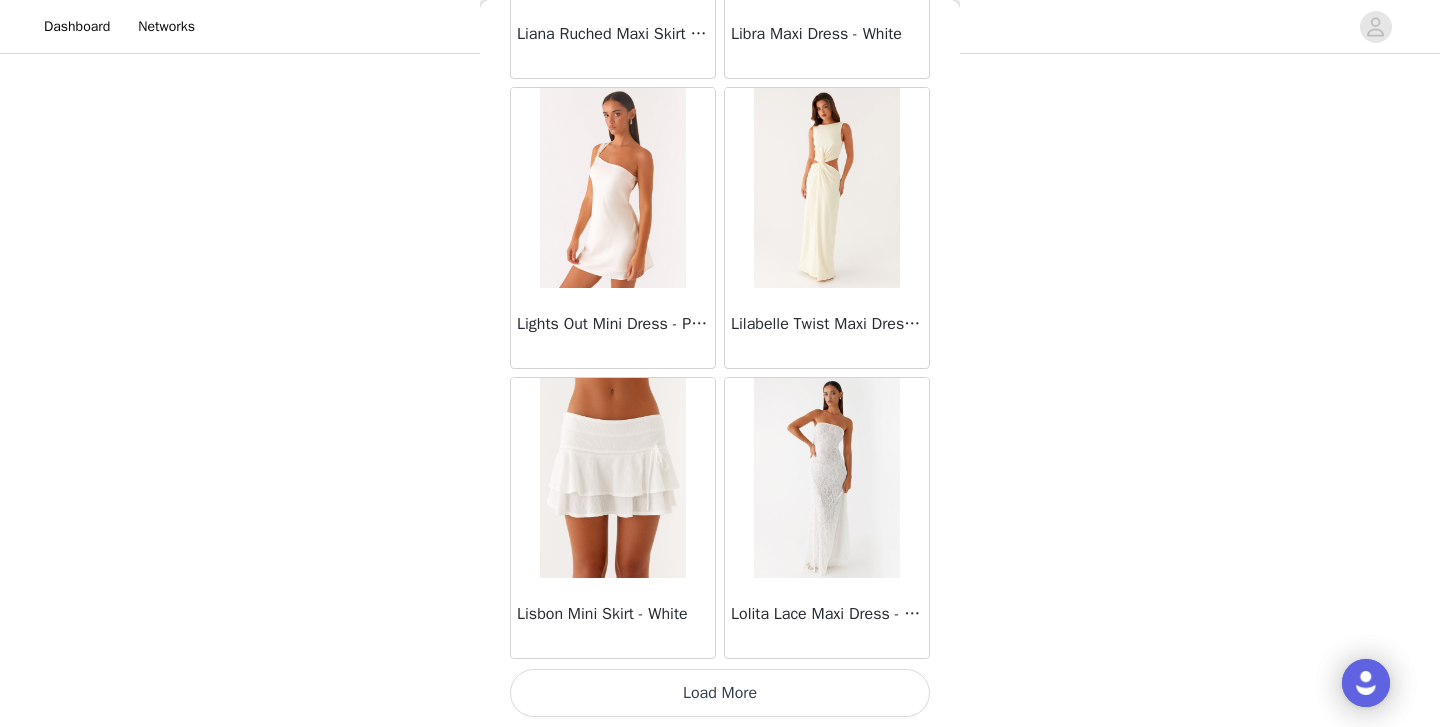 click on "Load More" at bounding box center (720, 693) 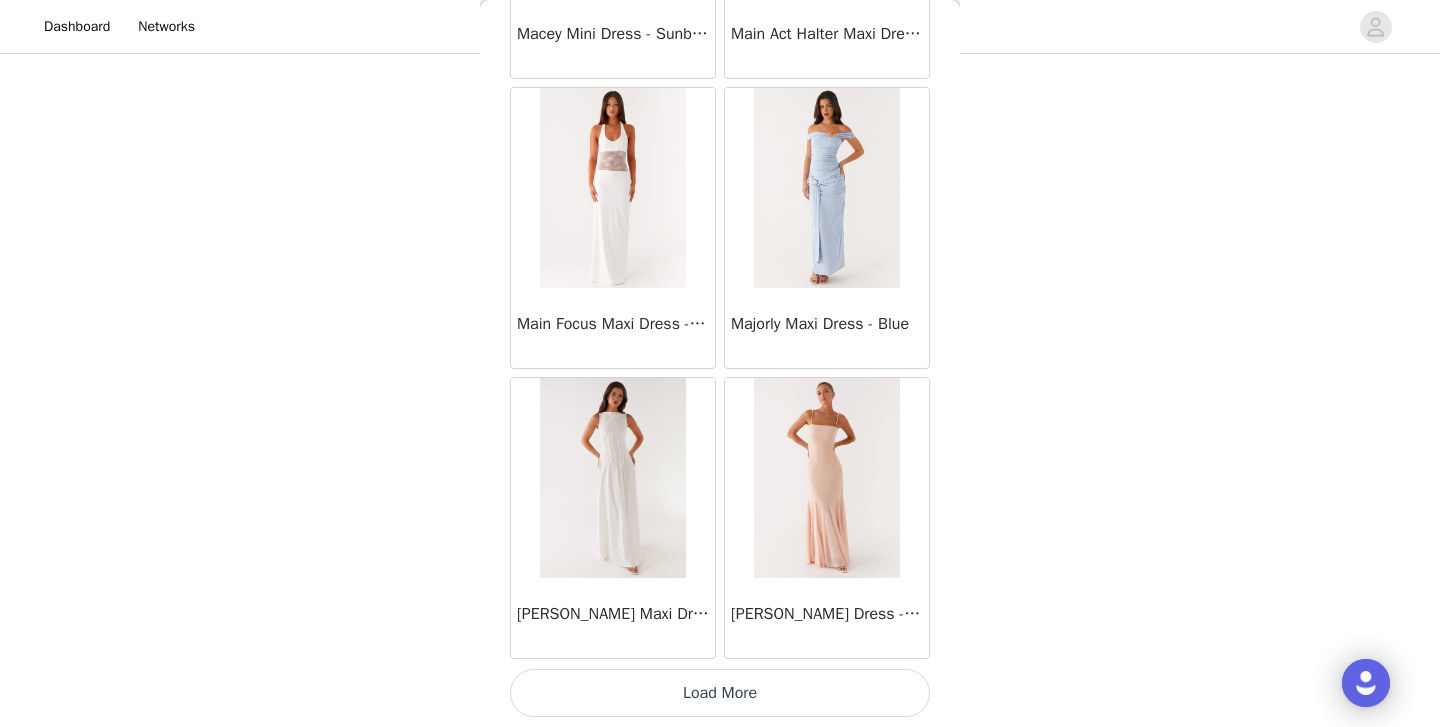 scroll, scrollTop: 37124, scrollLeft: 0, axis: vertical 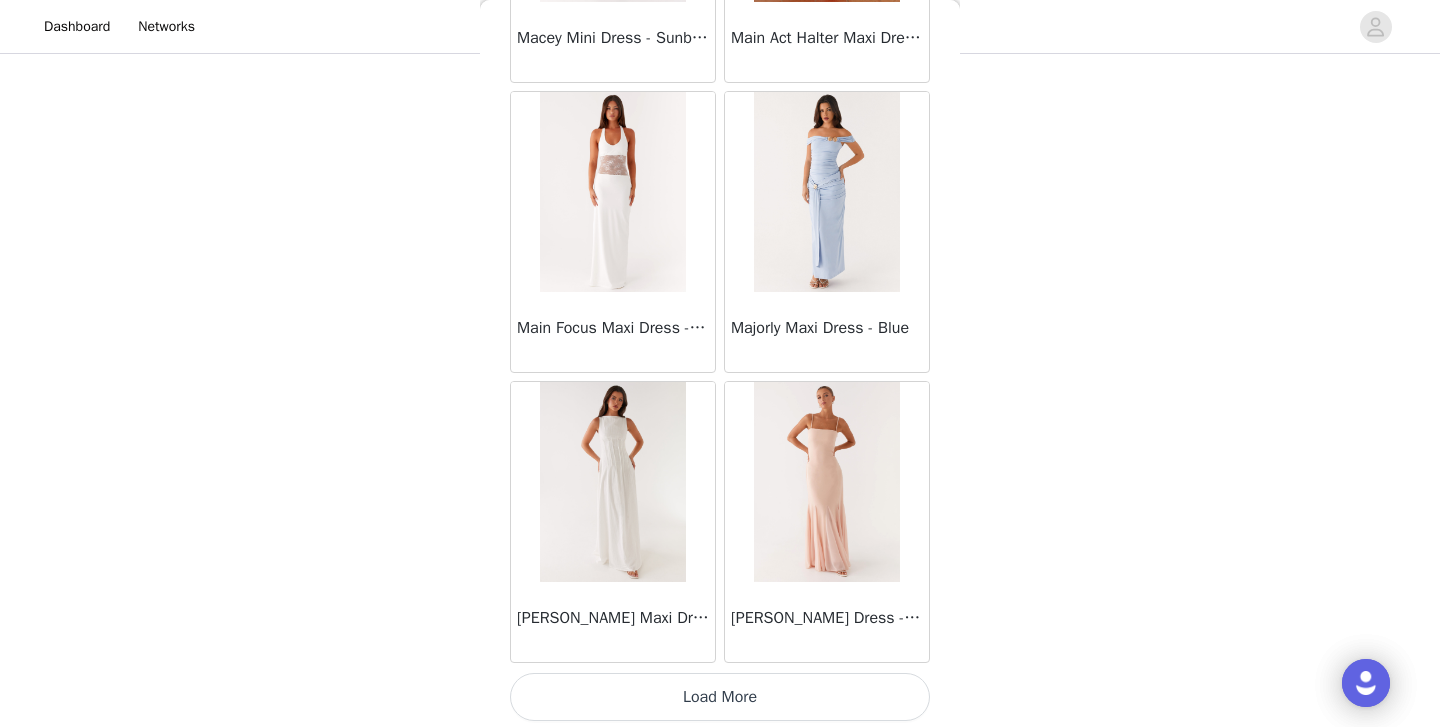 click on "Load More" at bounding box center (720, 697) 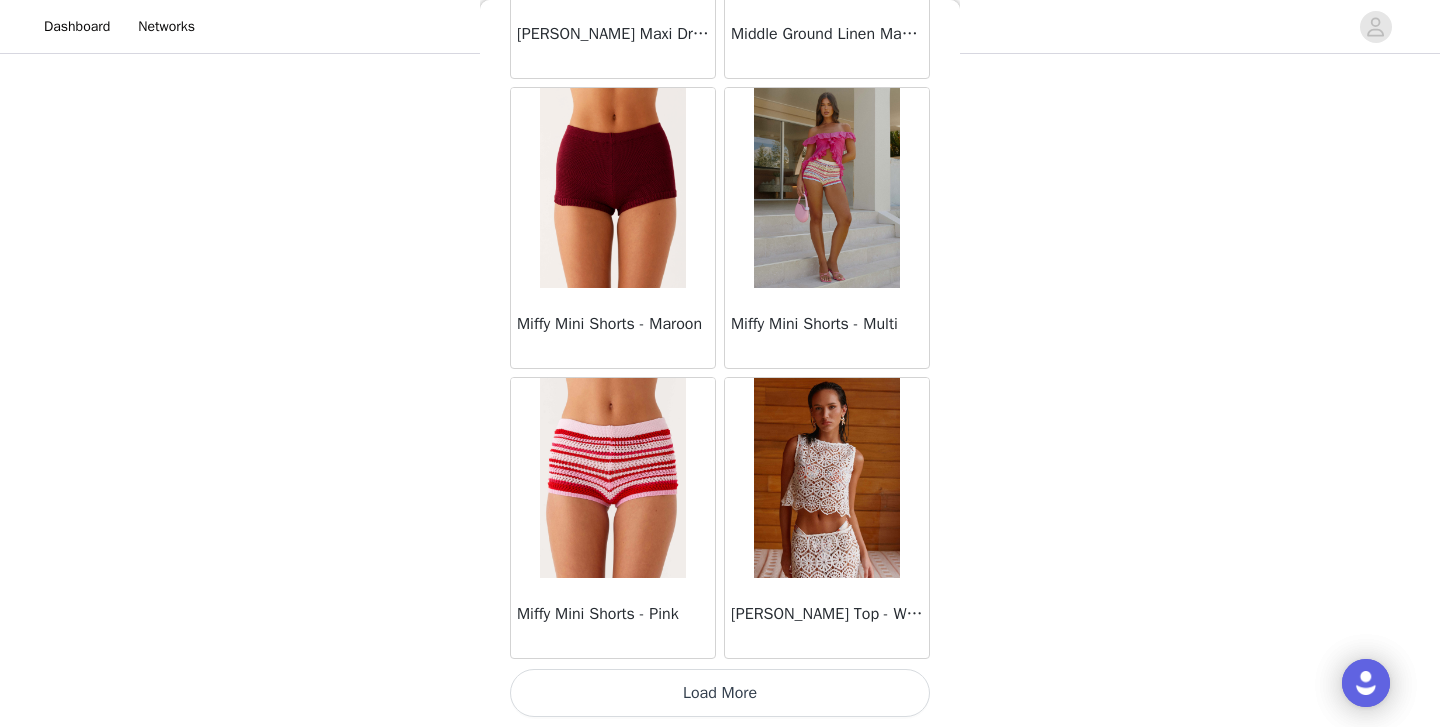 click on "Load More" at bounding box center [720, 693] 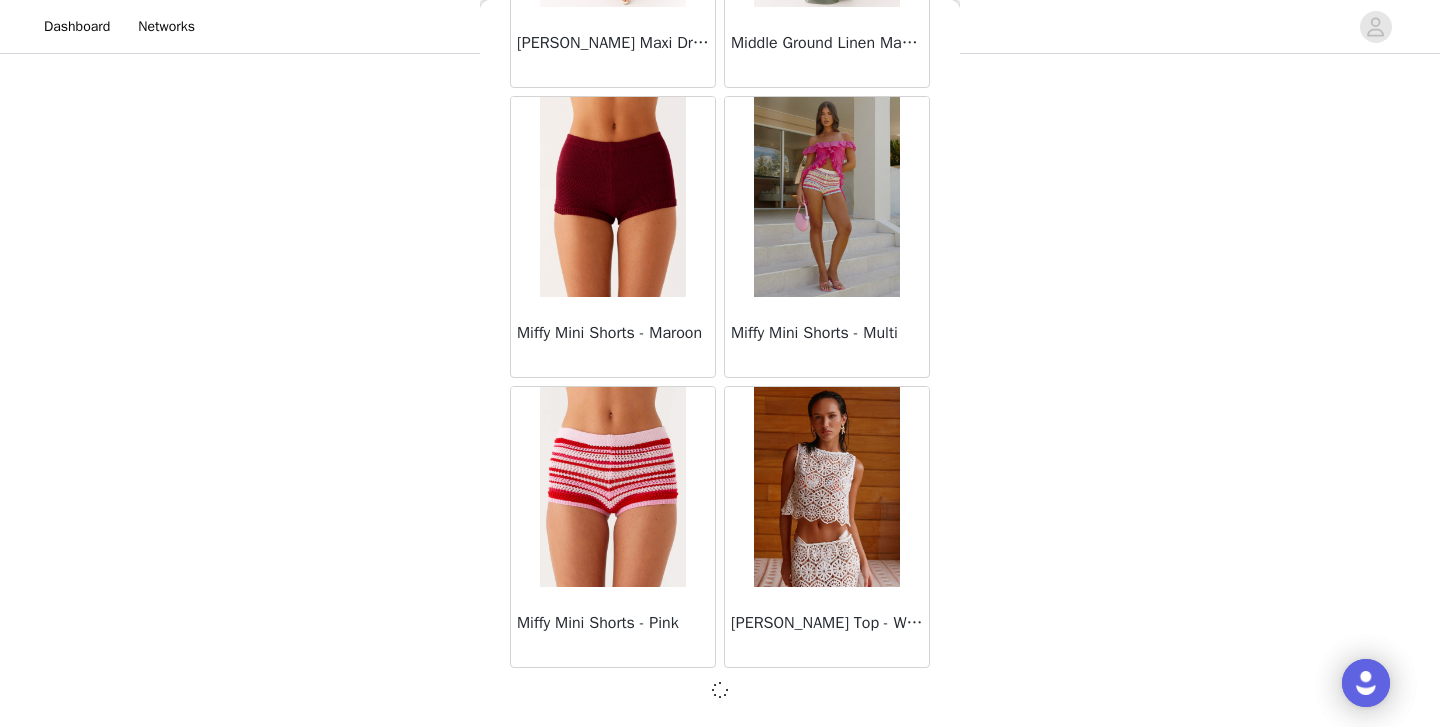 scroll, scrollTop: 40024, scrollLeft: 0, axis: vertical 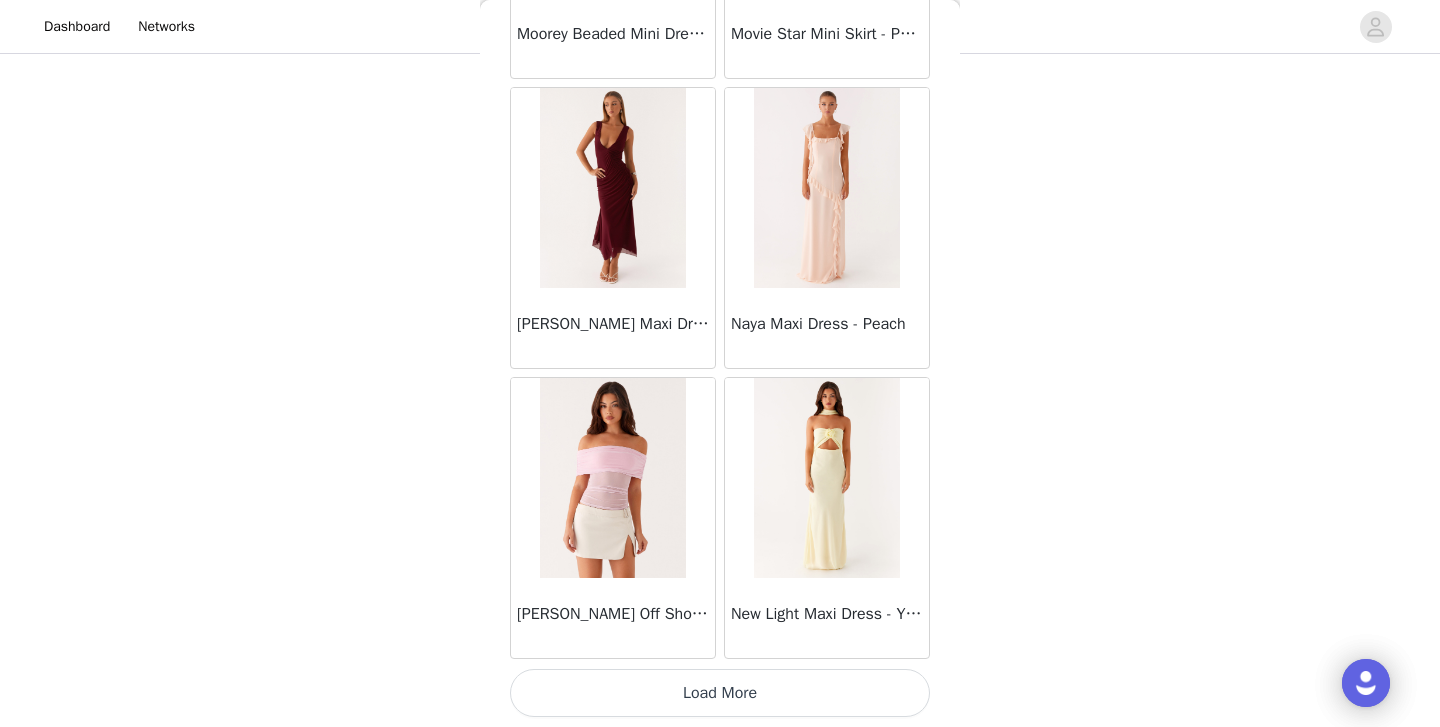 click on "Load More" at bounding box center [720, 693] 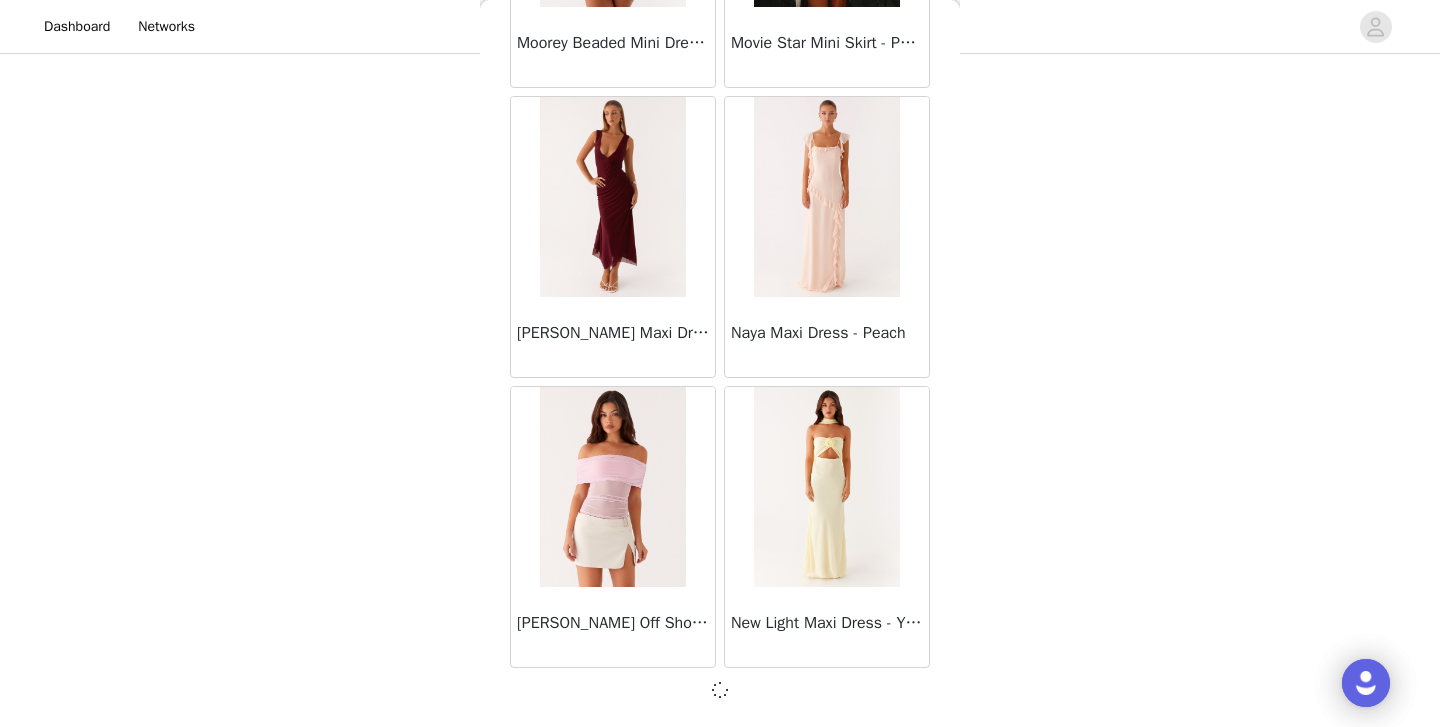 scroll, scrollTop: 42924, scrollLeft: 0, axis: vertical 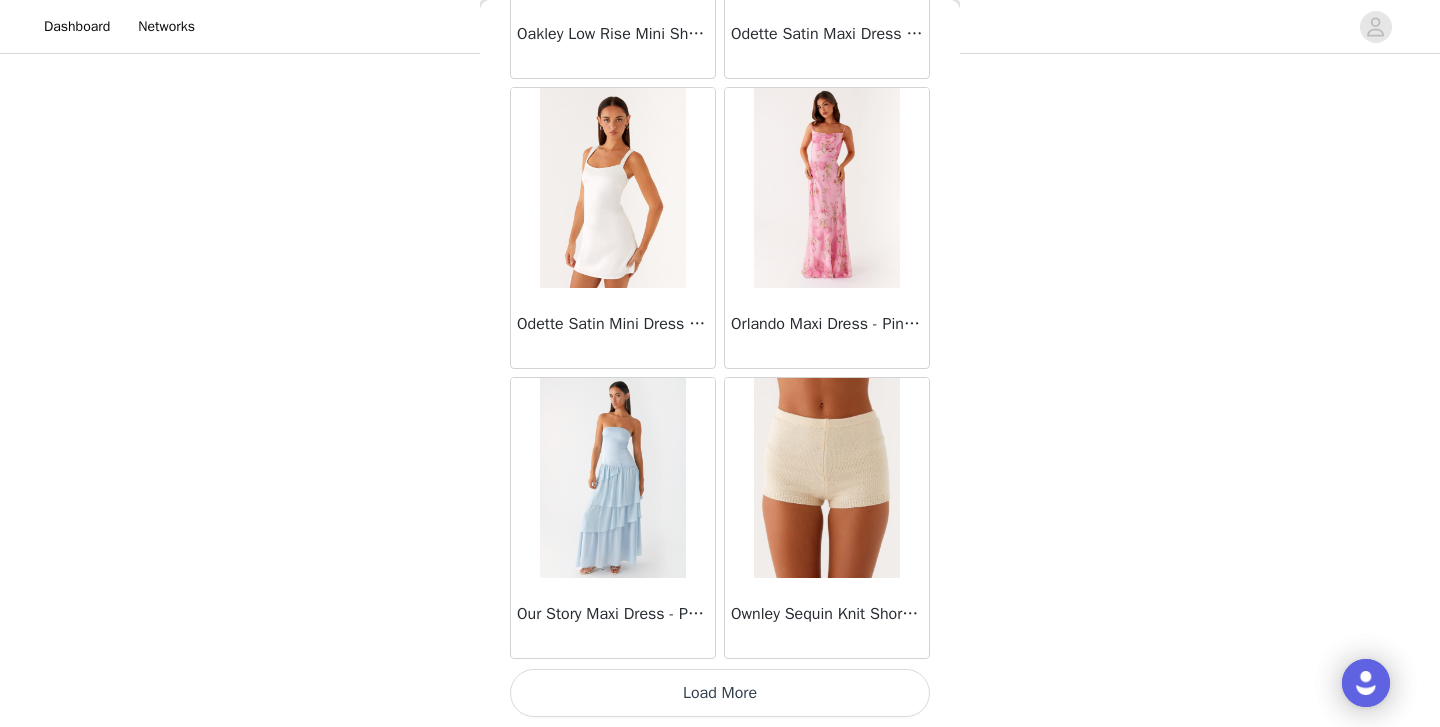 click on "Load More" at bounding box center (720, 693) 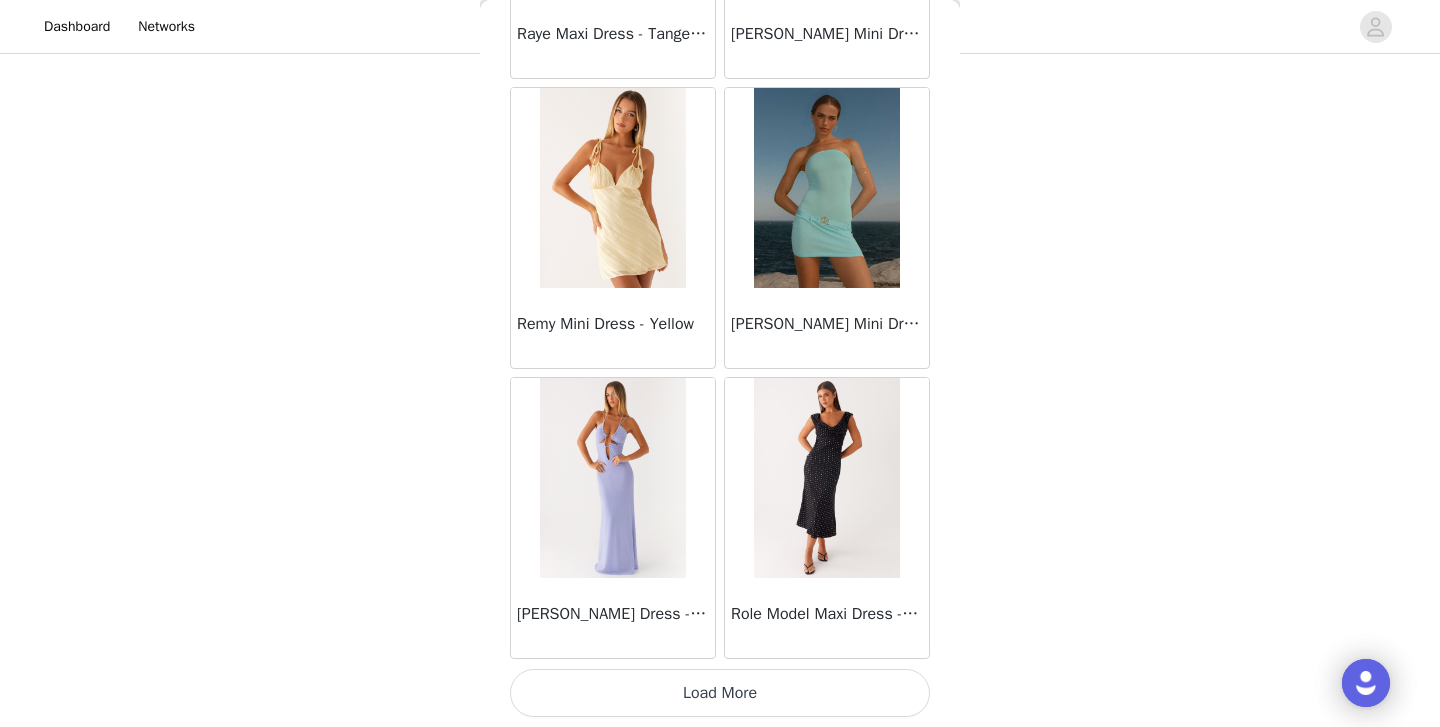 scroll, scrollTop: 48733, scrollLeft: 0, axis: vertical 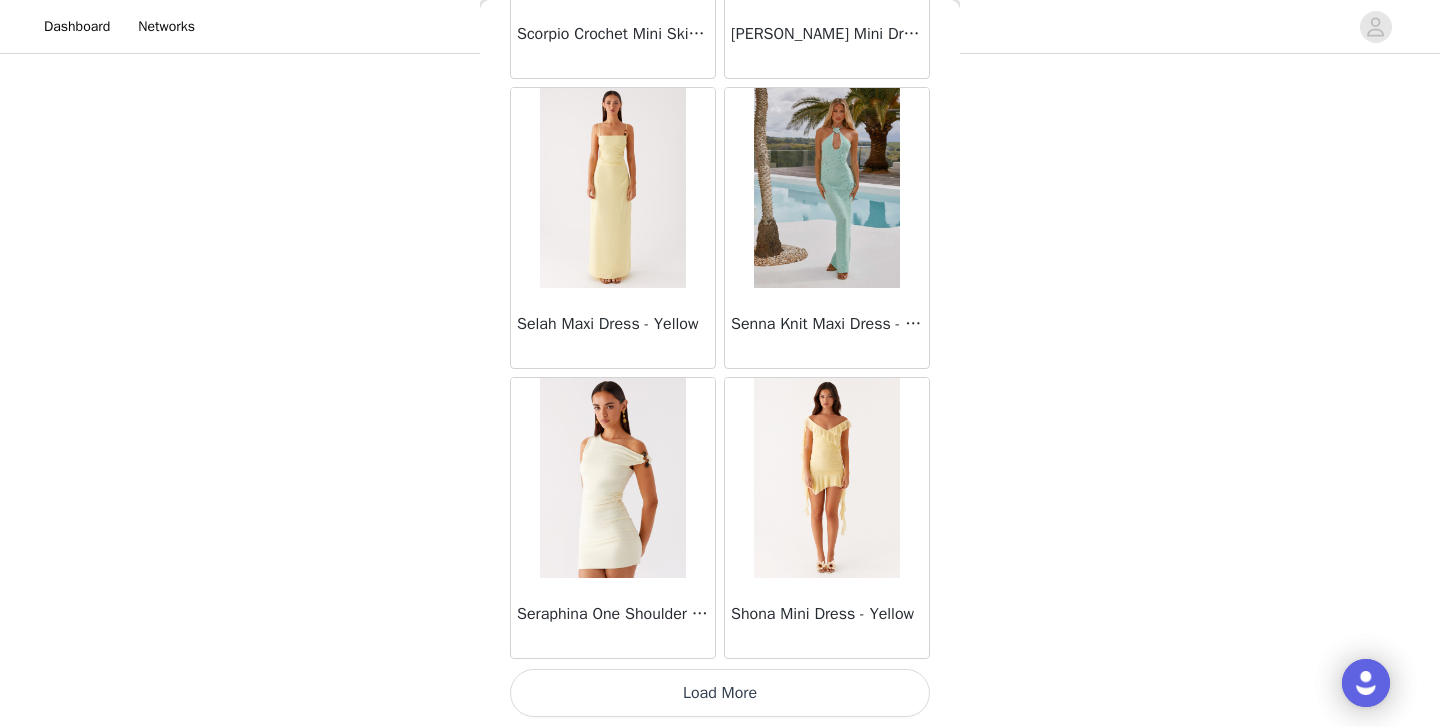click on "Load More" at bounding box center [720, 693] 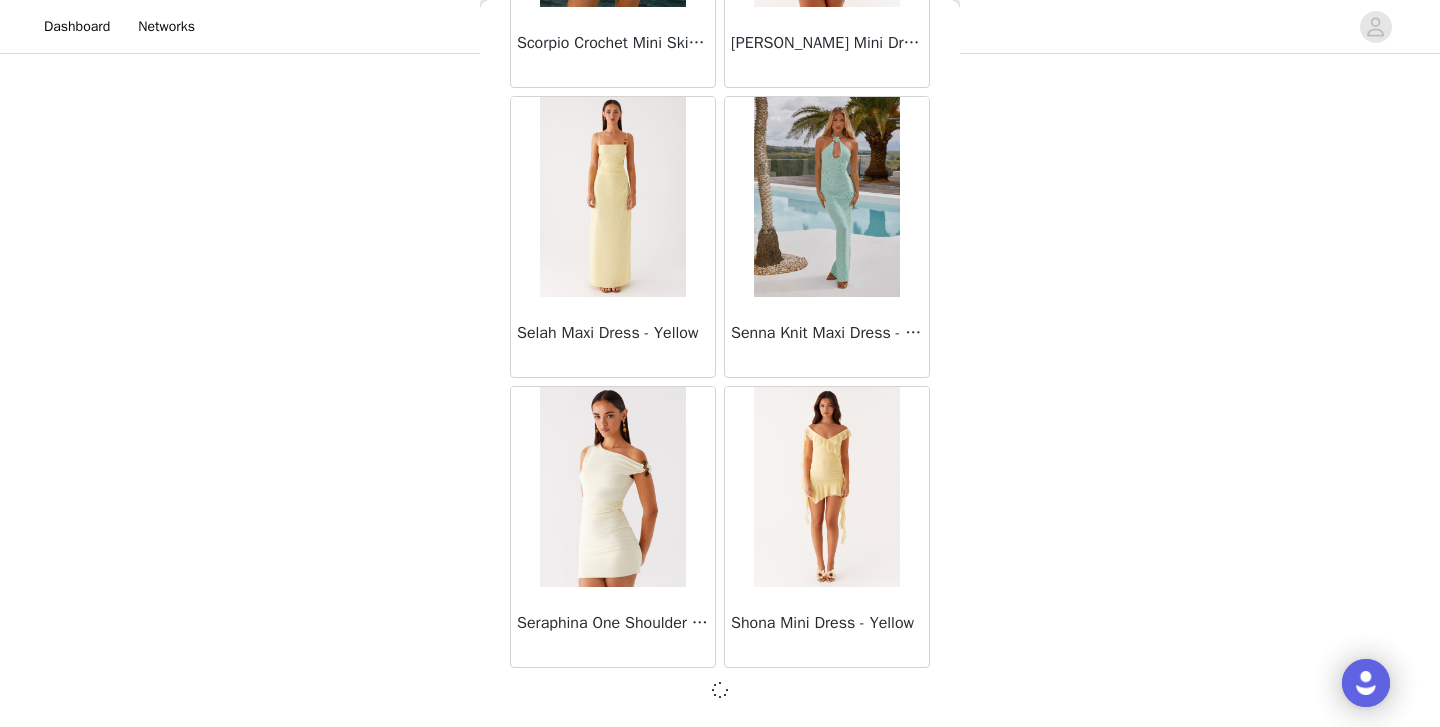 scroll, scrollTop: 51624, scrollLeft: 0, axis: vertical 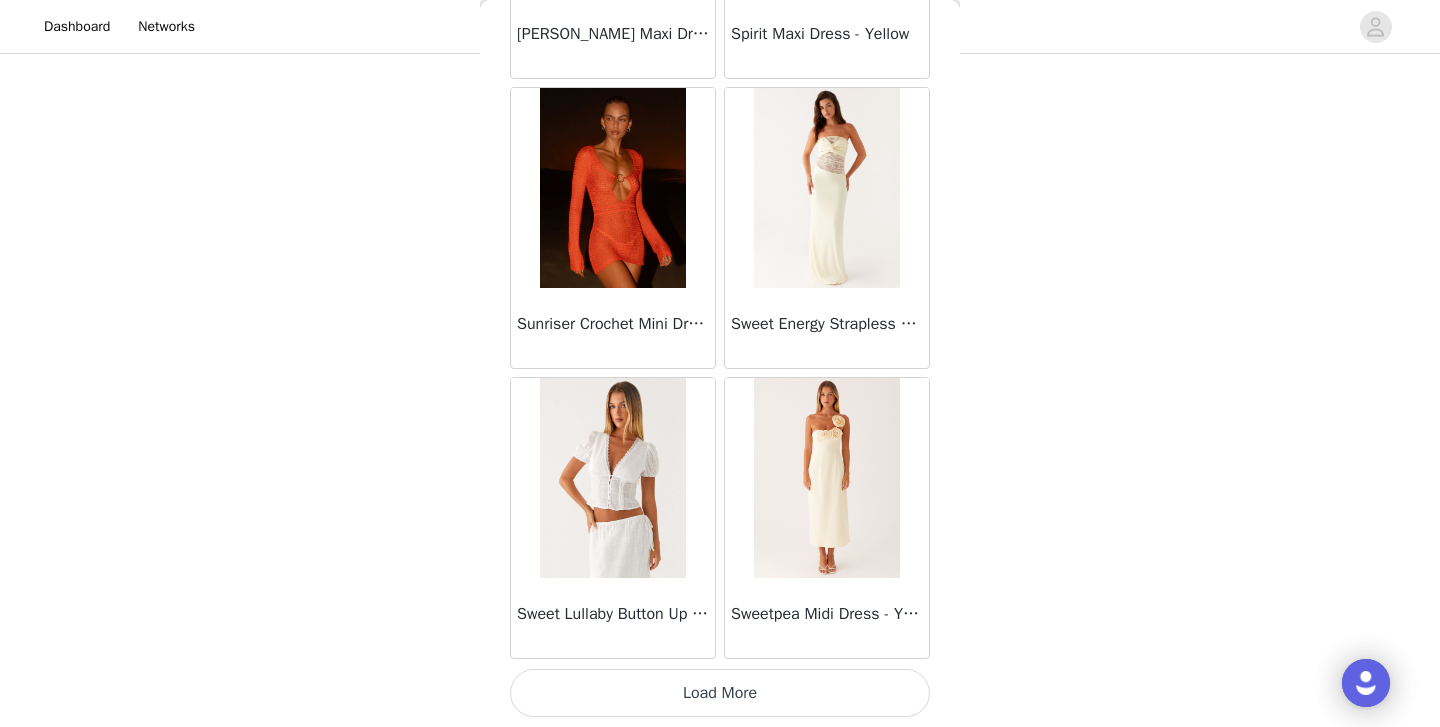click on "Load More" at bounding box center (720, 693) 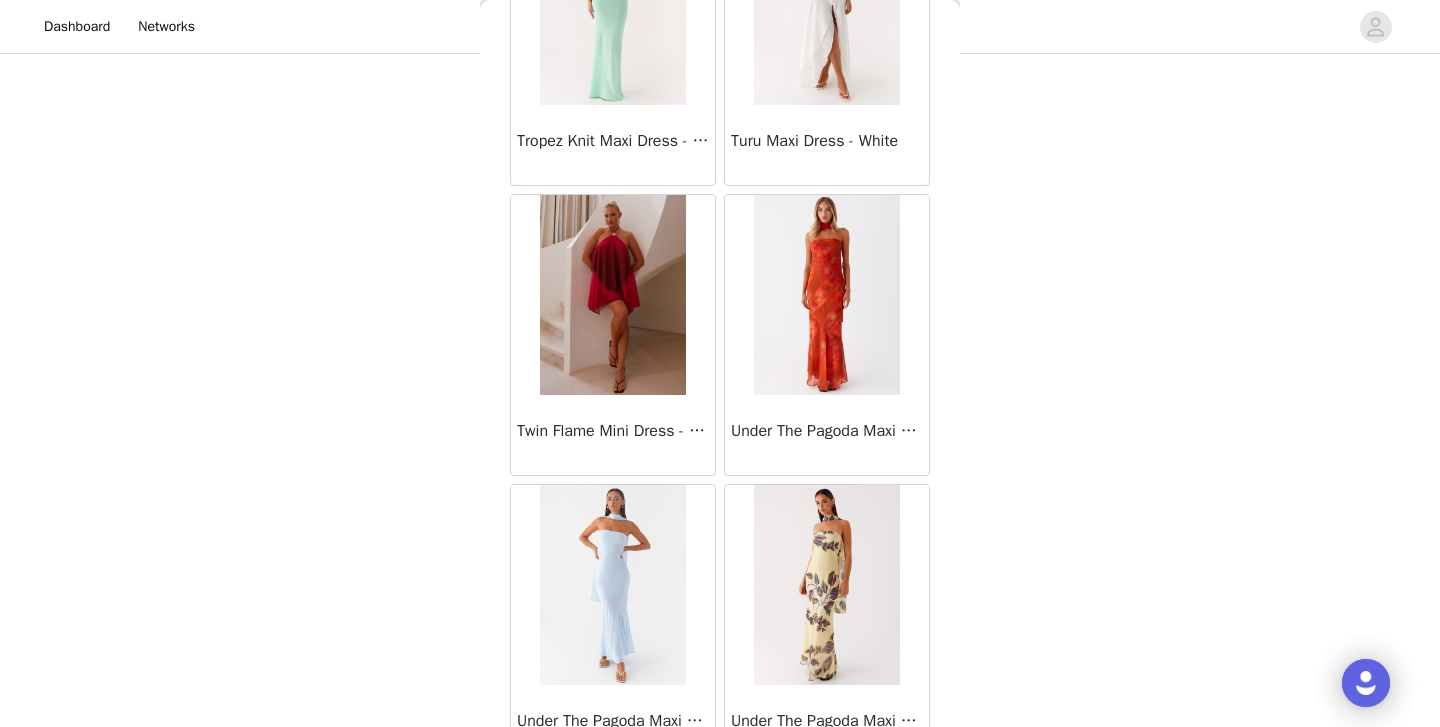 scroll, scrollTop: 57433, scrollLeft: 0, axis: vertical 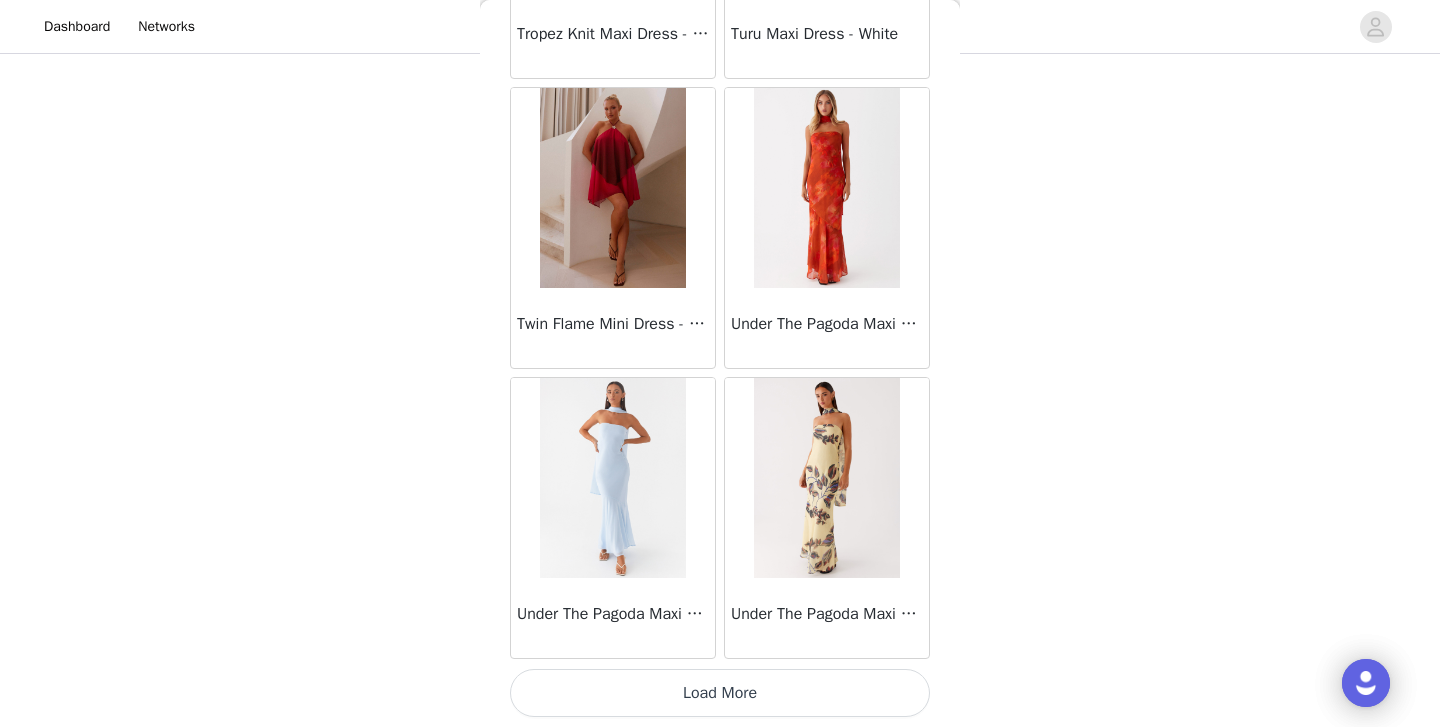 click on "Load More" at bounding box center [720, 693] 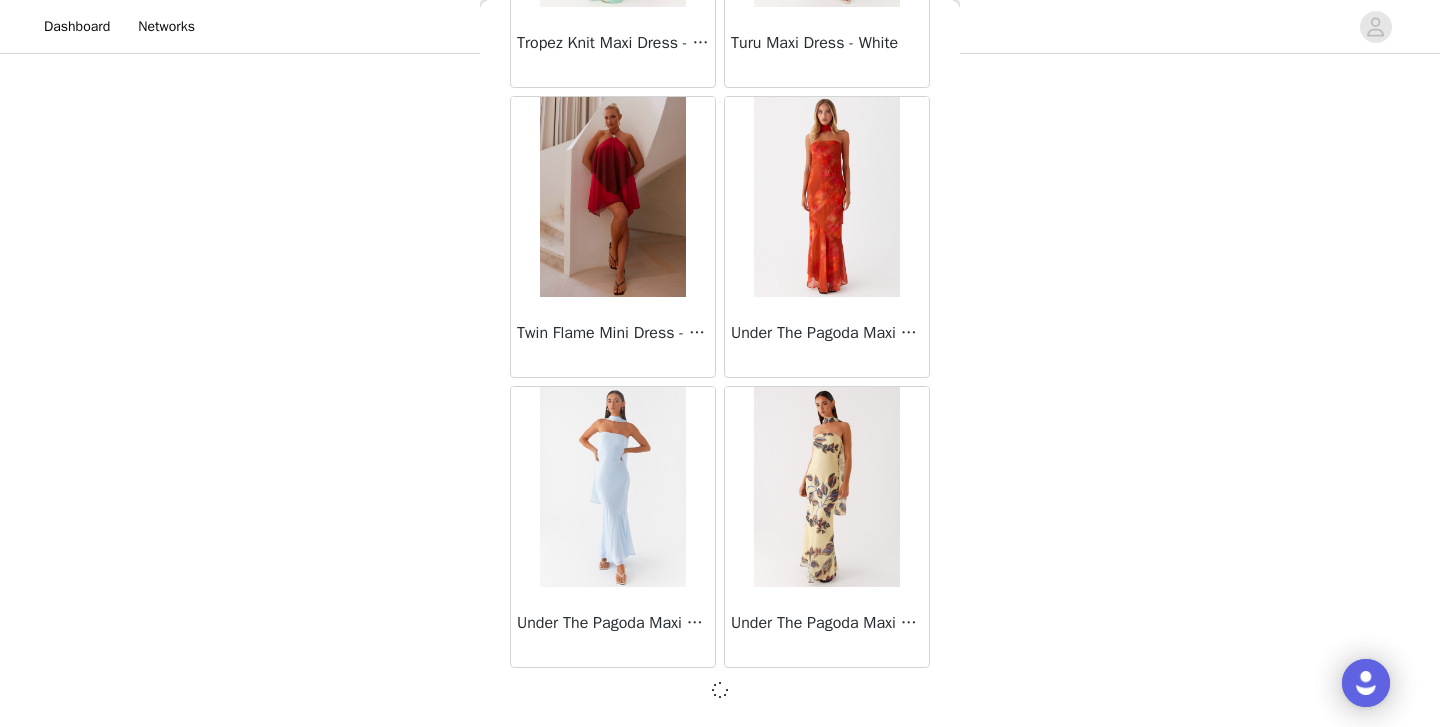 scroll, scrollTop: 57424, scrollLeft: 0, axis: vertical 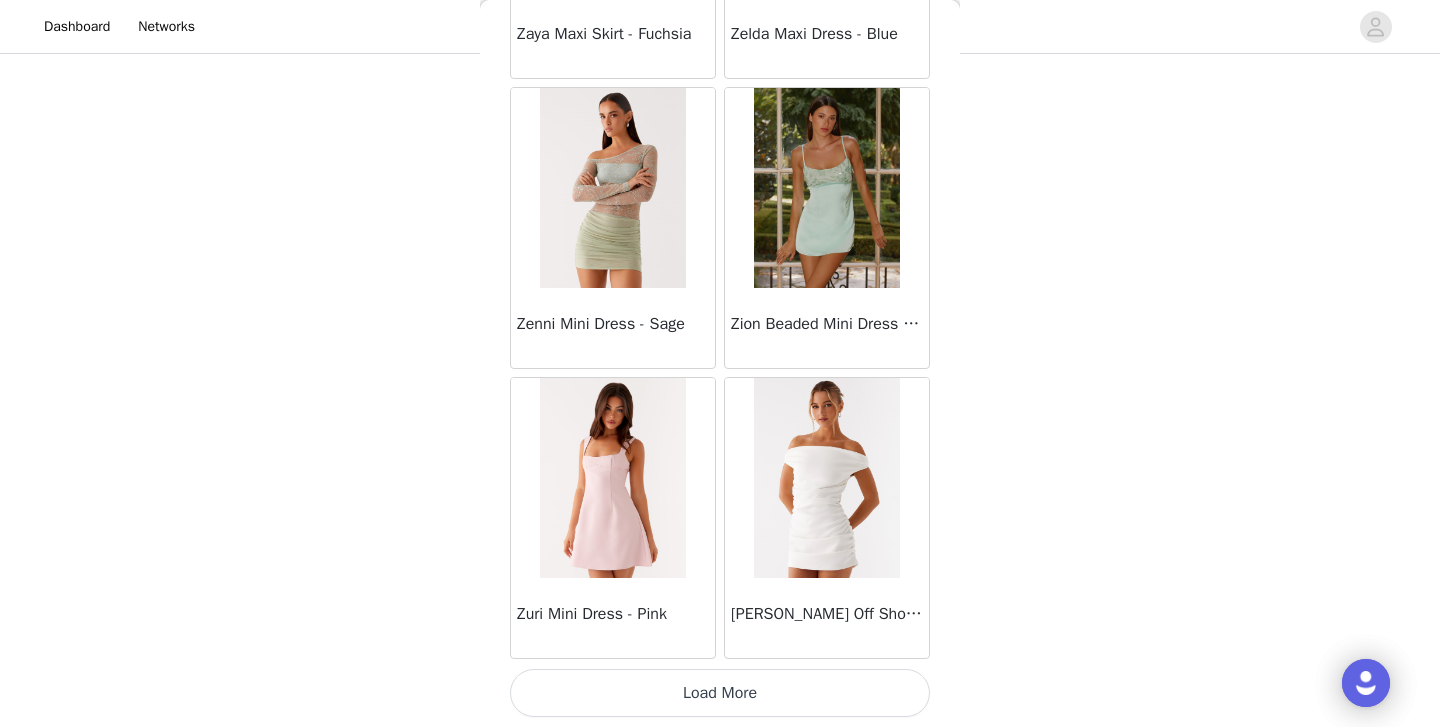click on "Load More" at bounding box center (720, 693) 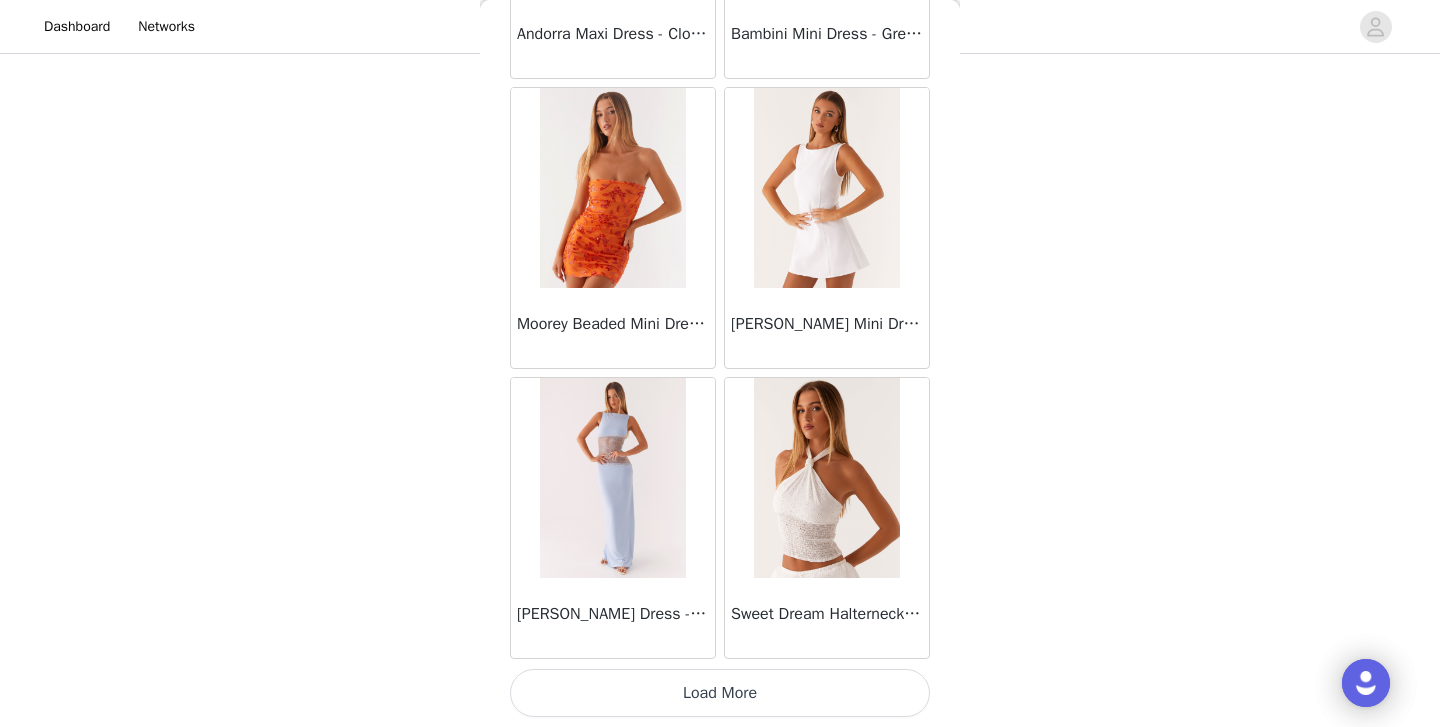 click on "Load More" at bounding box center [720, 693] 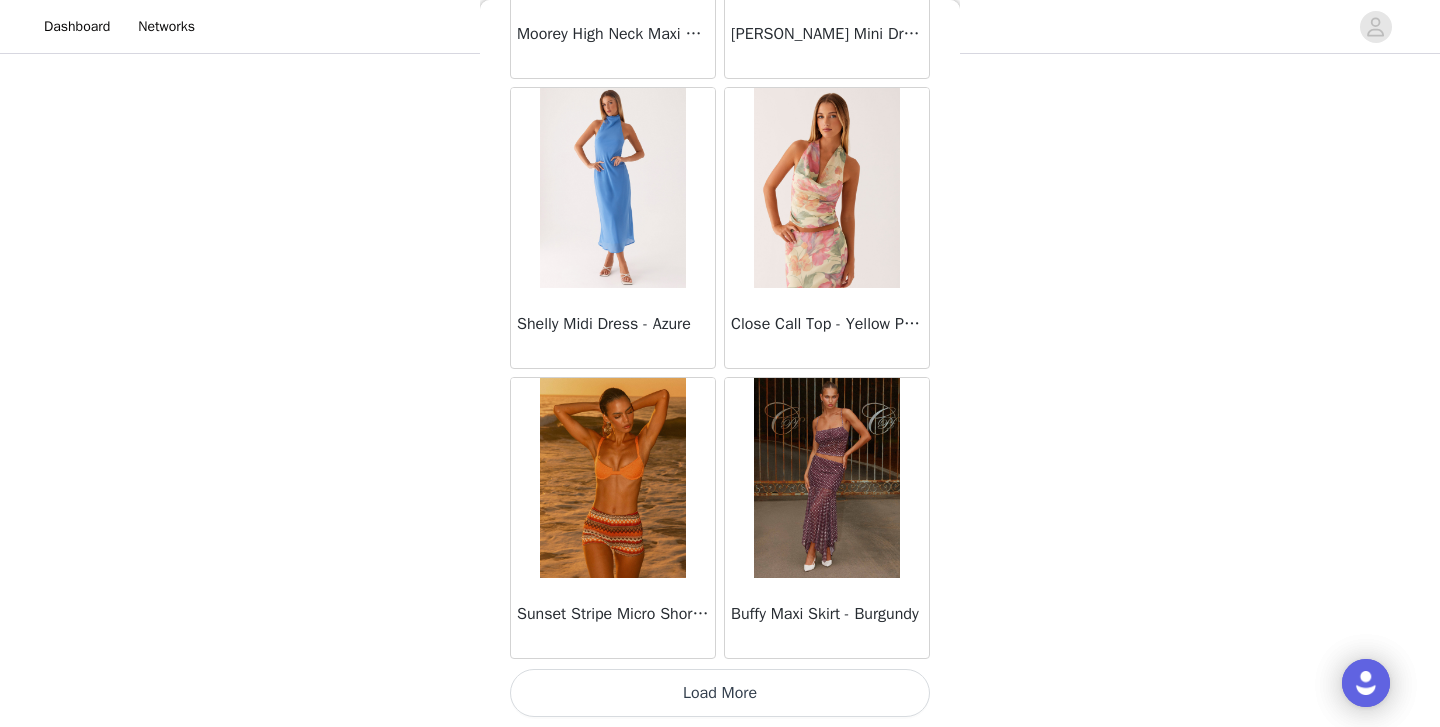 click on "Load More" at bounding box center [720, 693] 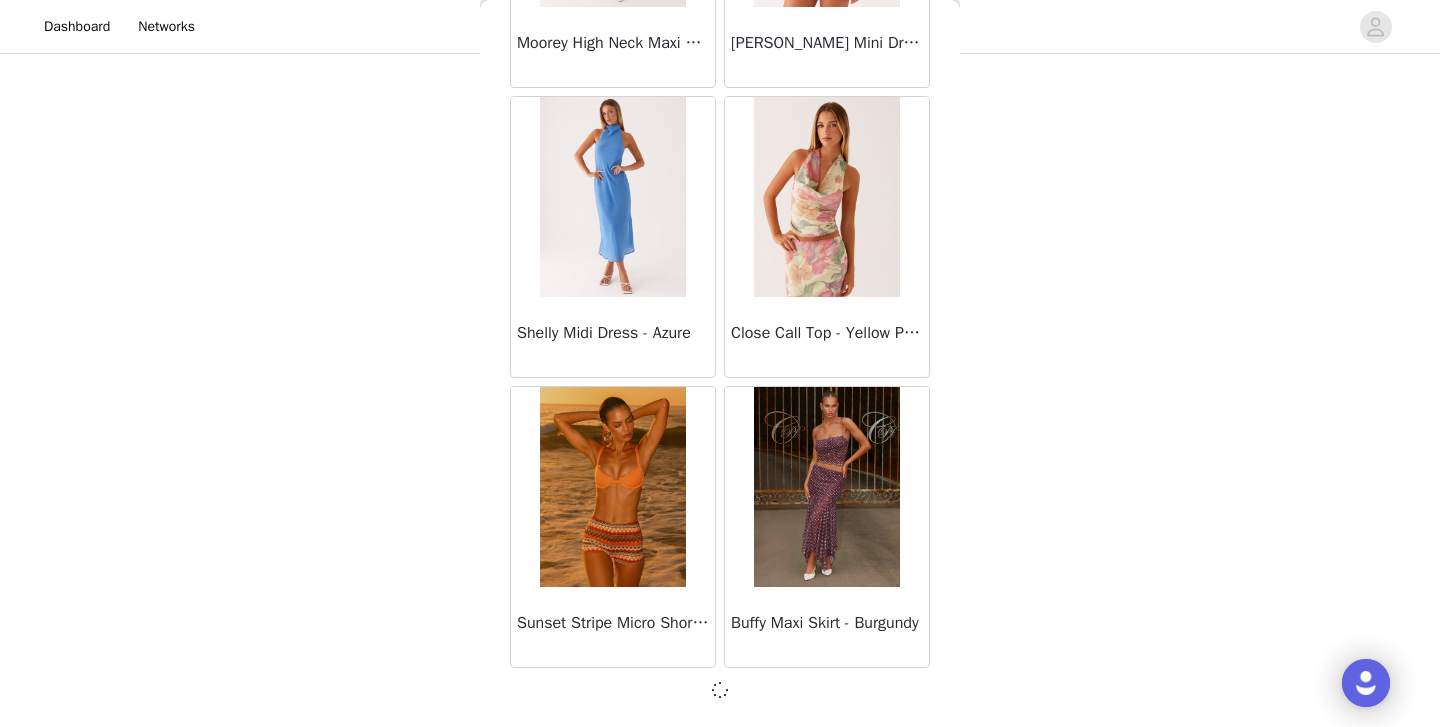 scroll, scrollTop: 66124, scrollLeft: 0, axis: vertical 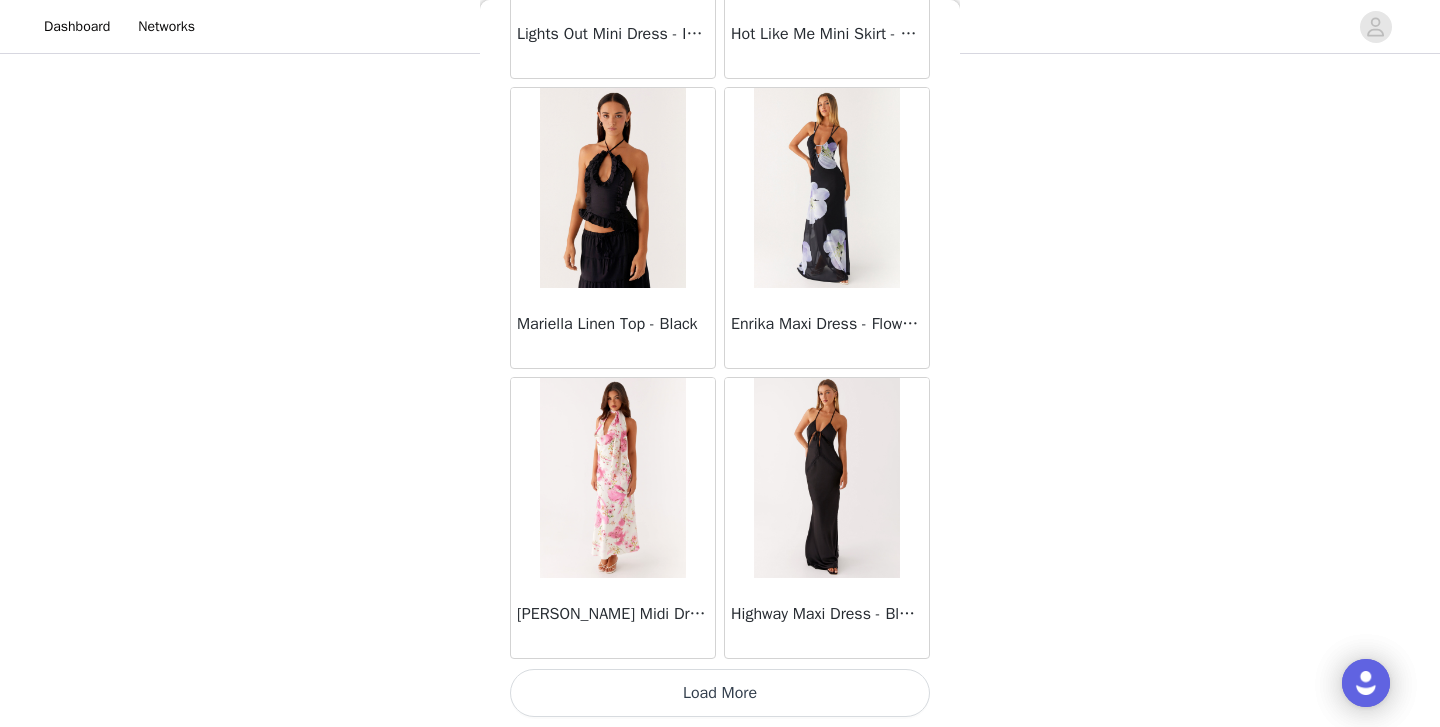 click on "Load More" at bounding box center (720, 693) 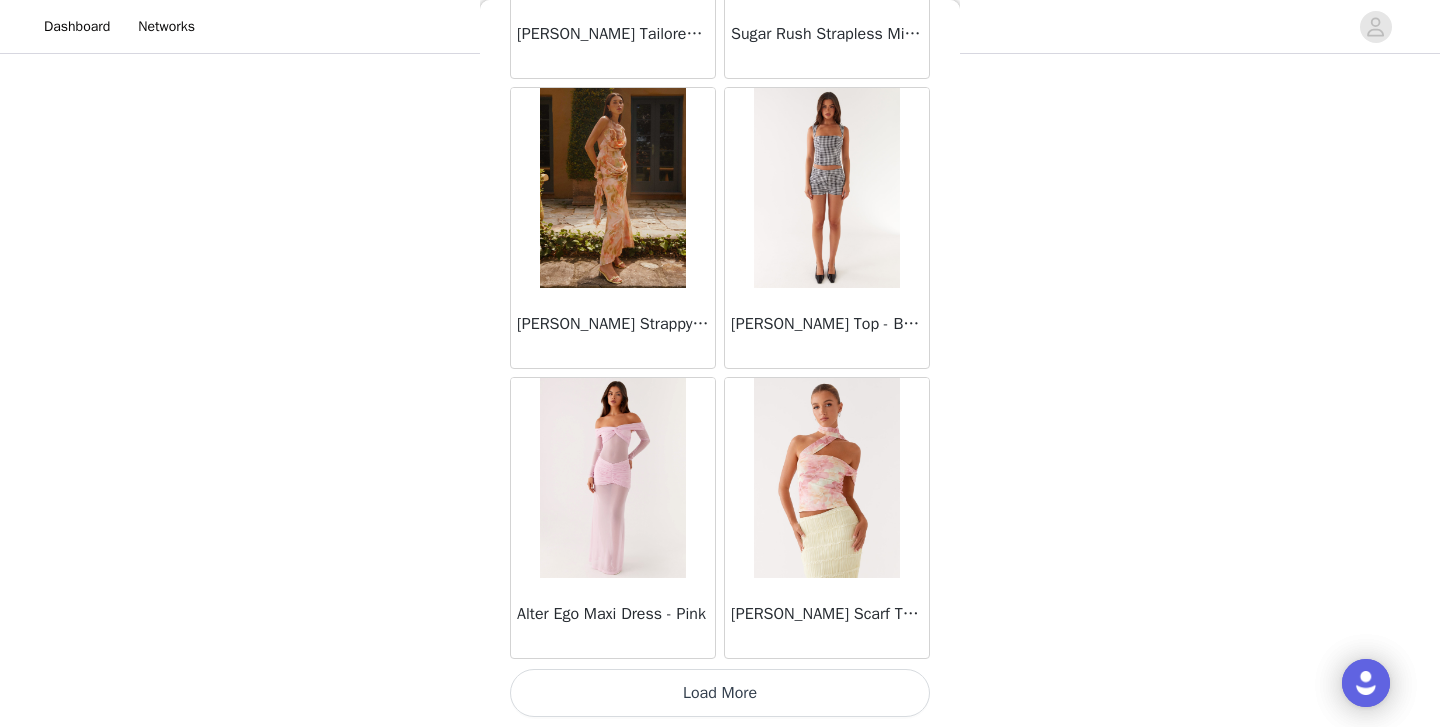 click on "Load More" at bounding box center (720, 693) 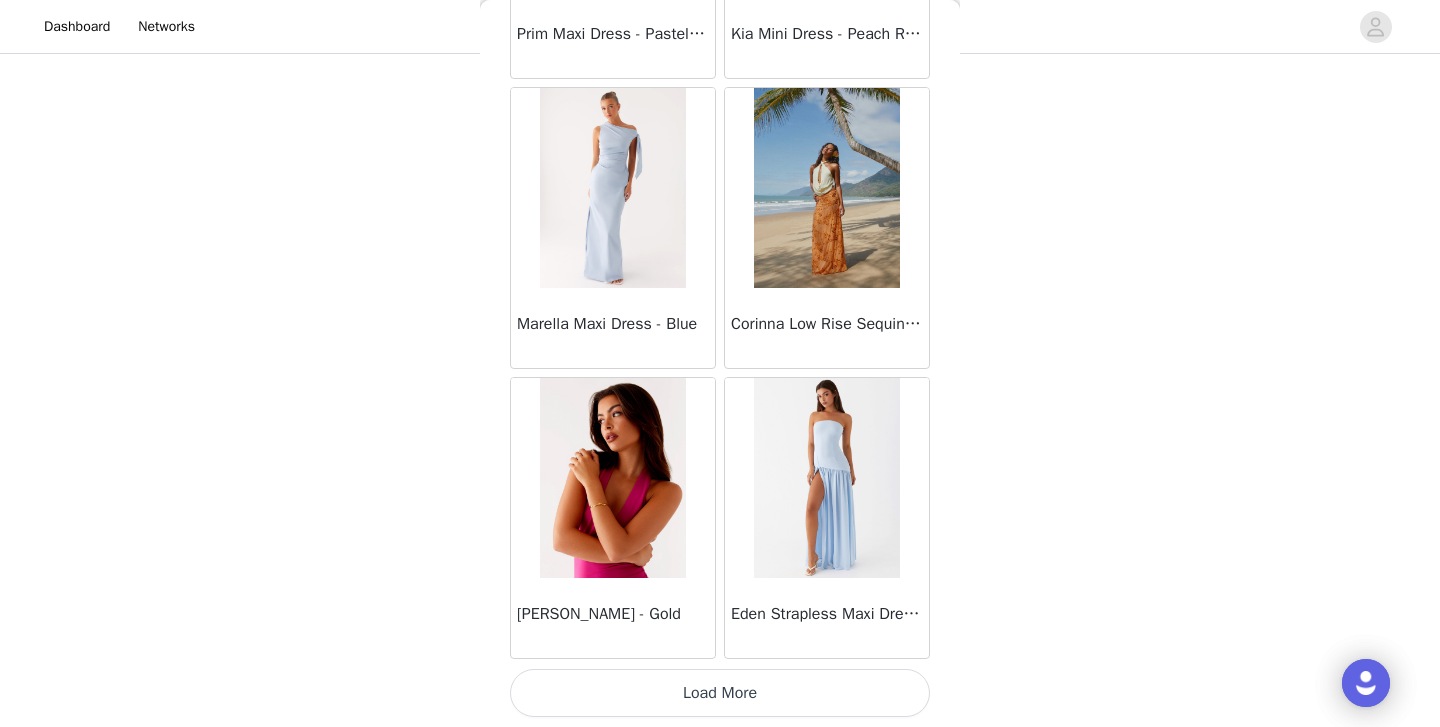 click on "Load More" at bounding box center (720, 693) 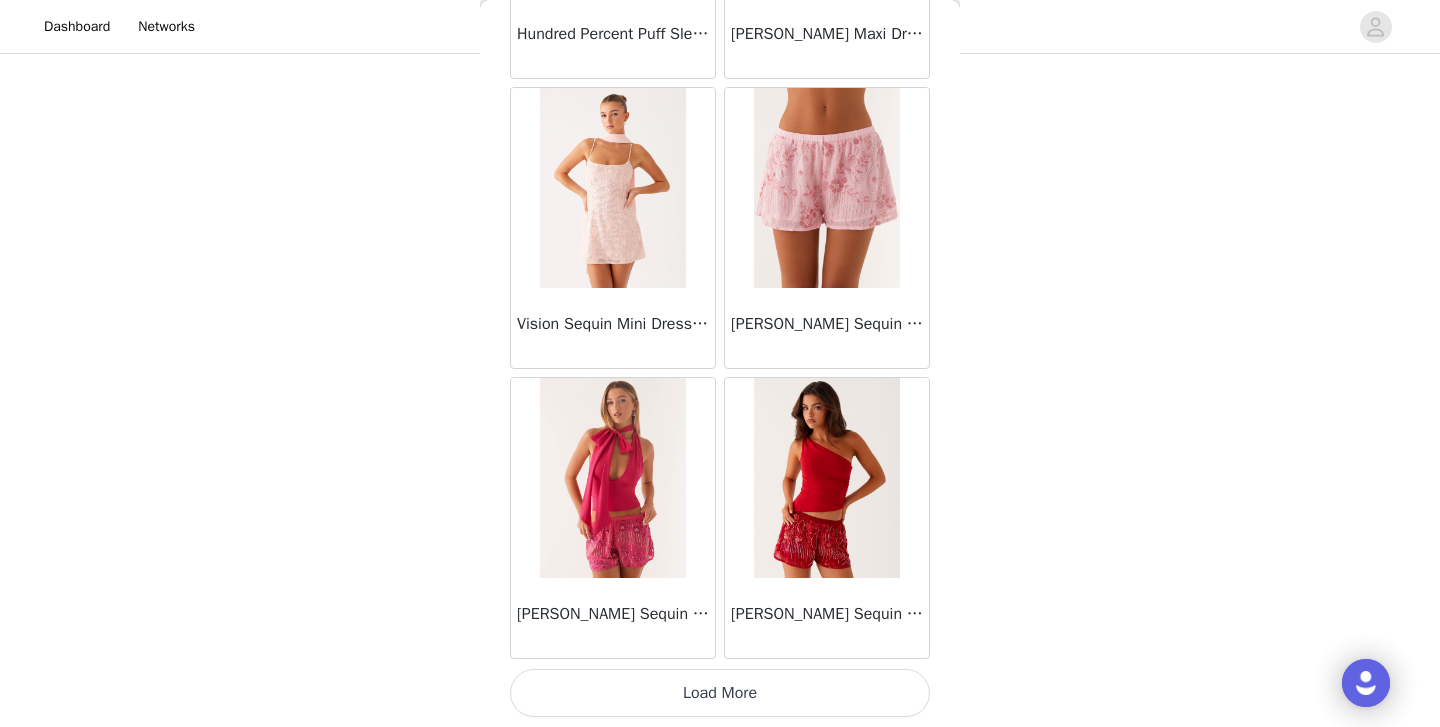 scroll, scrollTop: 77733, scrollLeft: 0, axis: vertical 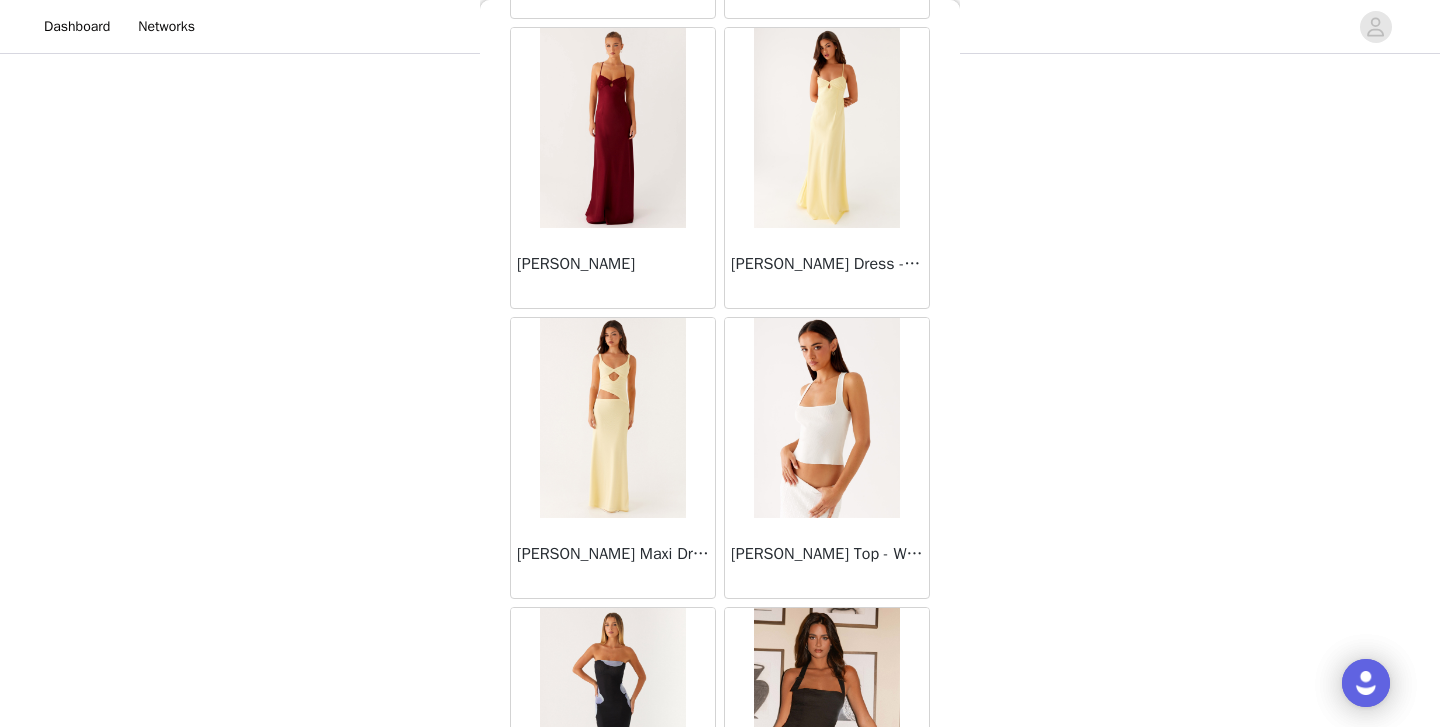 click at bounding box center [826, 418] 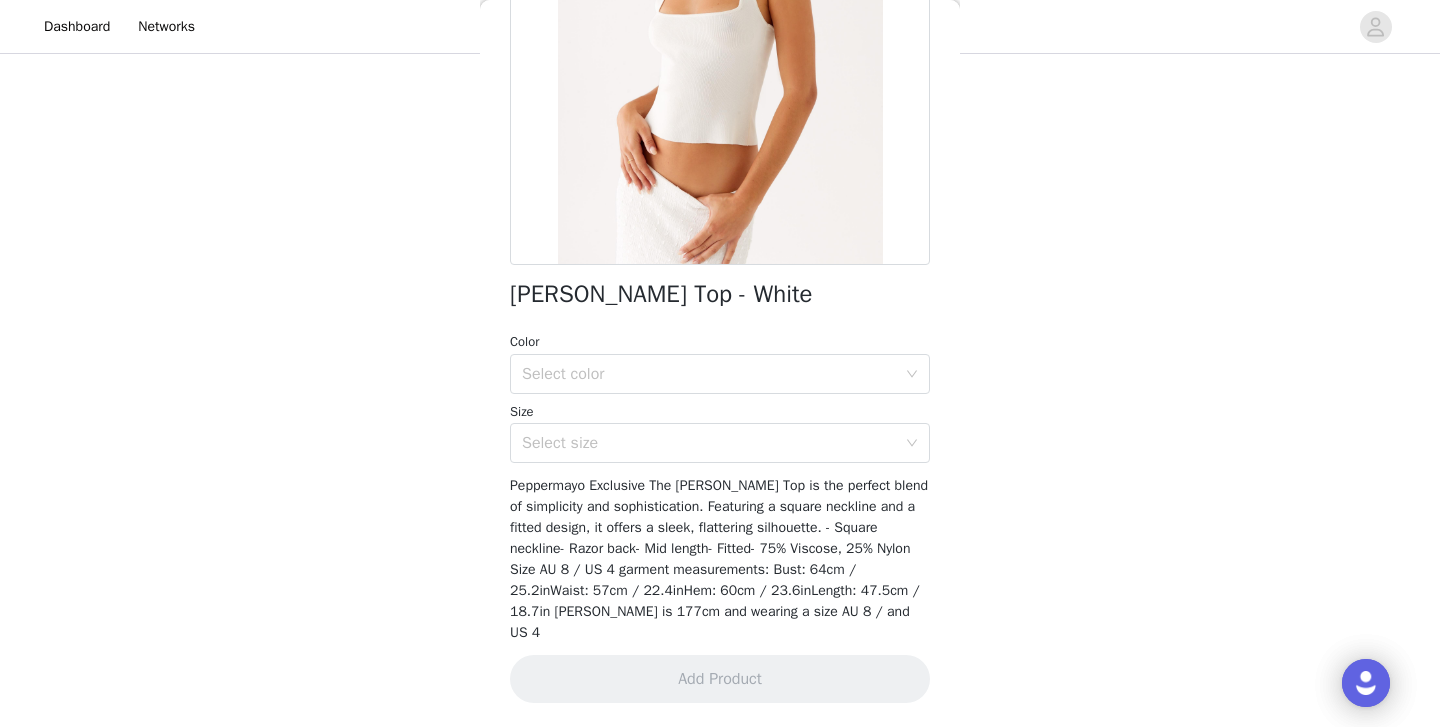 scroll, scrollTop: 255, scrollLeft: 0, axis: vertical 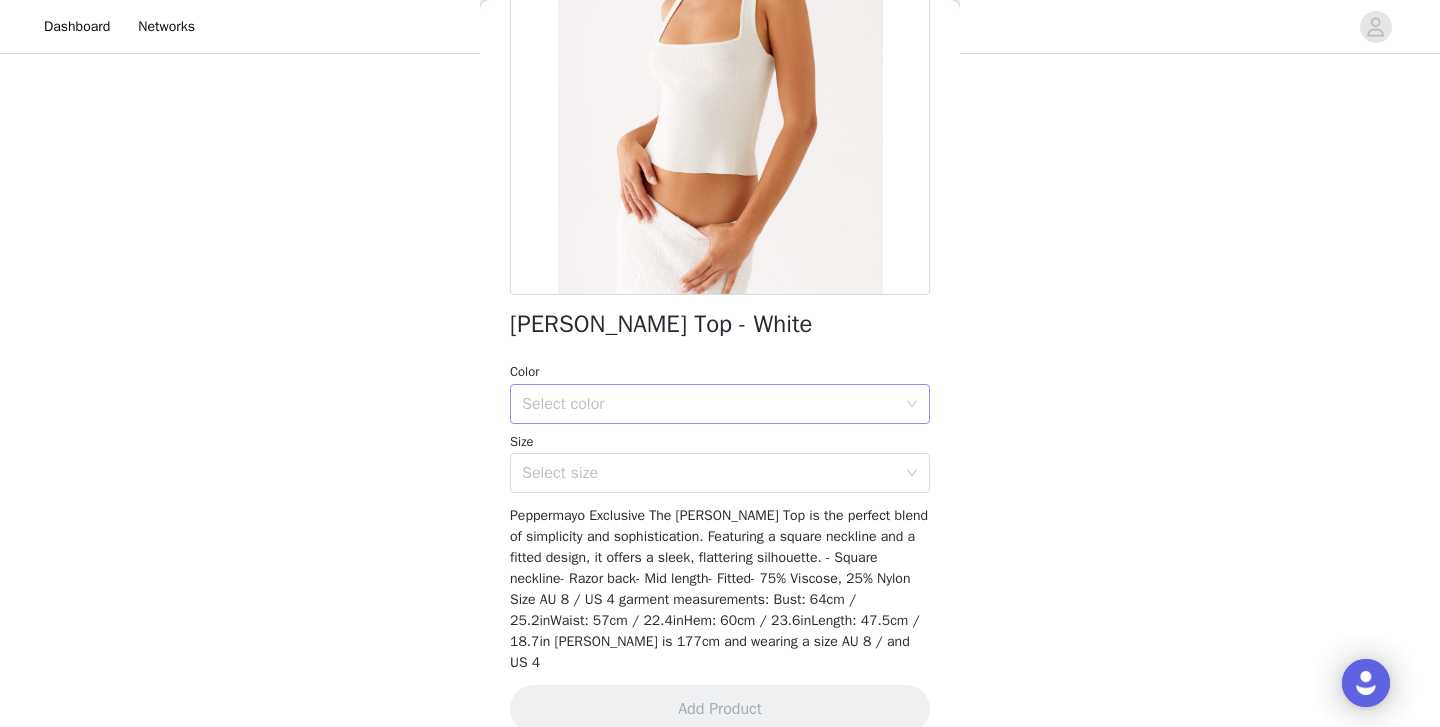 click on "Select color" at bounding box center (709, 404) 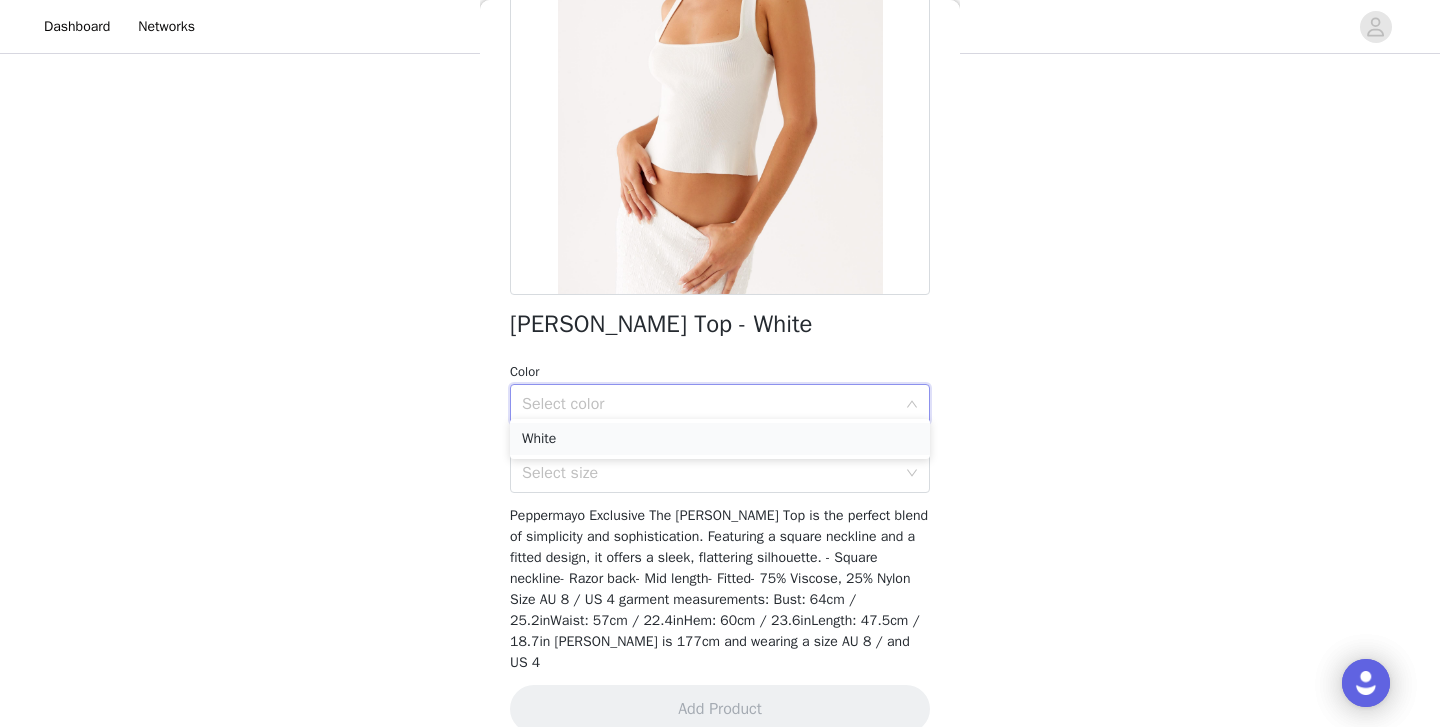 click on "White" at bounding box center (720, 439) 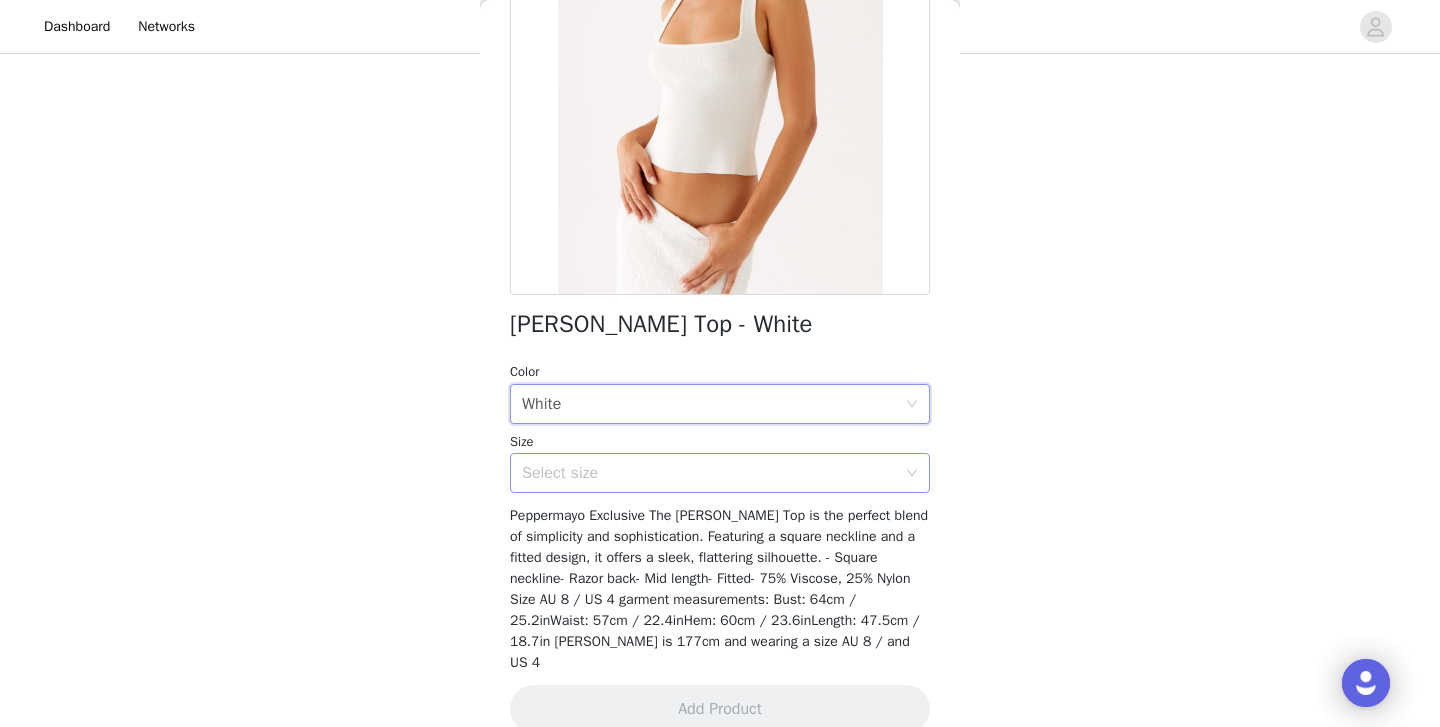 click on "Select size" at bounding box center (713, 473) 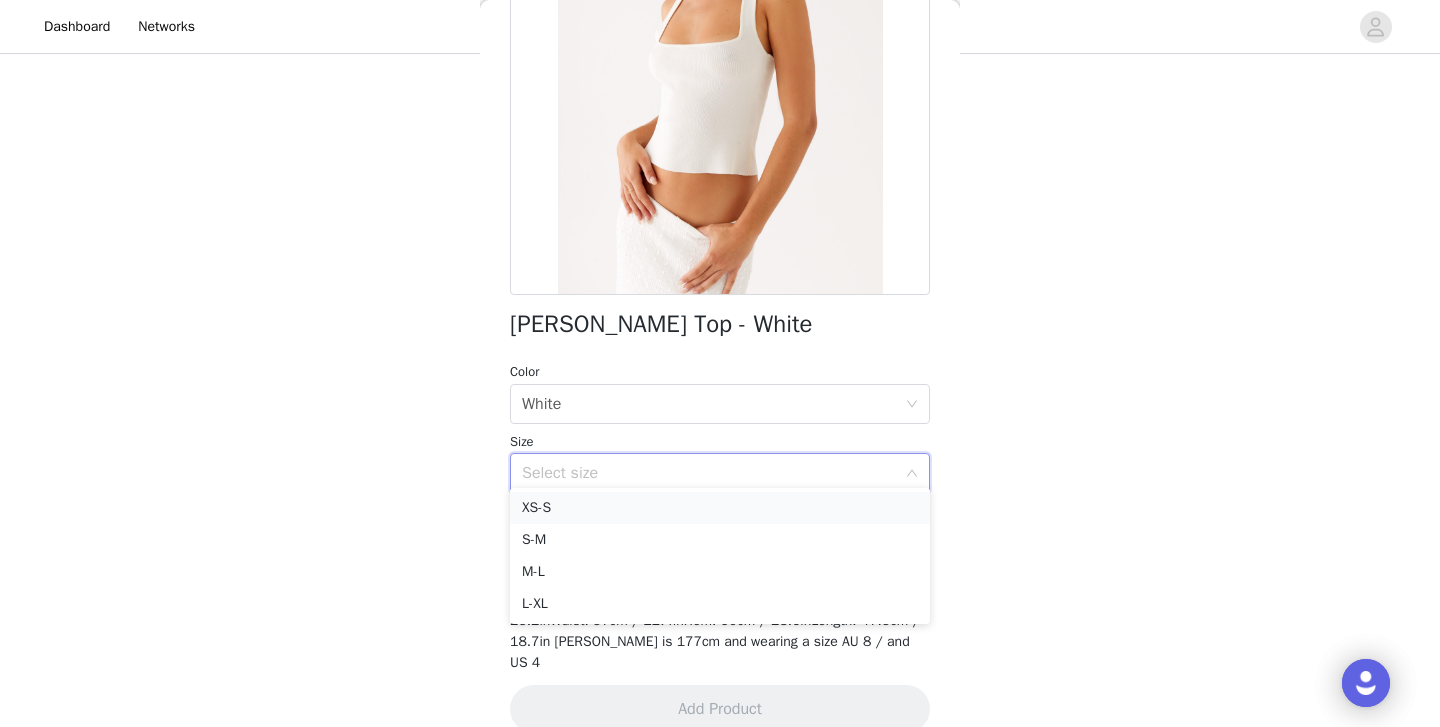 click on "XS-S" at bounding box center [720, 508] 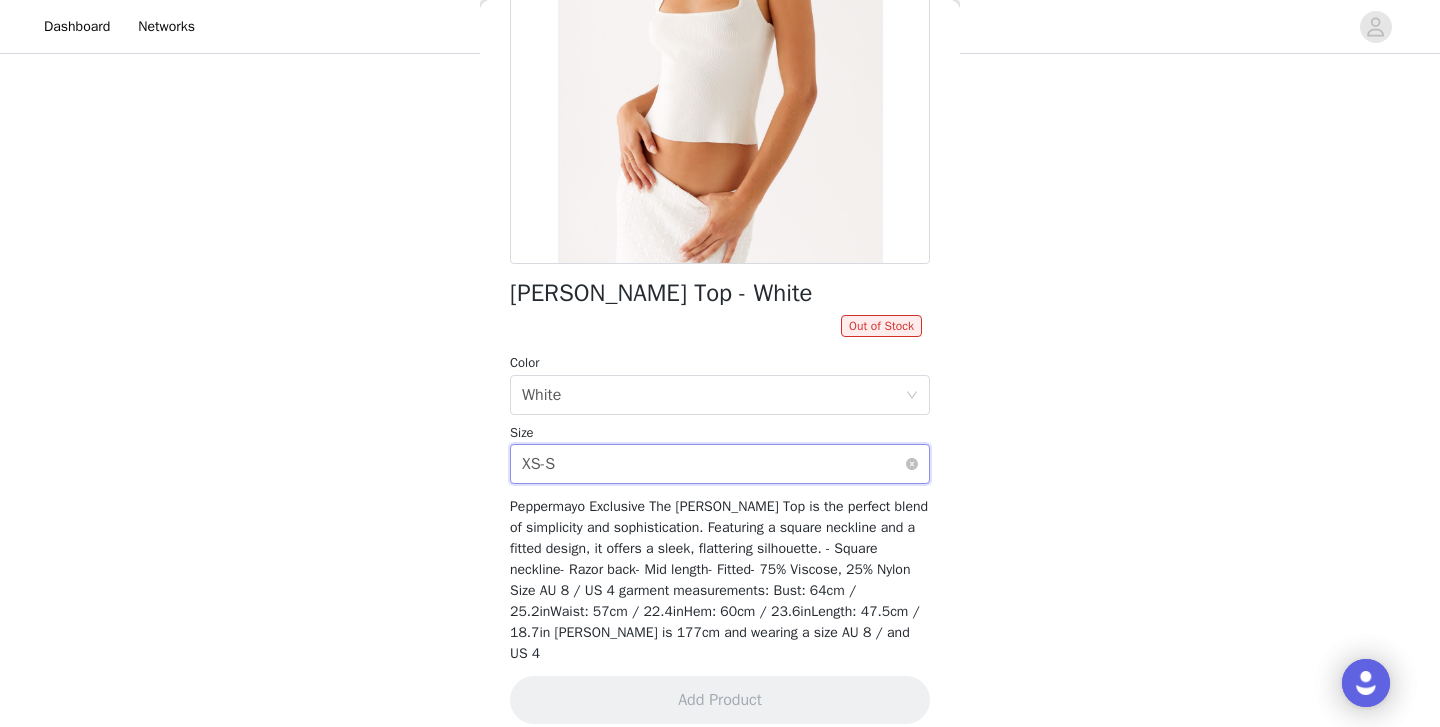 scroll, scrollTop: 285, scrollLeft: 0, axis: vertical 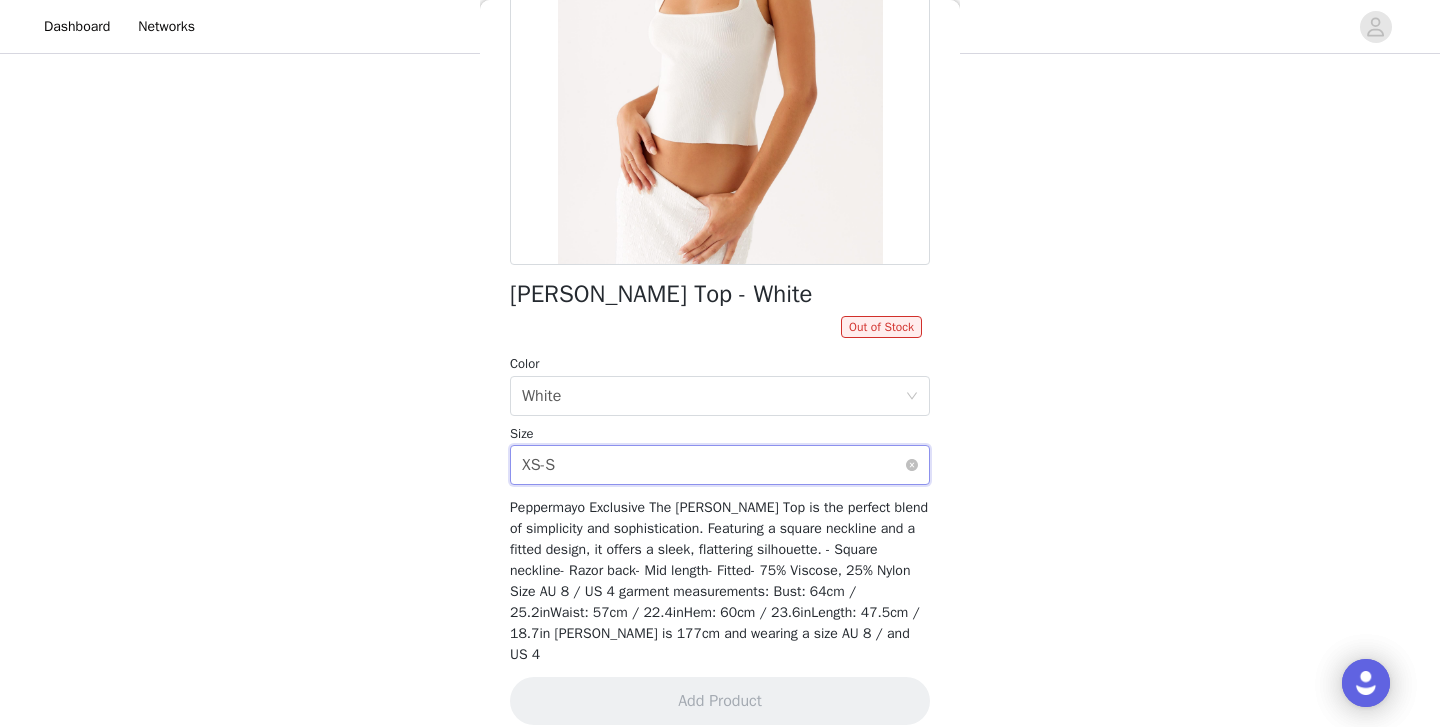 click on "Select size XS-S" at bounding box center [713, 465] 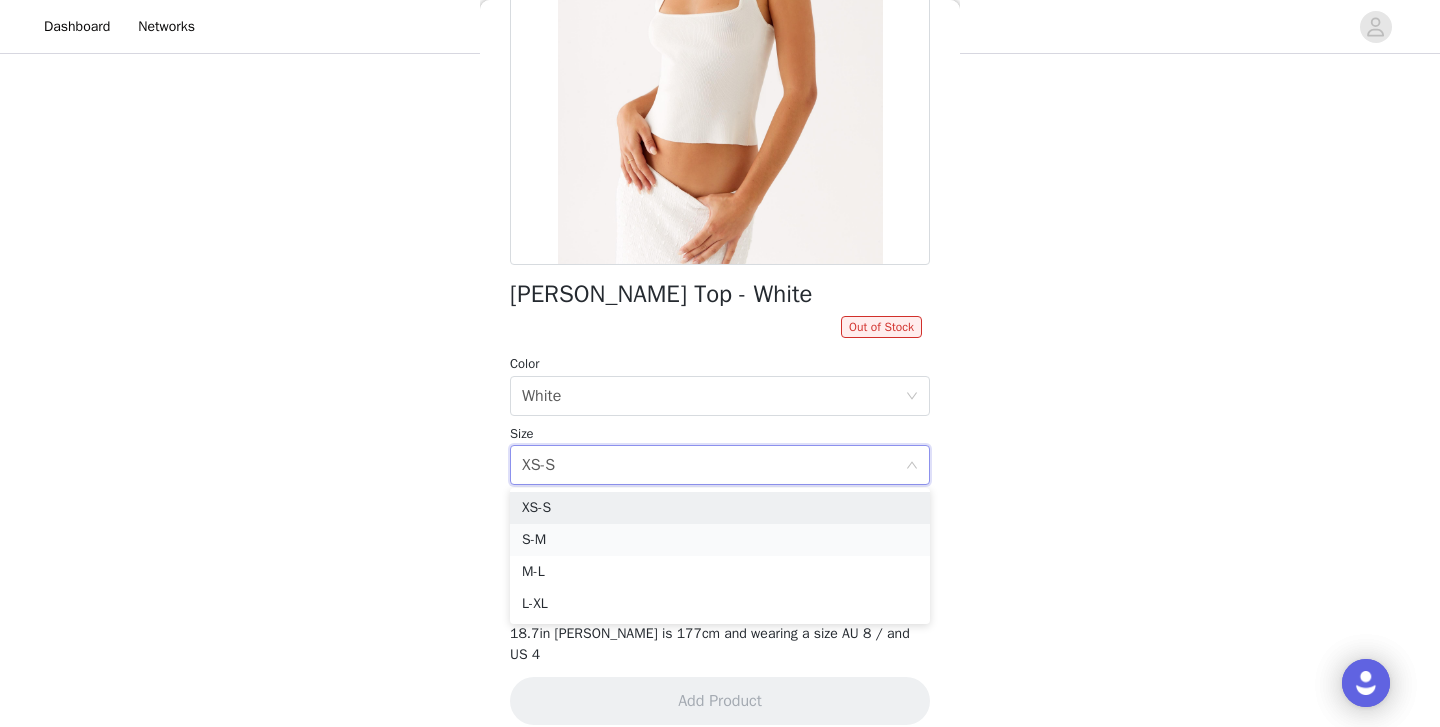 click on "S-M" at bounding box center (720, 540) 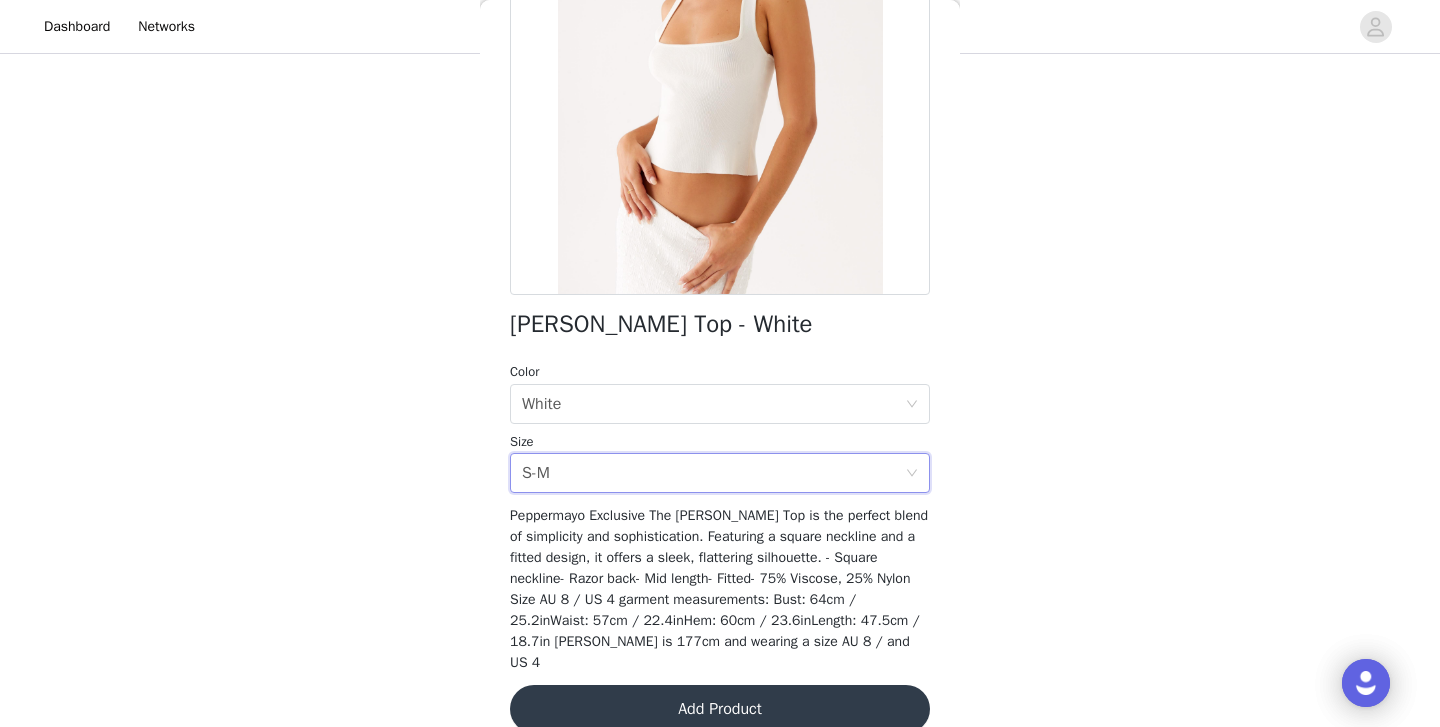 scroll, scrollTop: 322, scrollLeft: 0, axis: vertical 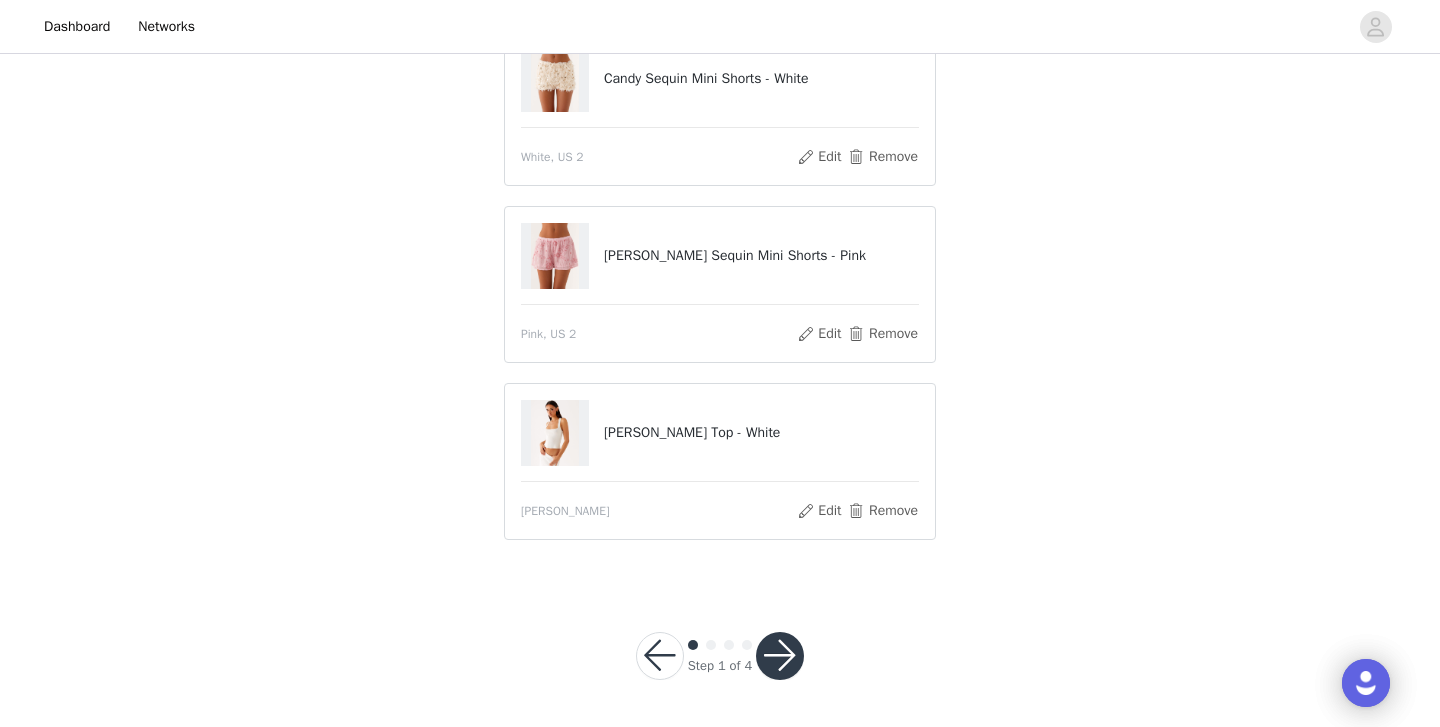 click at bounding box center (780, 656) 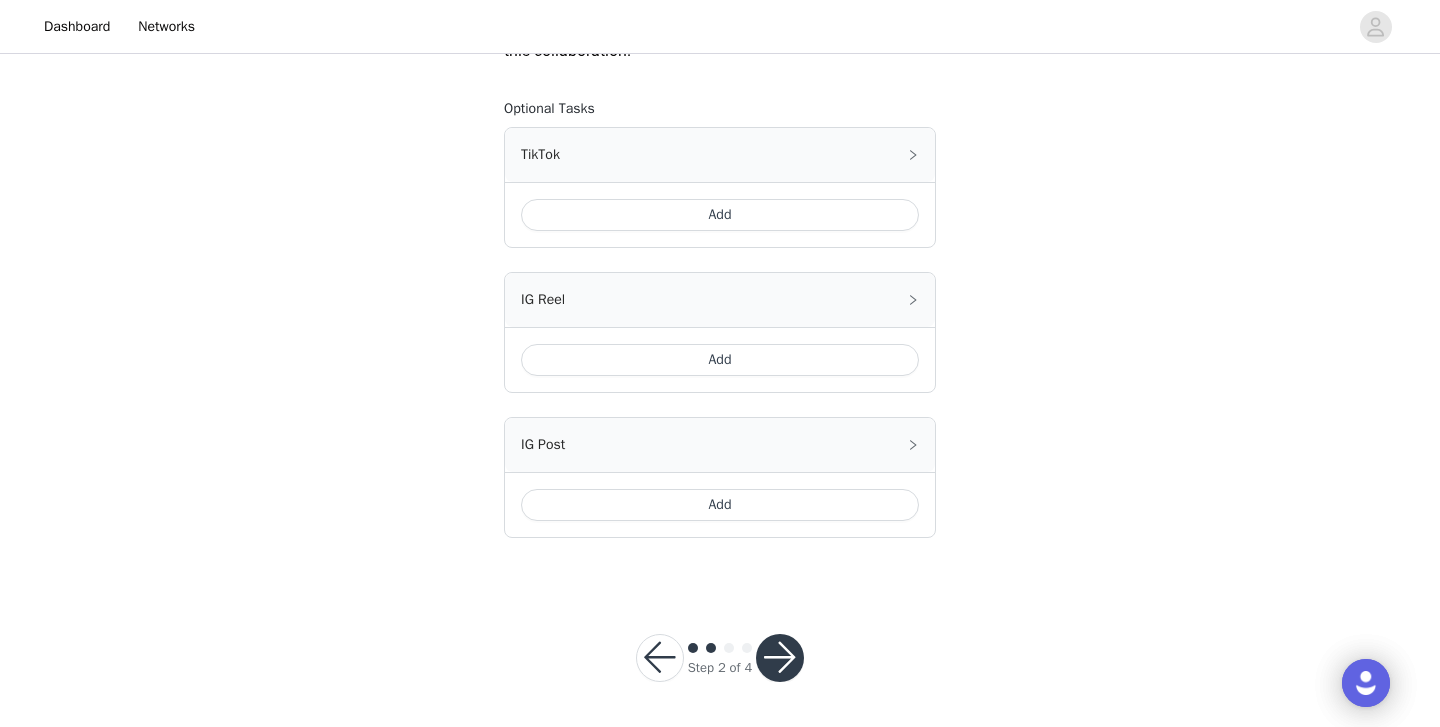 scroll, scrollTop: 1217, scrollLeft: 0, axis: vertical 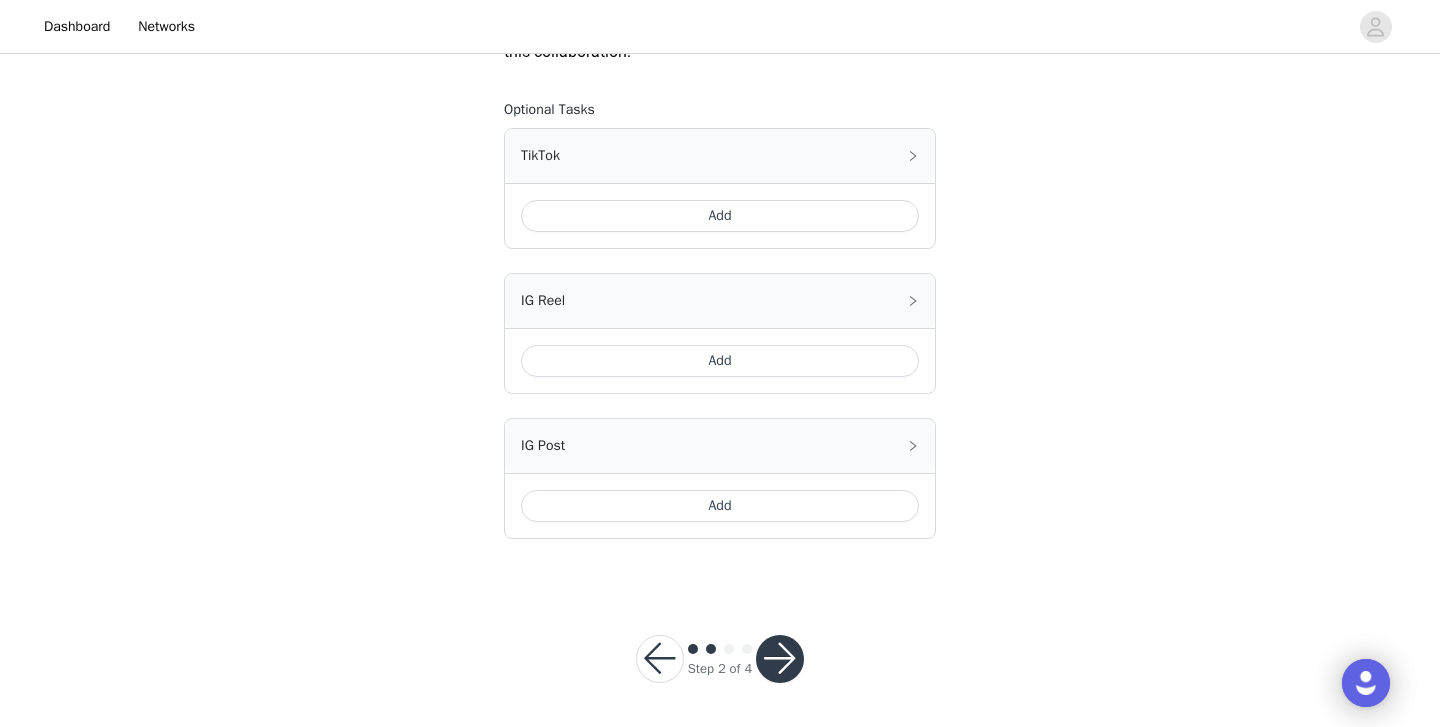 click at bounding box center [780, 659] 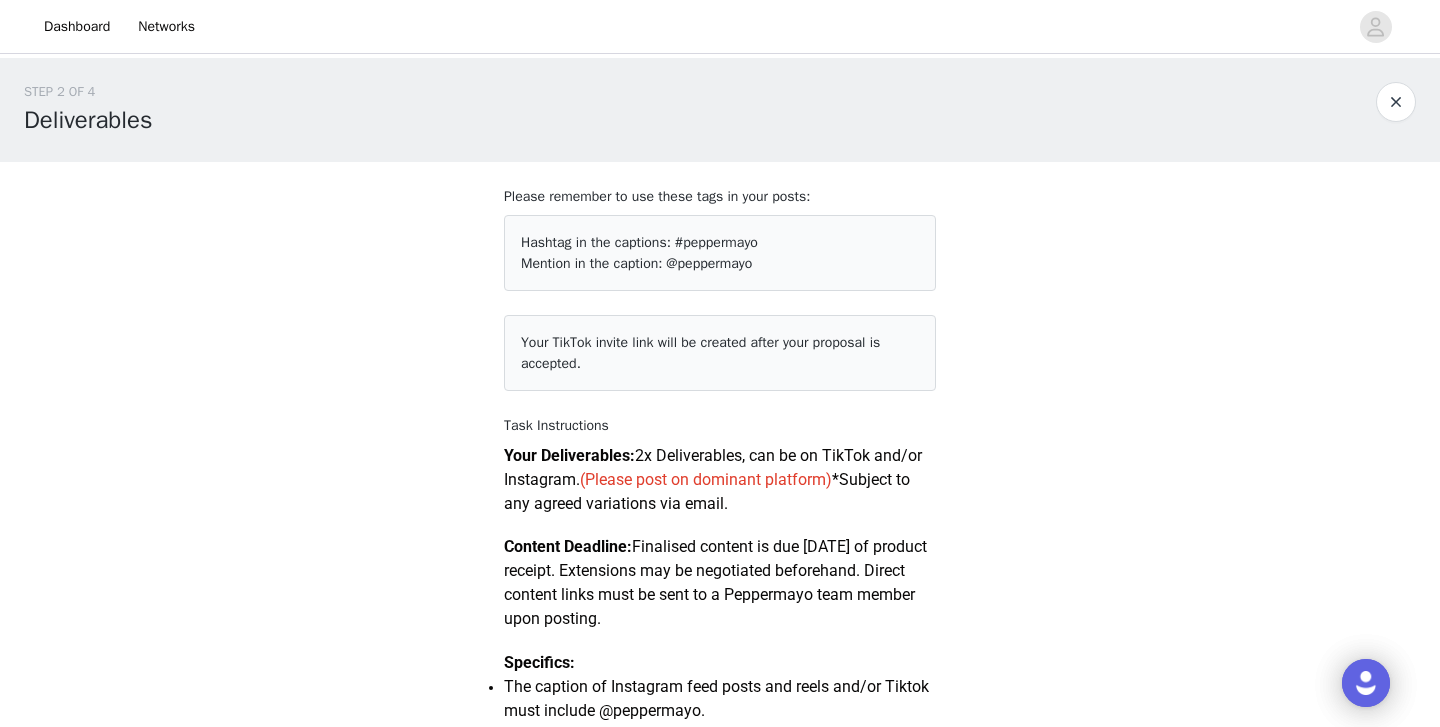scroll, scrollTop: 0, scrollLeft: 0, axis: both 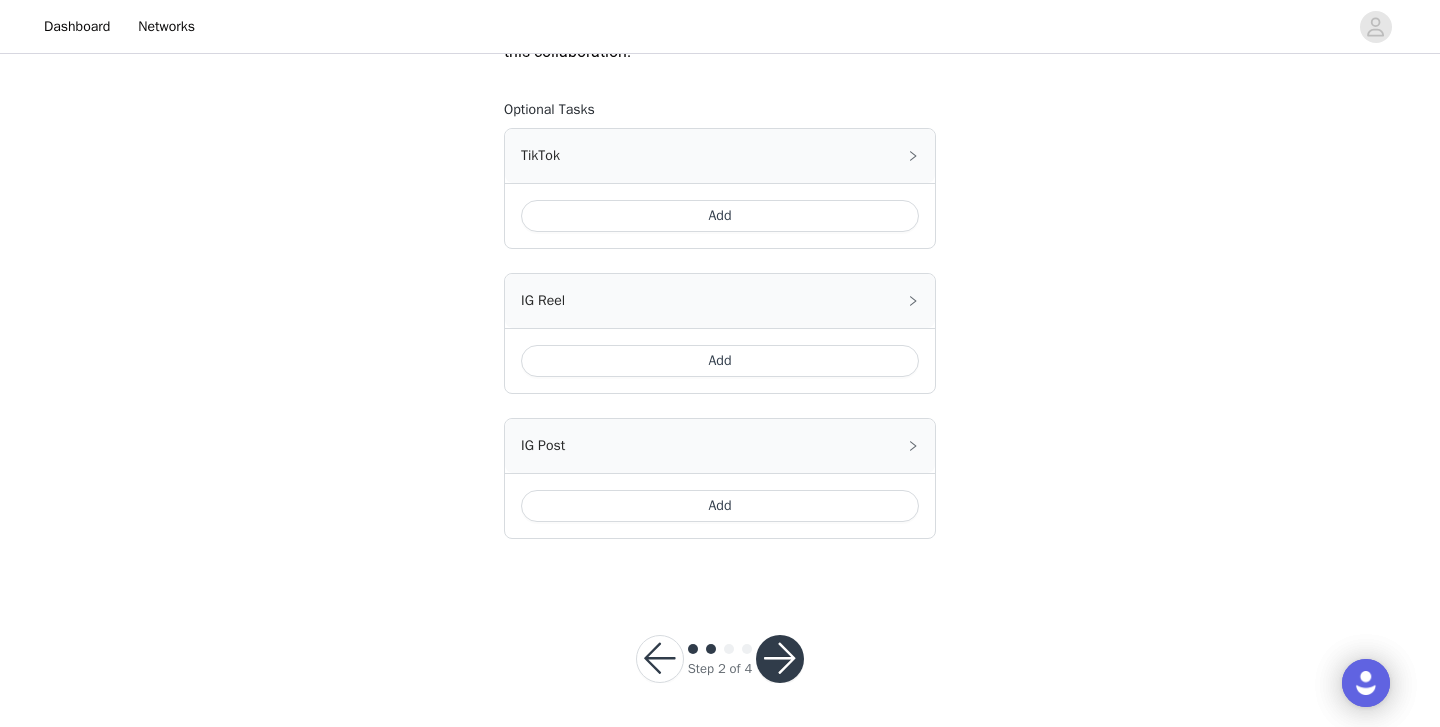 click at bounding box center (780, 659) 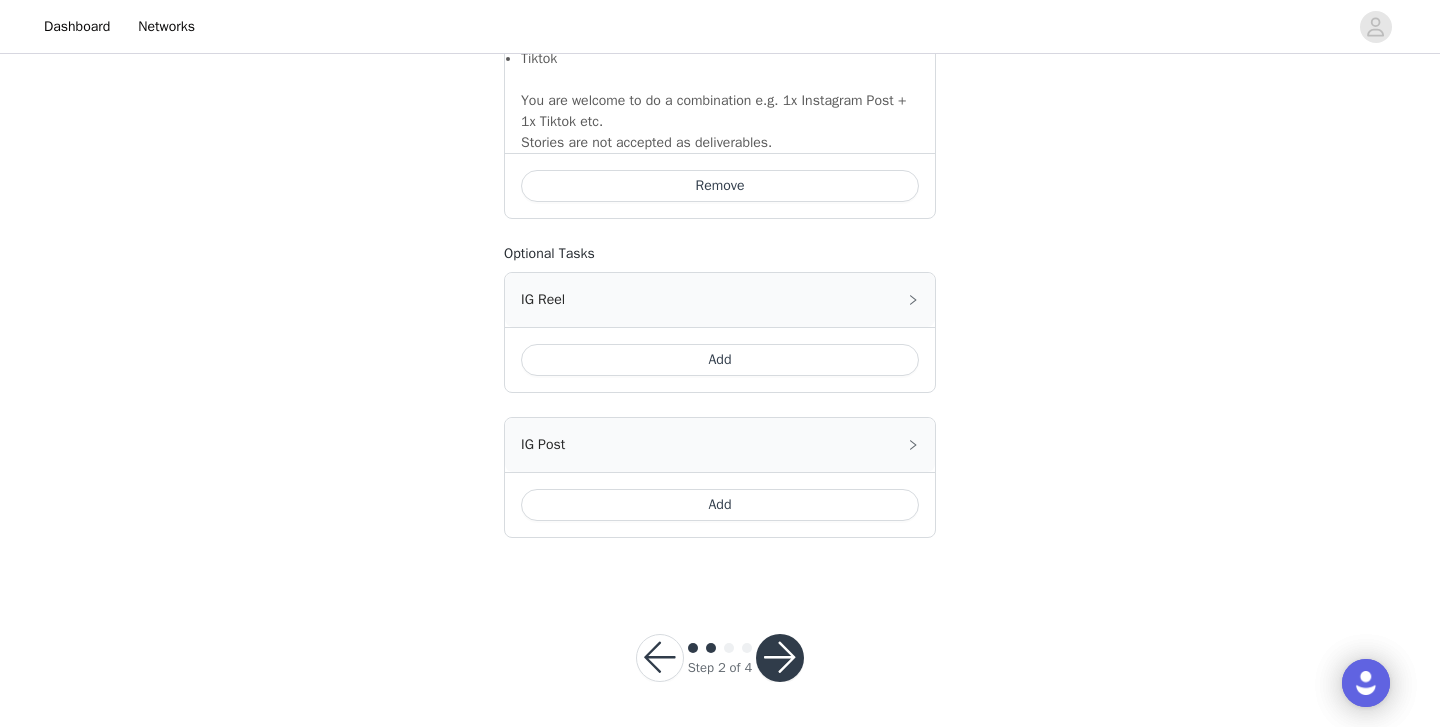 click at bounding box center [780, 658] 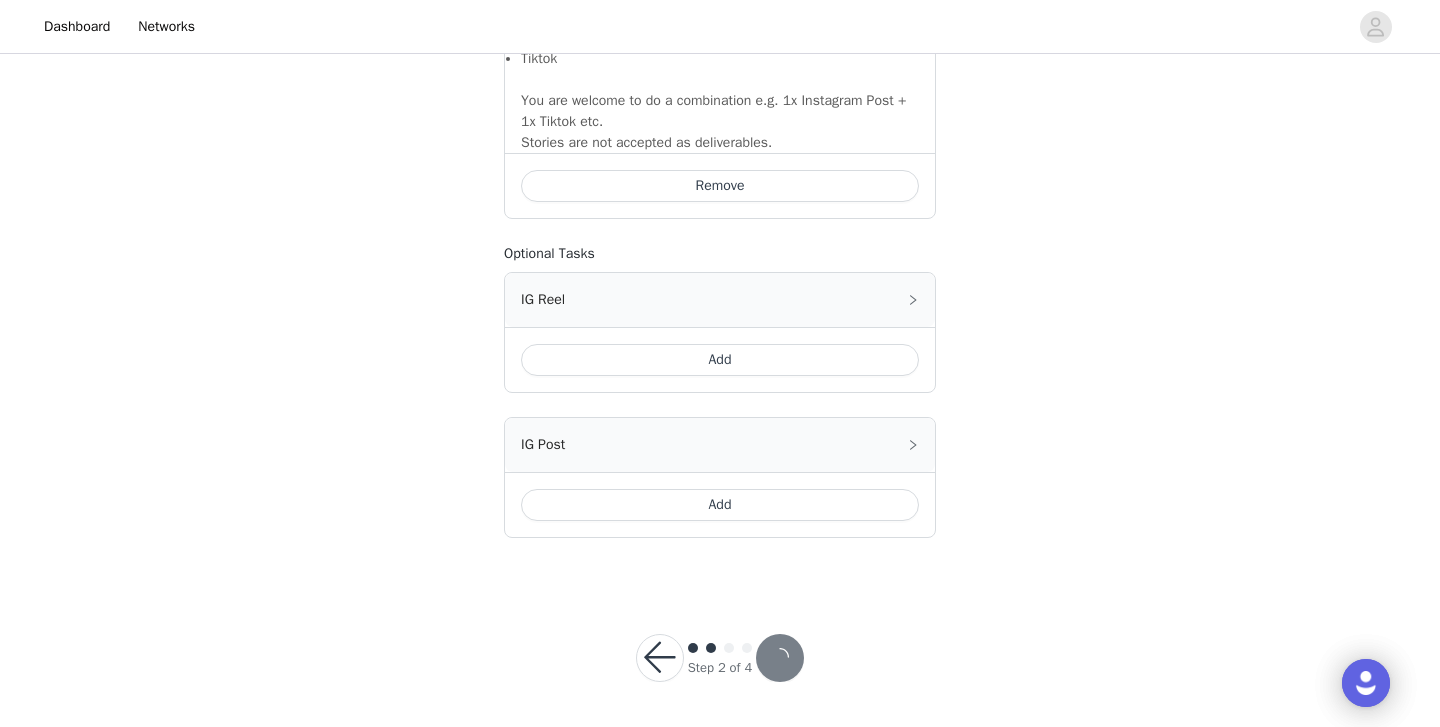 scroll, scrollTop: 1573, scrollLeft: 0, axis: vertical 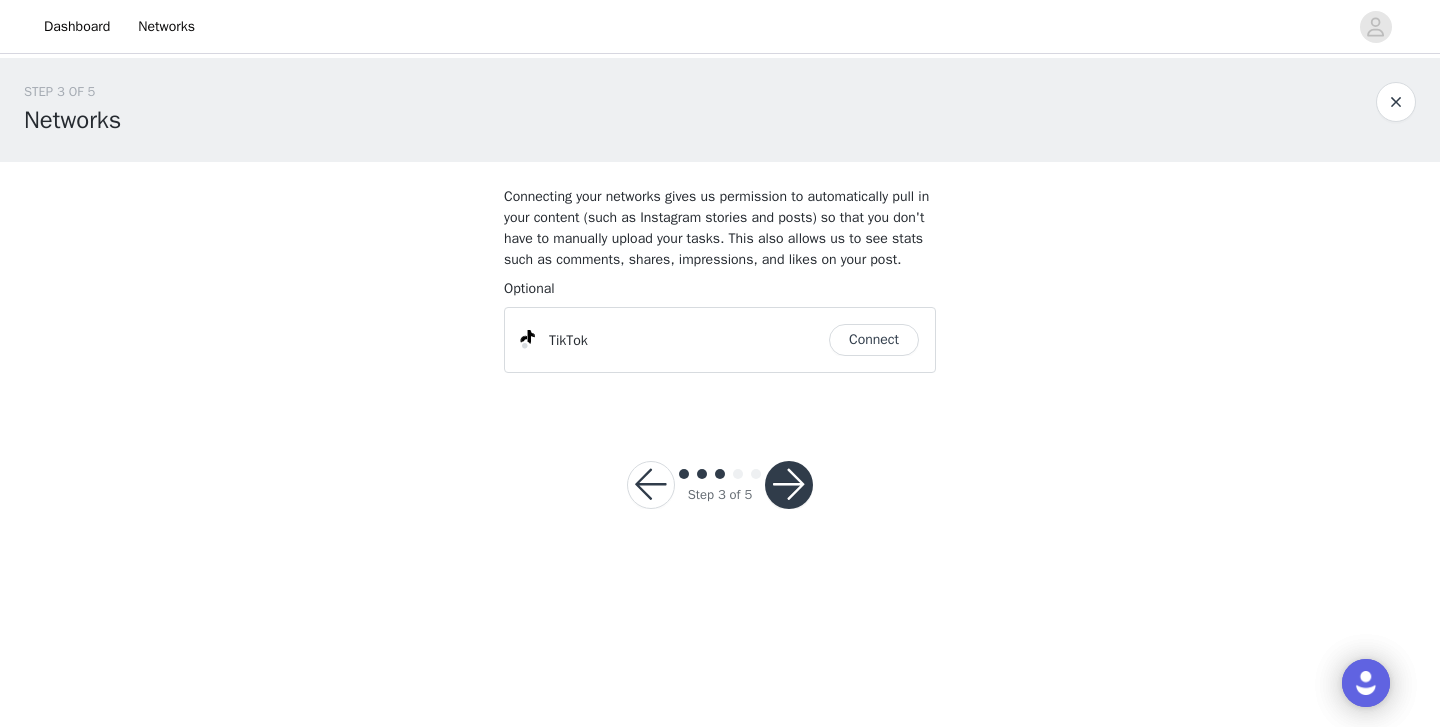 click at bounding box center (789, 485) 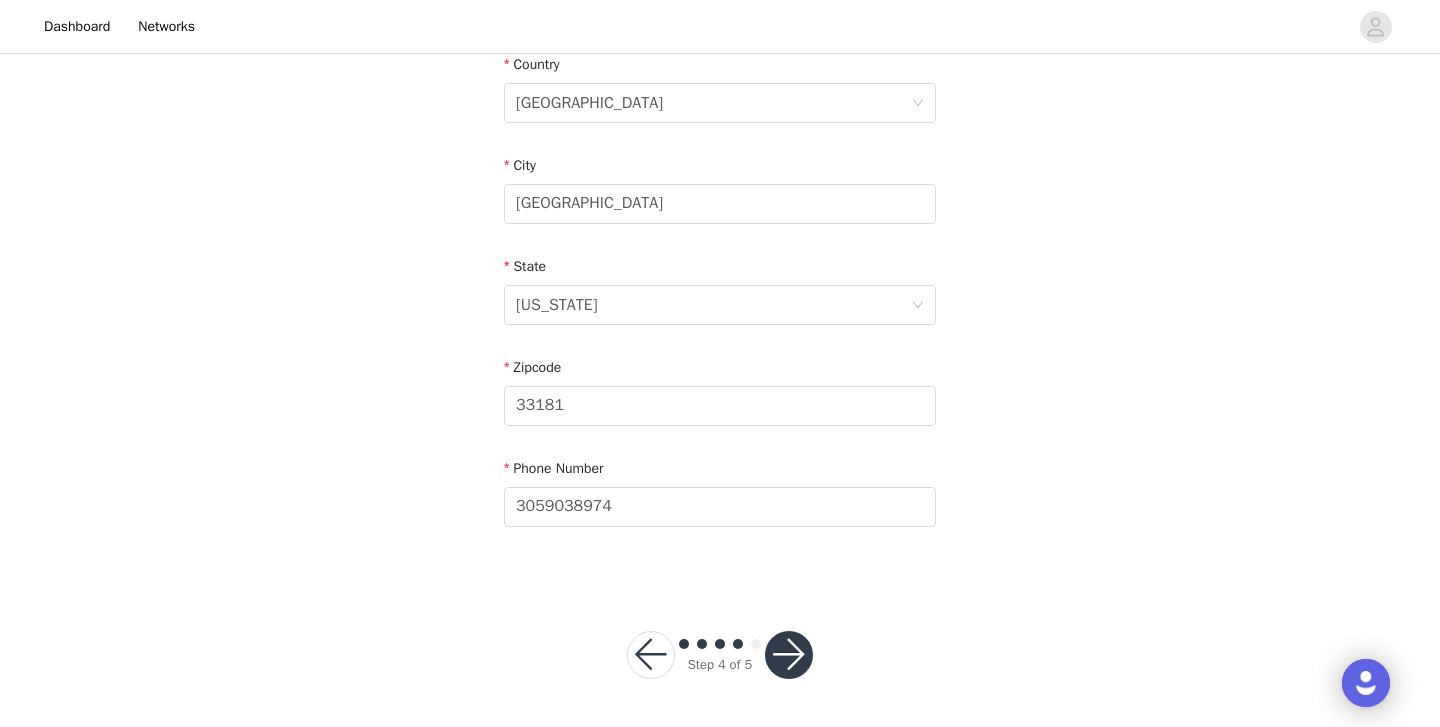 scroll, scrollTop: 636, scrollLeft: 0, axis: vertical 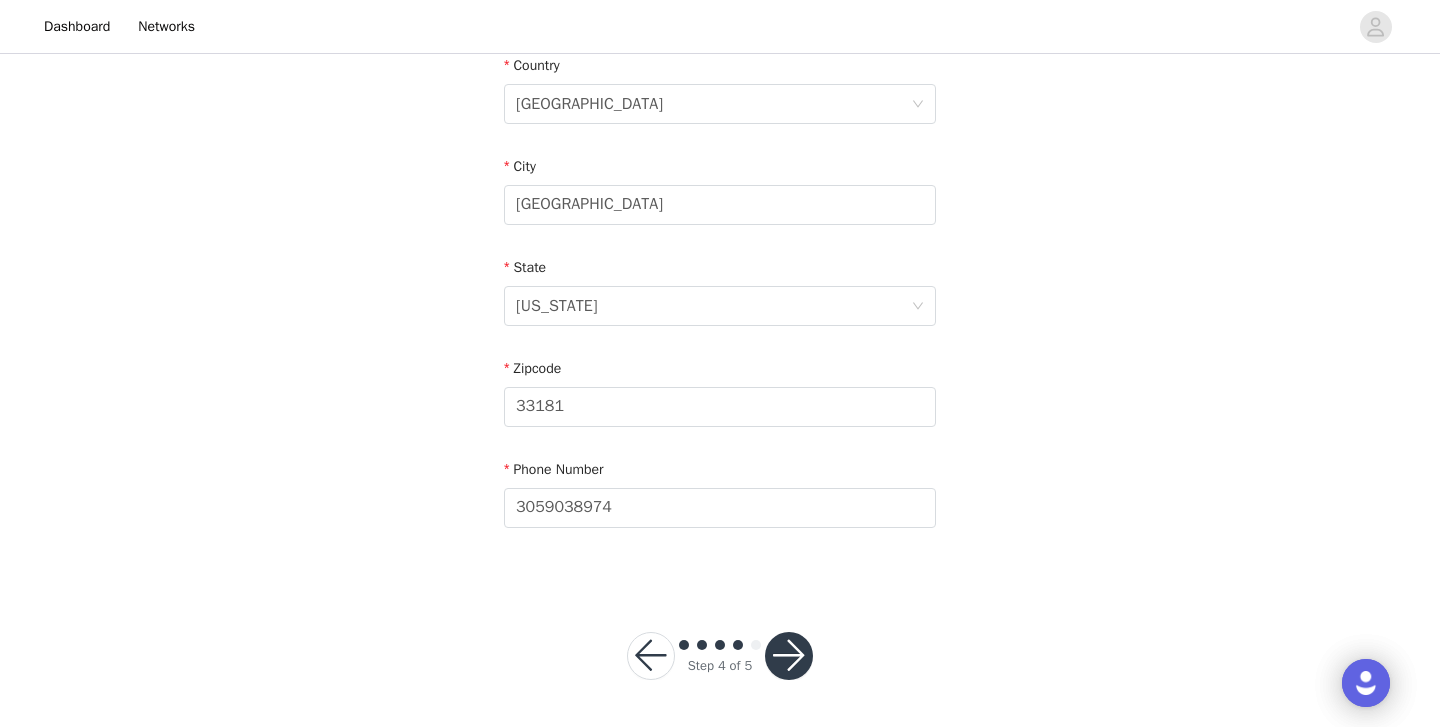 click at bounding box center (789, 656) 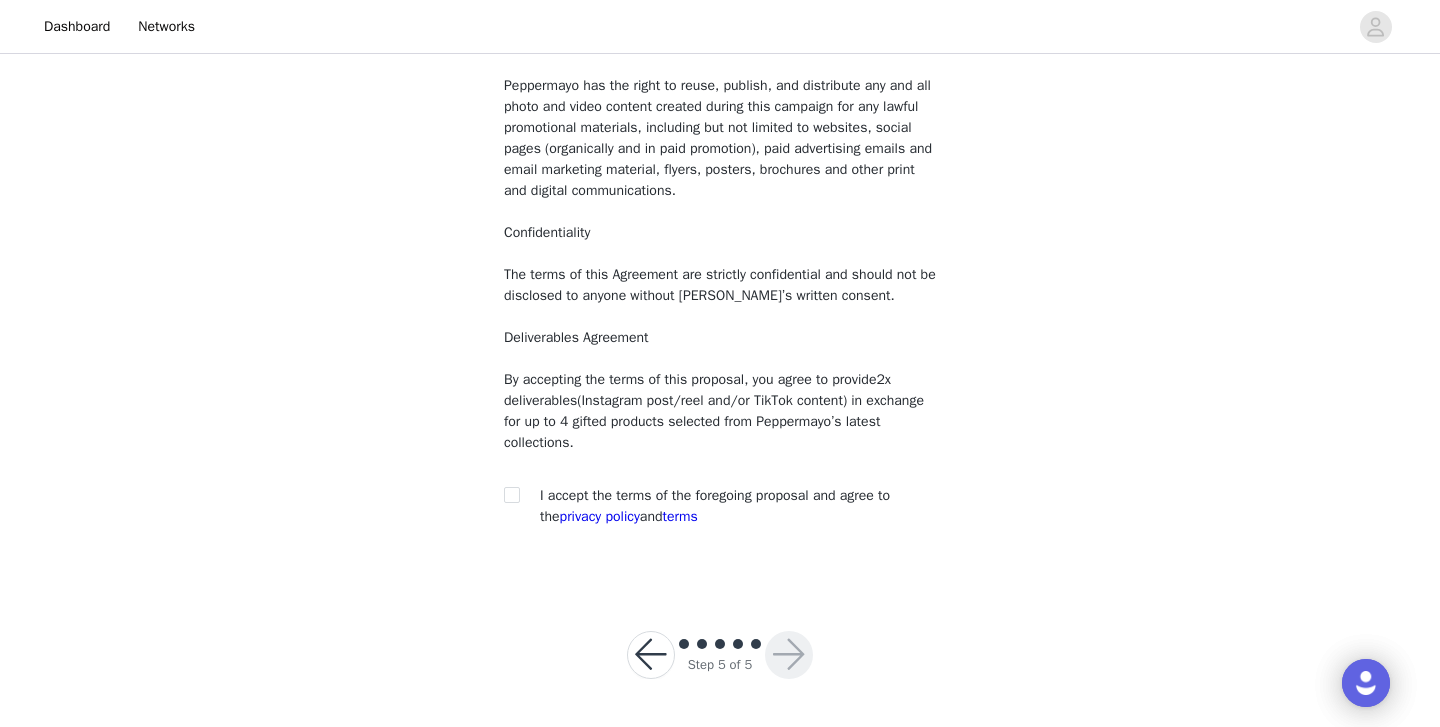 scroll, scrollTop: 197, scrollLeft: 0, axis: vertical 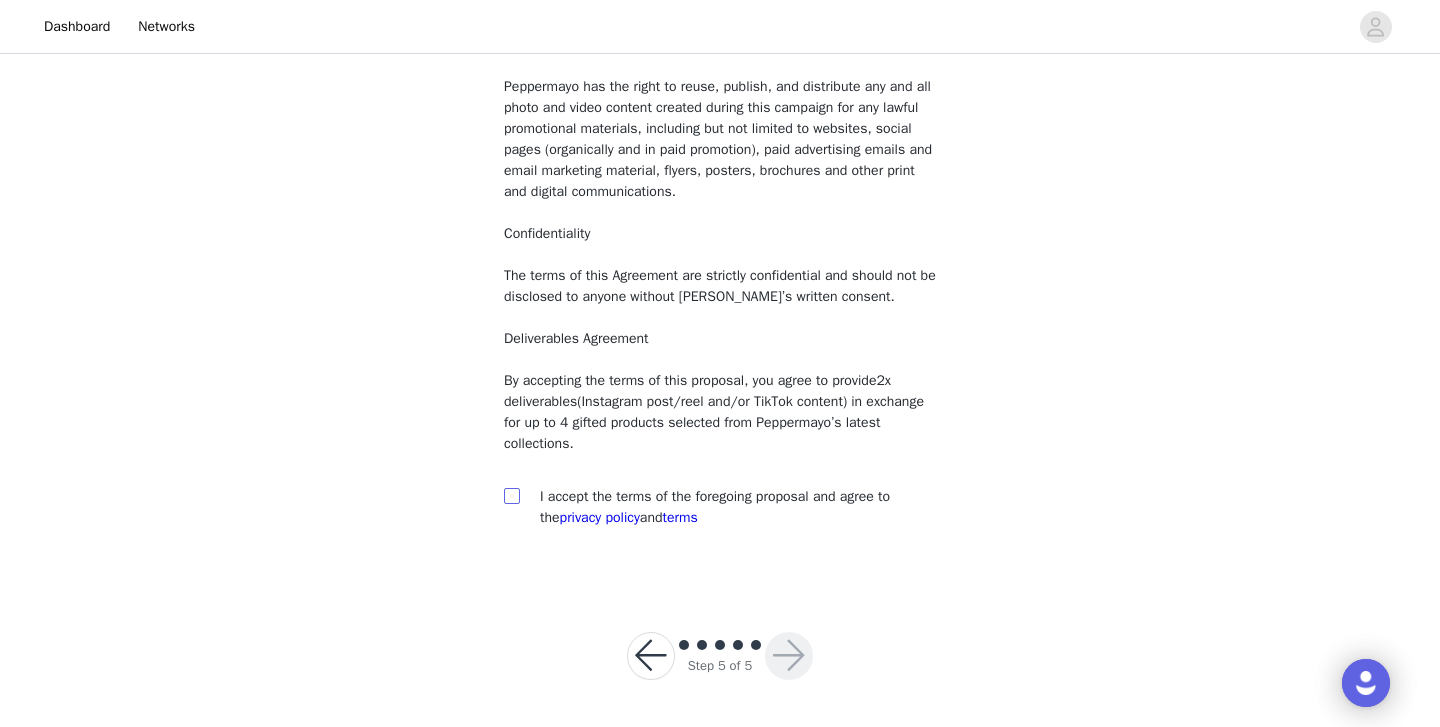 click at bounding box center [512, 496] 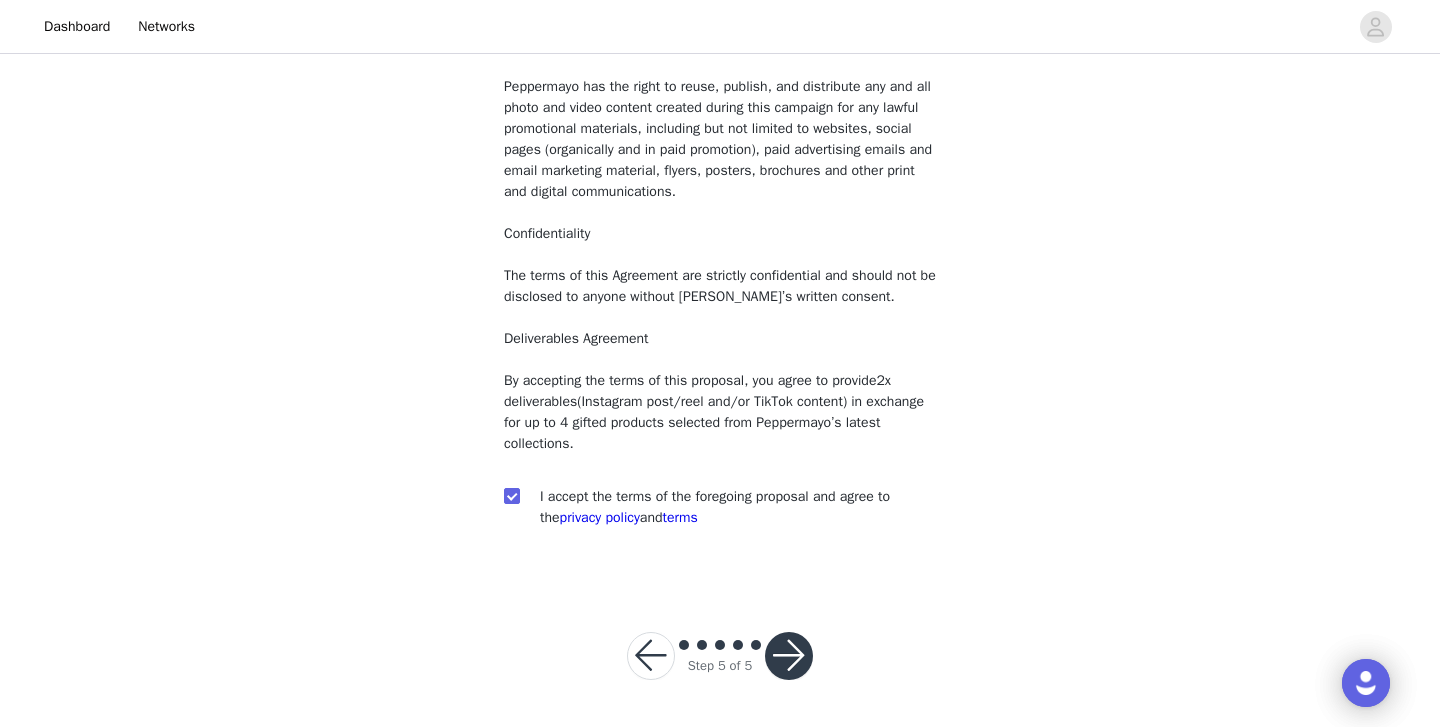 click at bounding box center [789, 656] 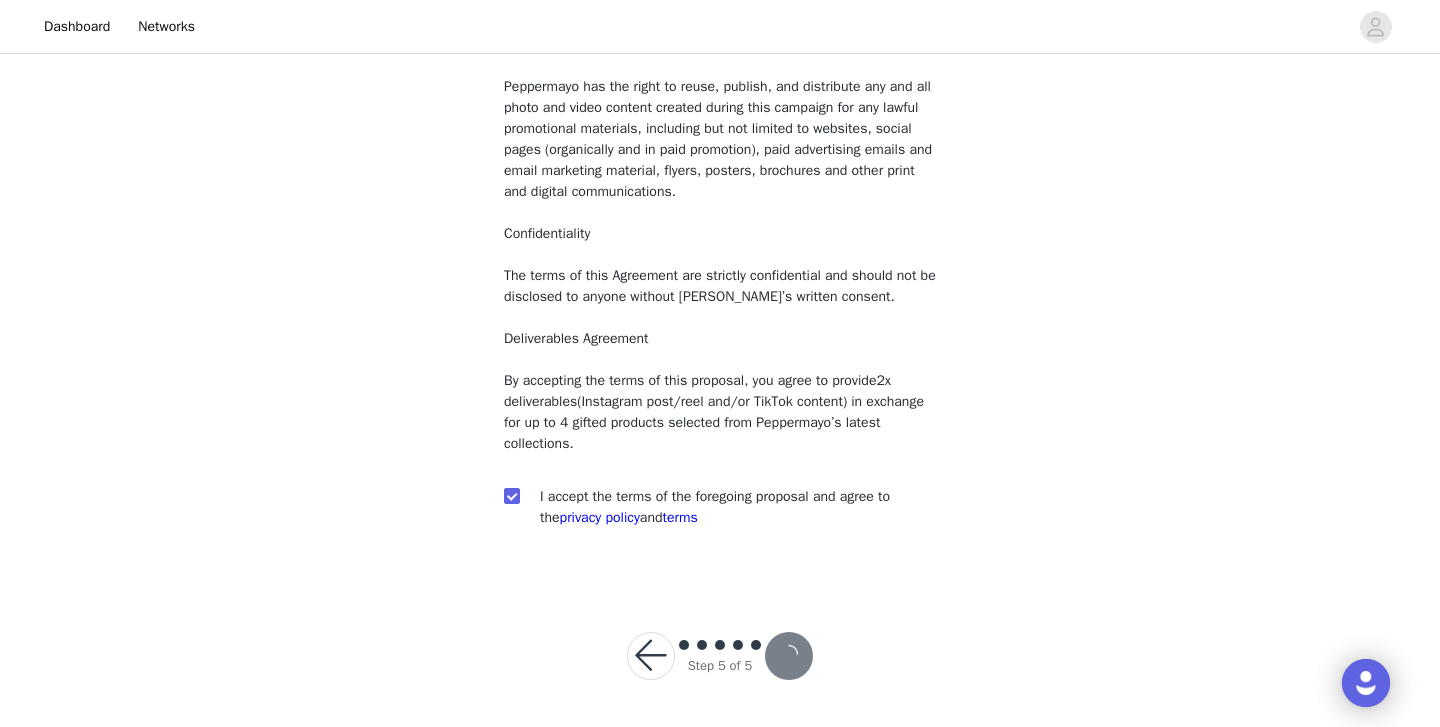 scroll, scrollTop: 75, scrollLeft: 0, axis: vertical 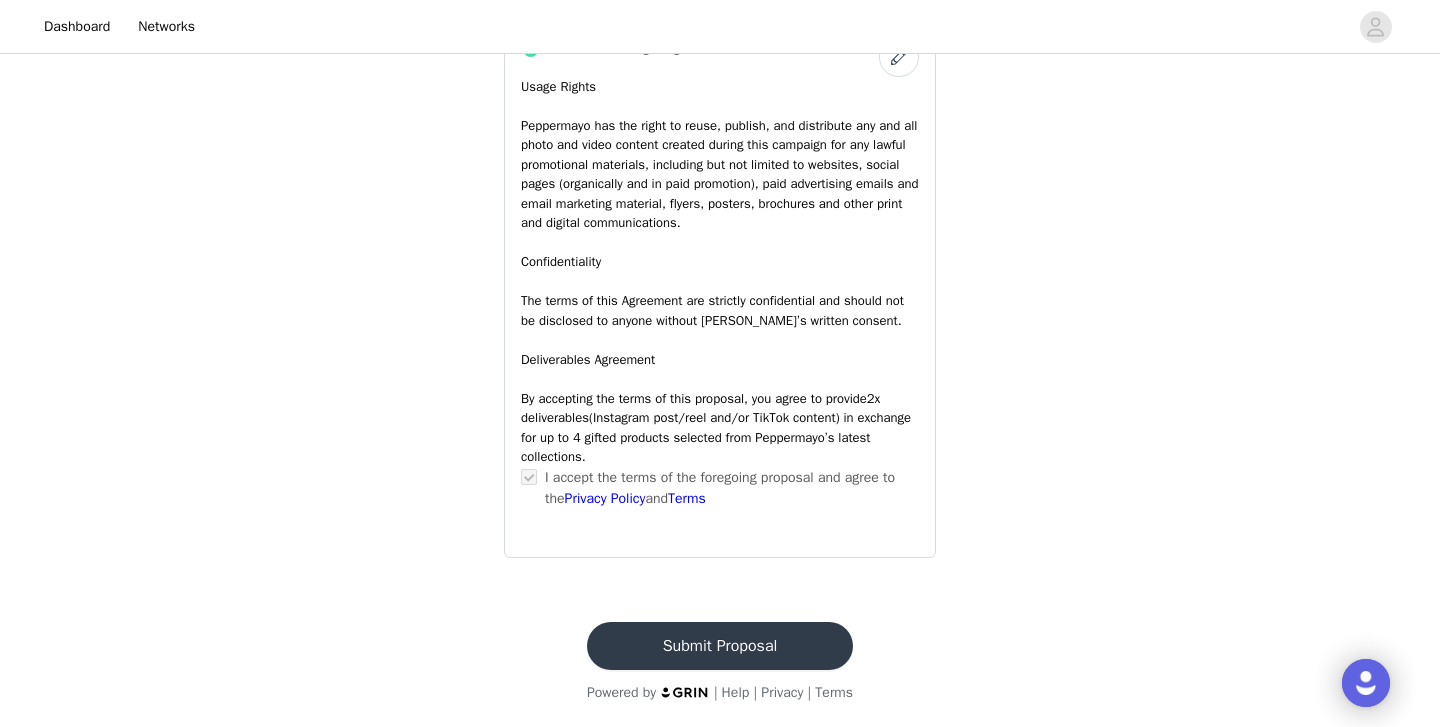 click on "Submit Proposal" at bounding box center [720, 646] 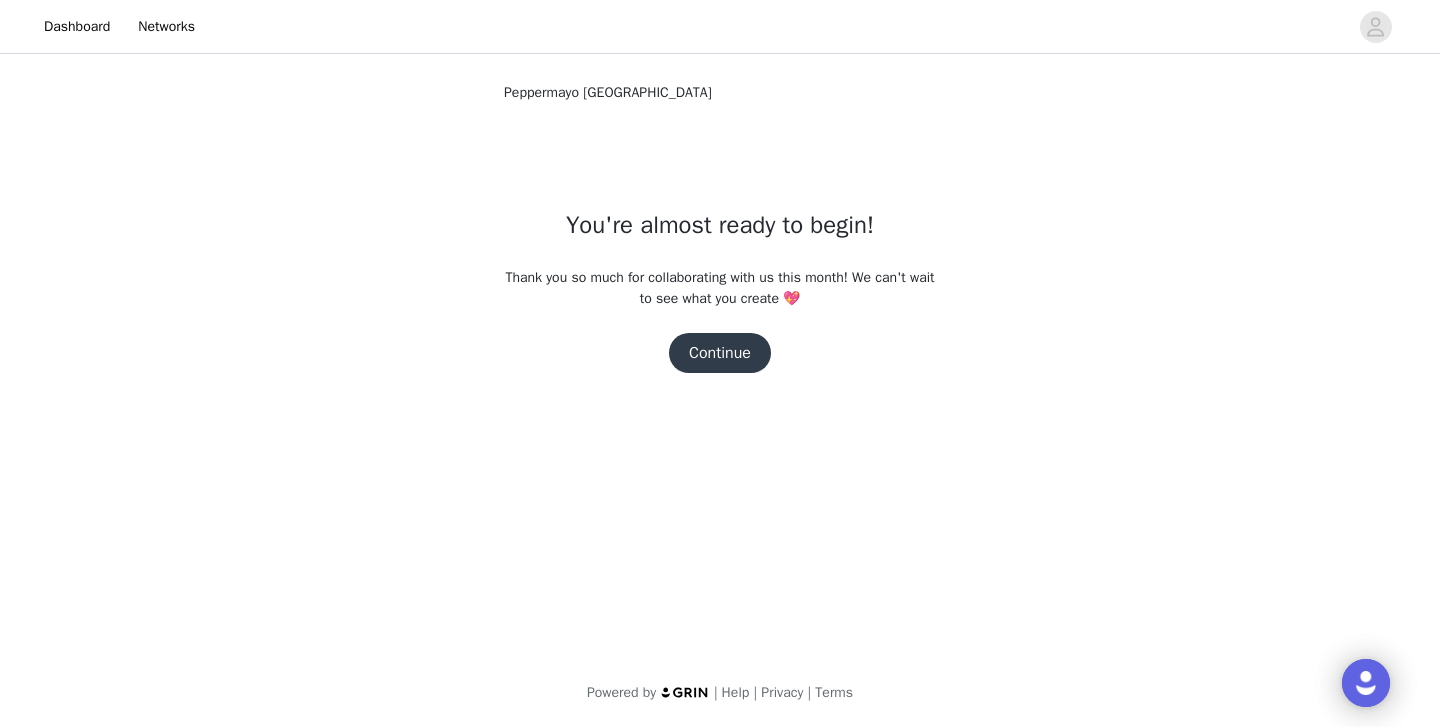 scroll, scrollTop: 0, scrollLeft: 0, axis: both 